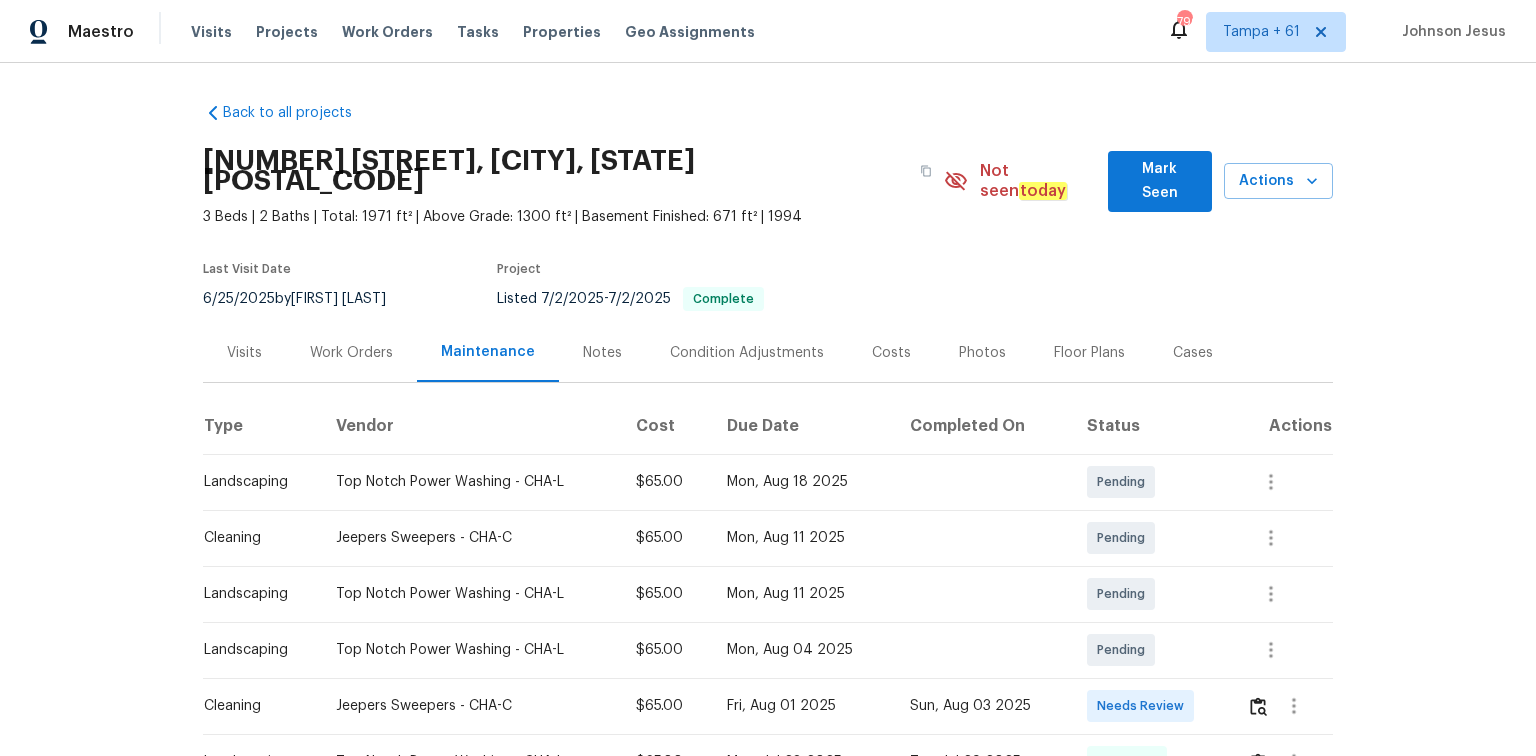 scroll, scrollTop: 0, scrollLeft: 0, axis: both 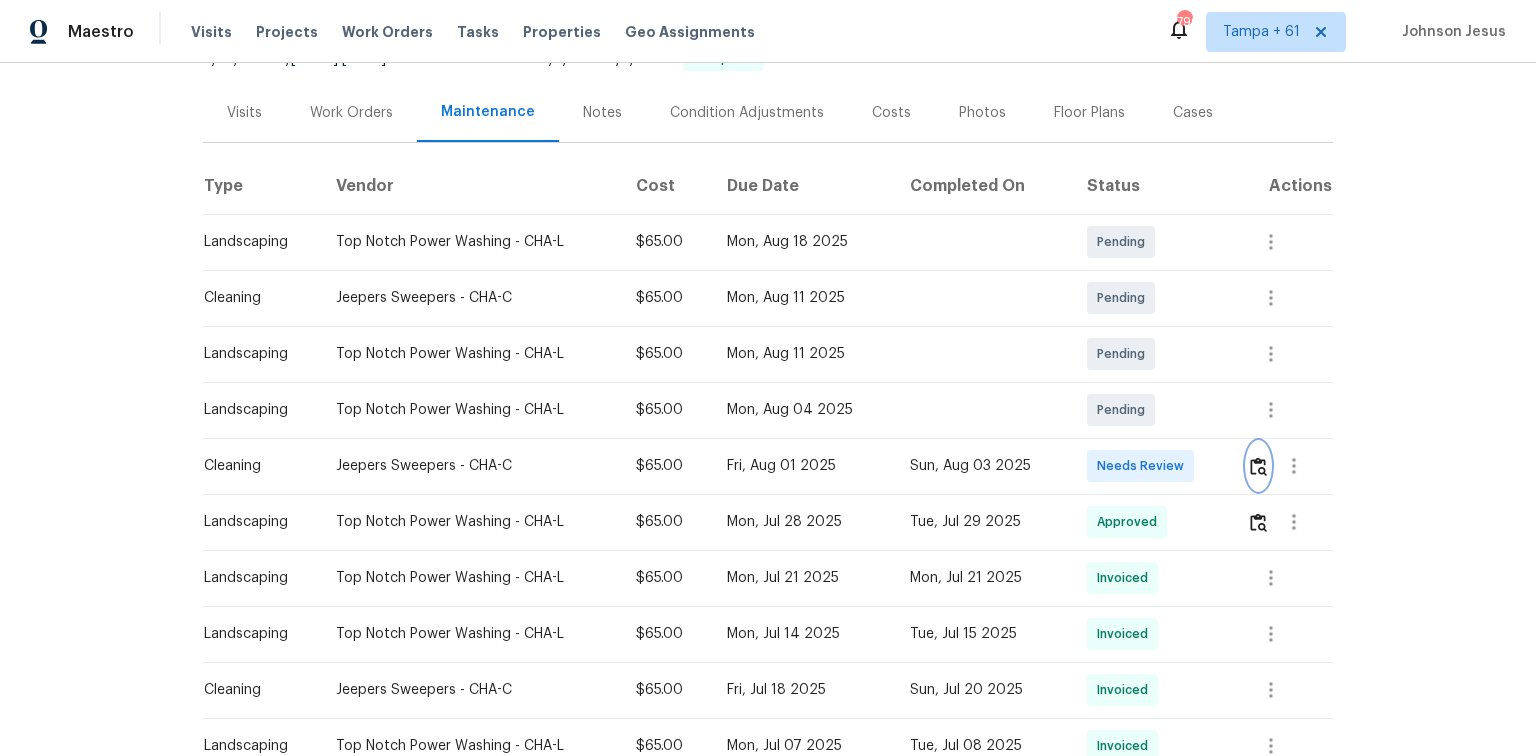 click at bounding box center [1258, 466] 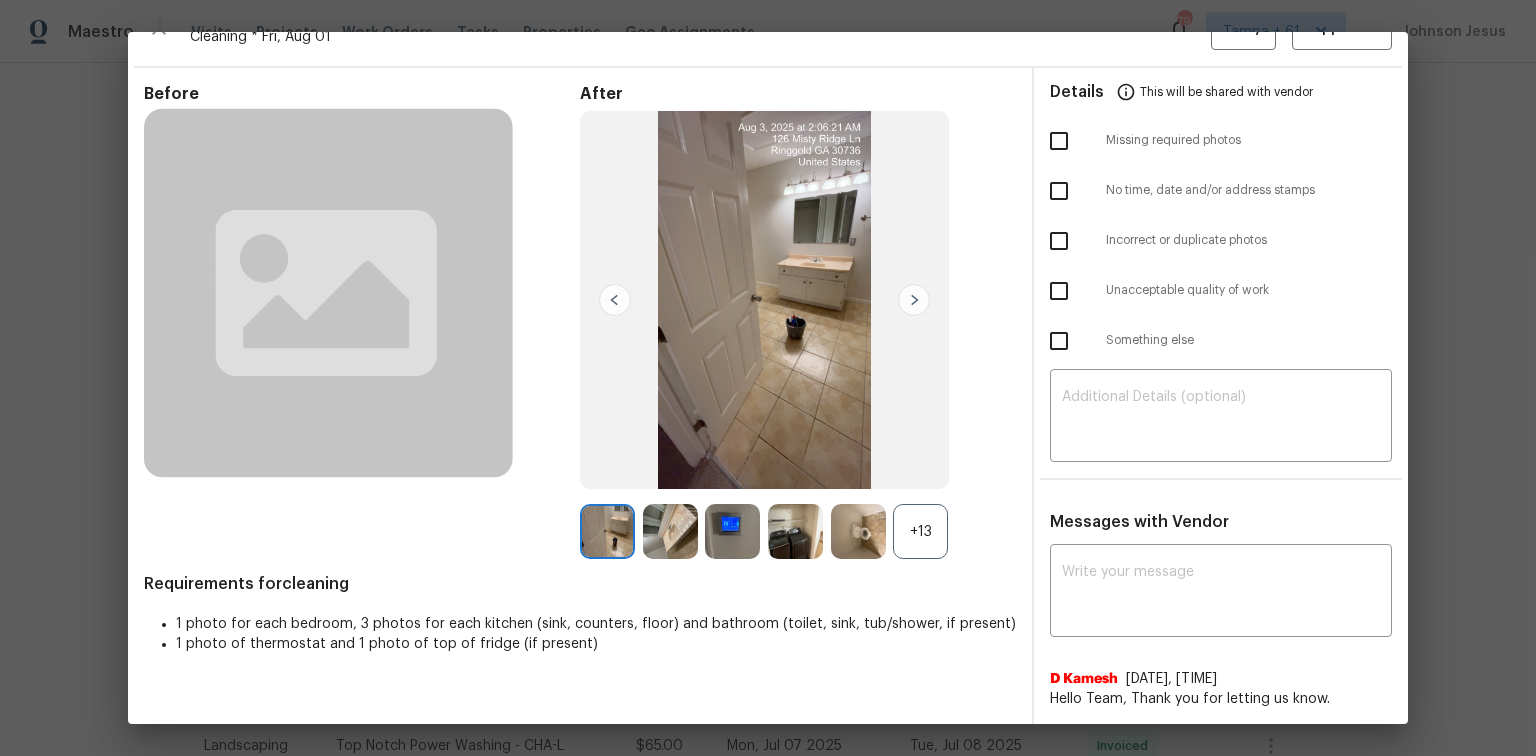 scroll, scrollTop: 0, scrollLeft: 0, axis: both 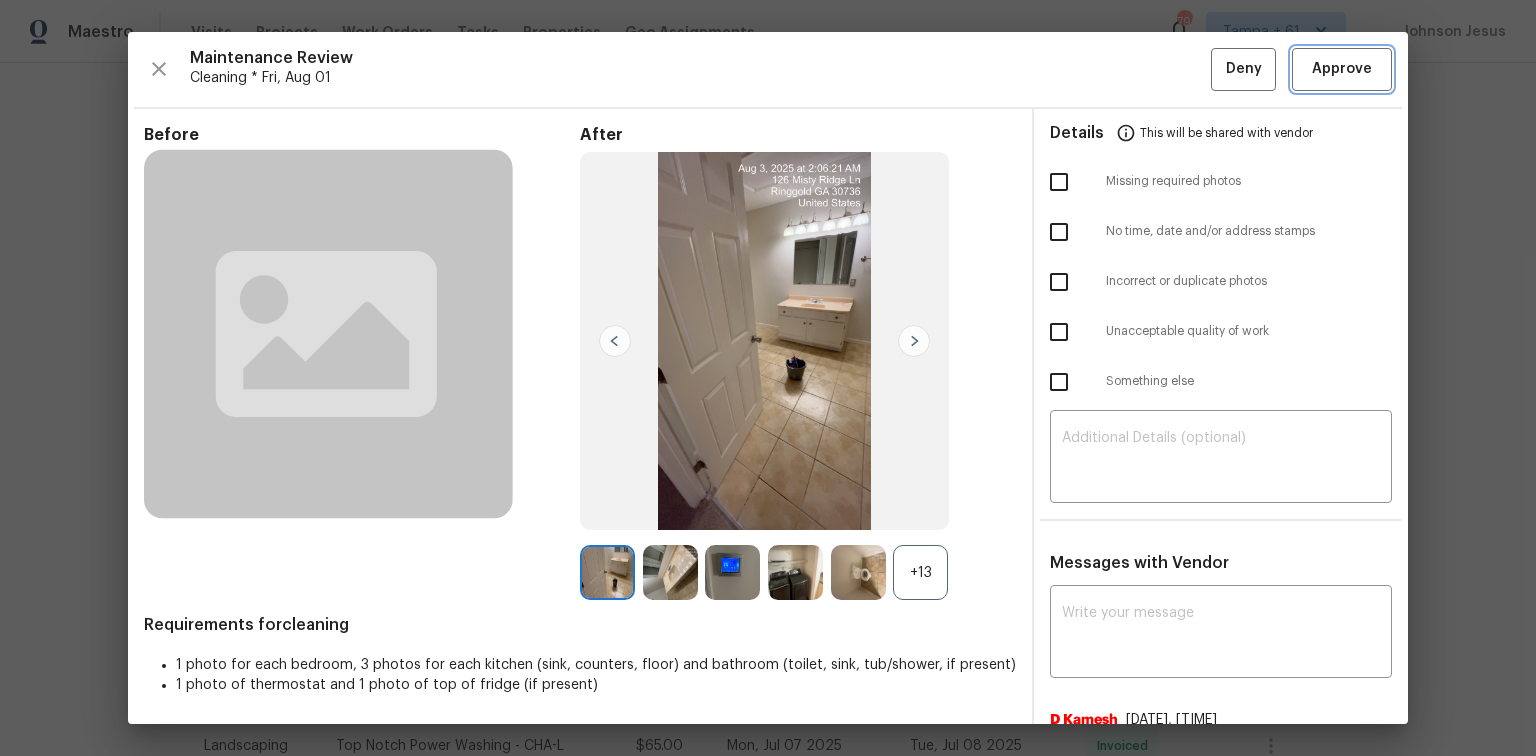 click on "Approve" at bounding box center [1342, 69] 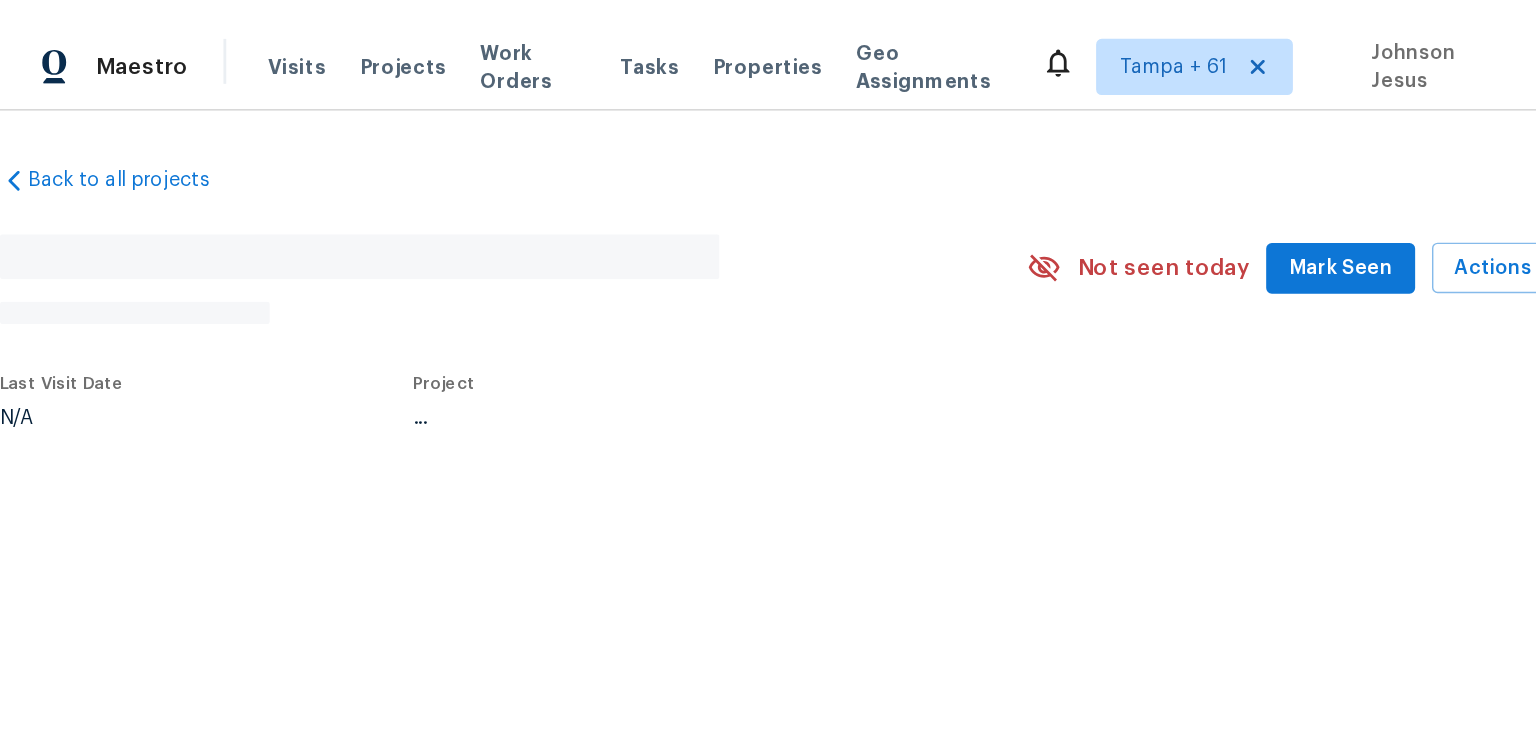 scroll, scrollTop: 0, scrollLeft: 0, axis: both 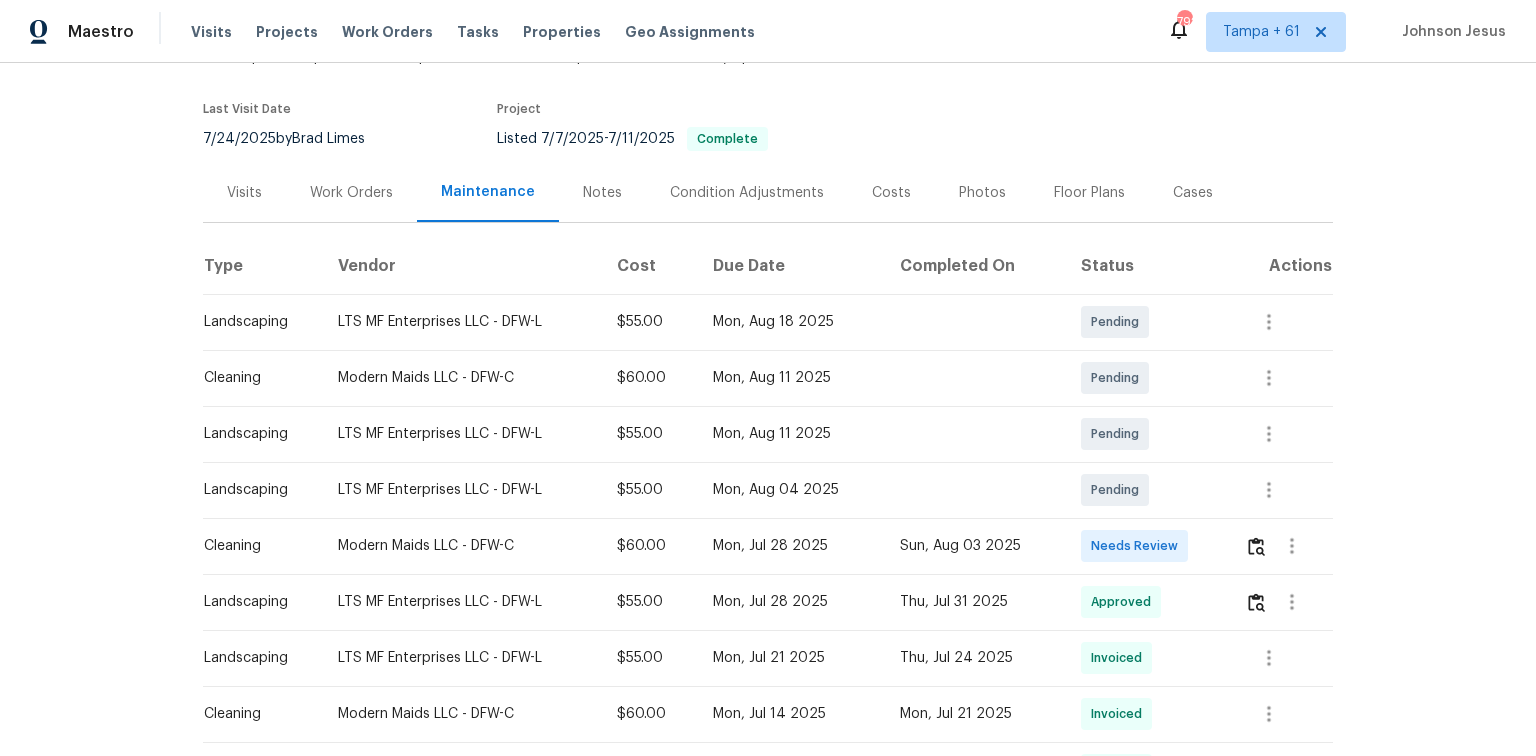 click at bounding box center [1281, 546] 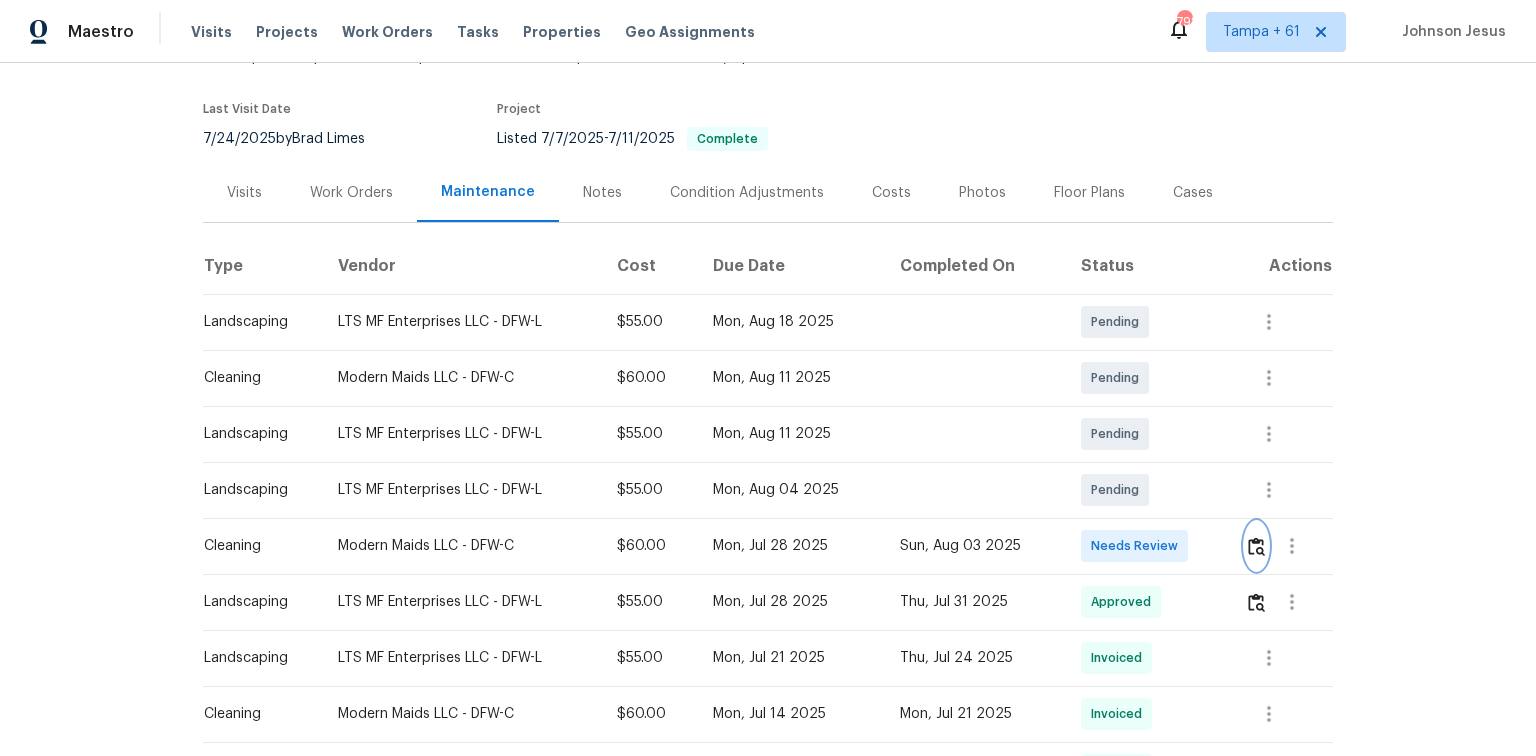 click at bounding box center (1256, 546) 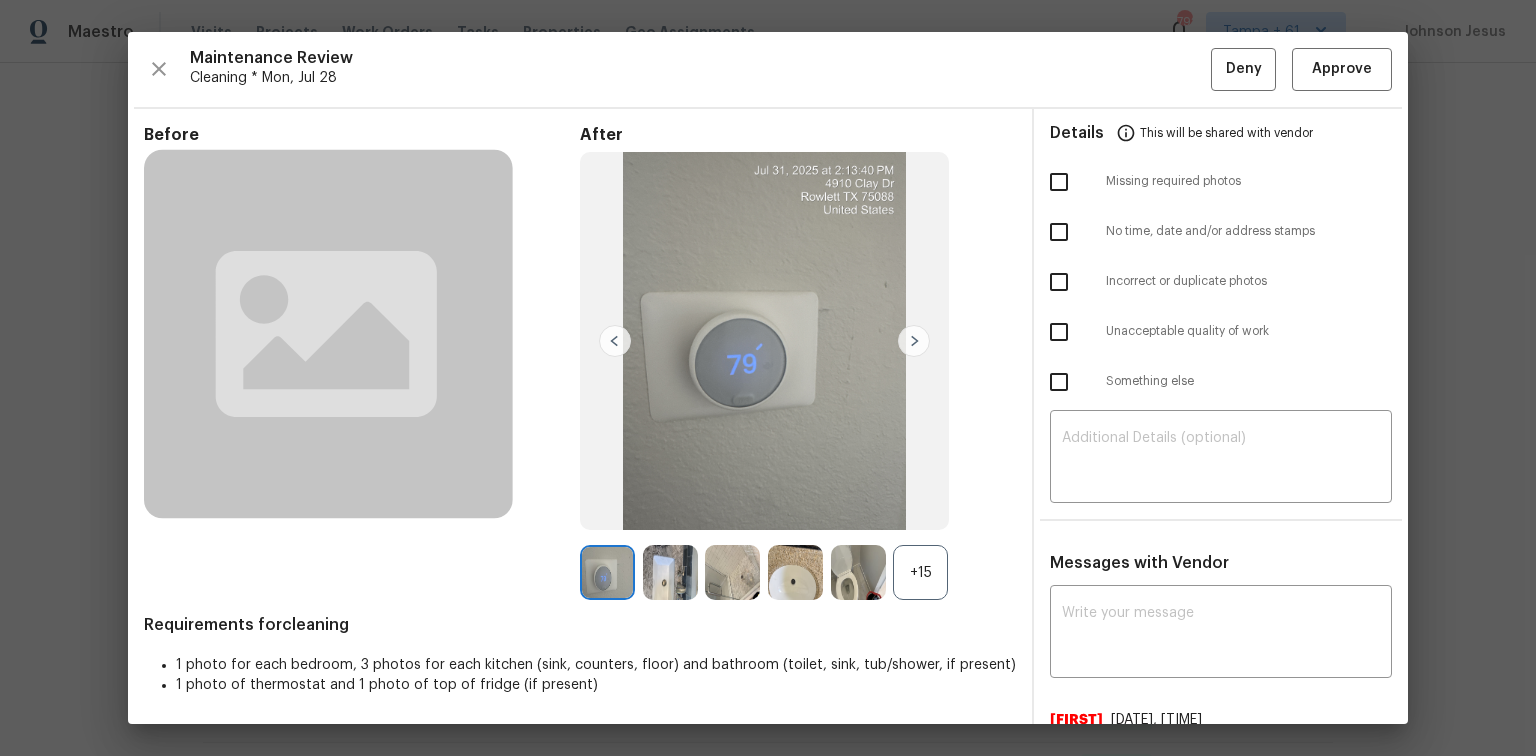 click on "Maintenance Review Cleaning * Mon, Jul 28 Deny Approve Before After  +15 Requirements for  cleaning 1 photo for each bedroom, 3 photos for each kitchen (sink, counters, floor) and bathroom (toilet, sink, tub/shower, if present) 1 photo of thermostat and 1 photo of top of fridge (if present) Details This will be shared with vendor Missing required photos No time, date and/or address stamps Incorrect or duplicate photos Unacceptable quality of work Something else ​   Messages with Vendor   x ​ Gabriela 8/4/25, 5:49 Minor hard water stains in kitchen sink did not come off, did out best on top of fridge, some gunky stuff and paint did not come off Nirosha Banu 7/22/25, 21:33 Hello Team, Thank you for letting us know. Gabriela 7/22/25, 8:44 Cleaned on top of fridge the best we could but not all paint came off &amp; lost of sticky residue that did not come off either" at bounding box center [768, 378] 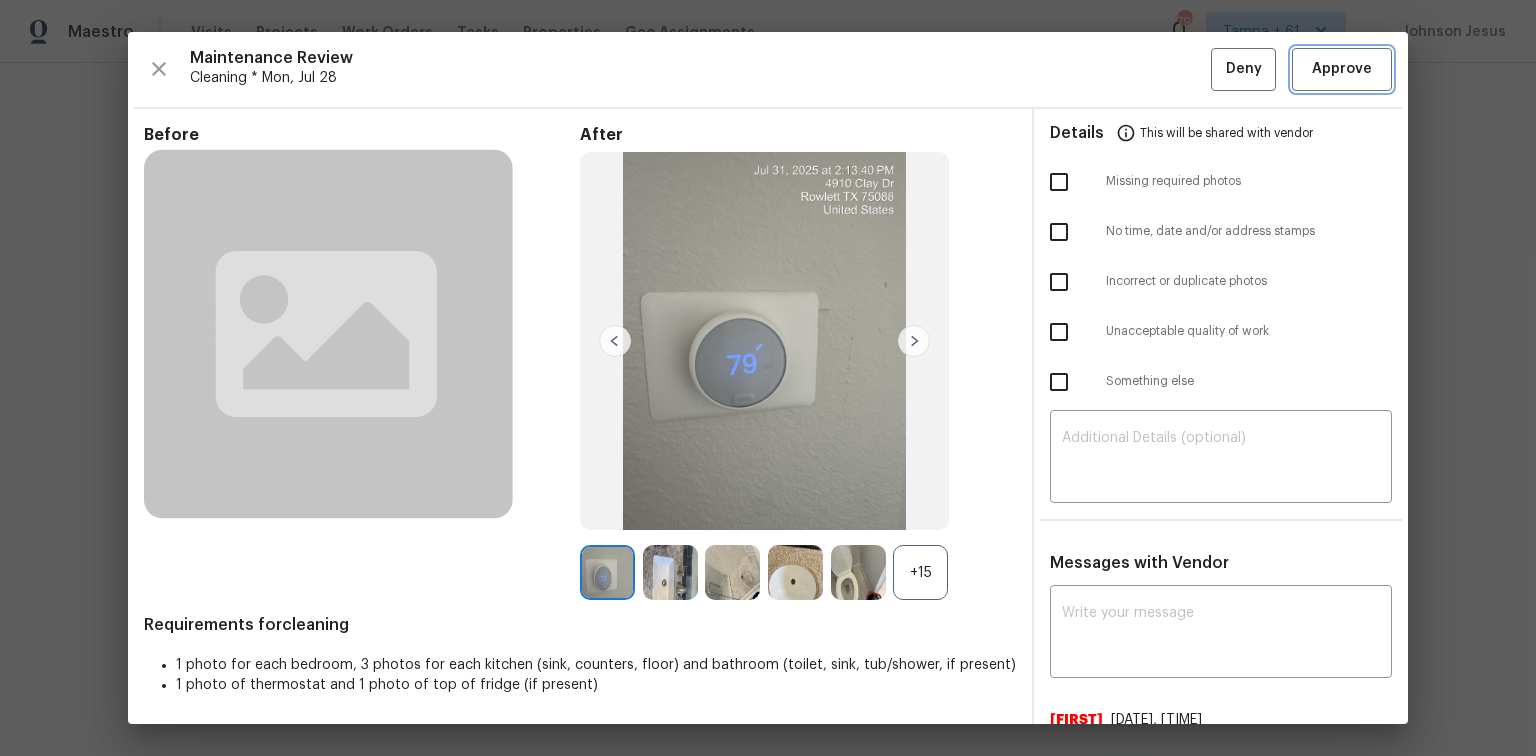 click on "Approve" at bounding box center [1342, 69] 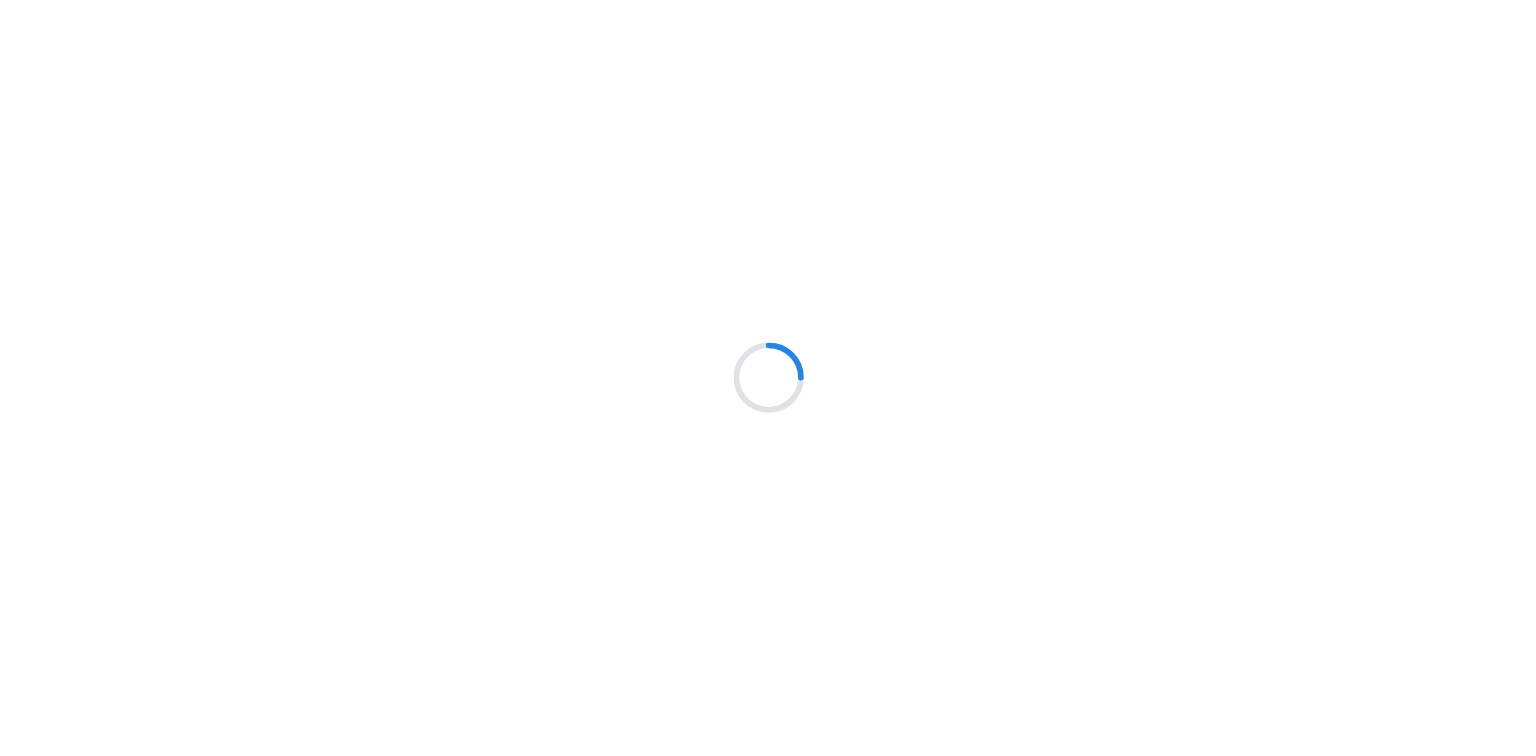 scroll, scrollTop: 0, scrollLeft: 0, axis: both 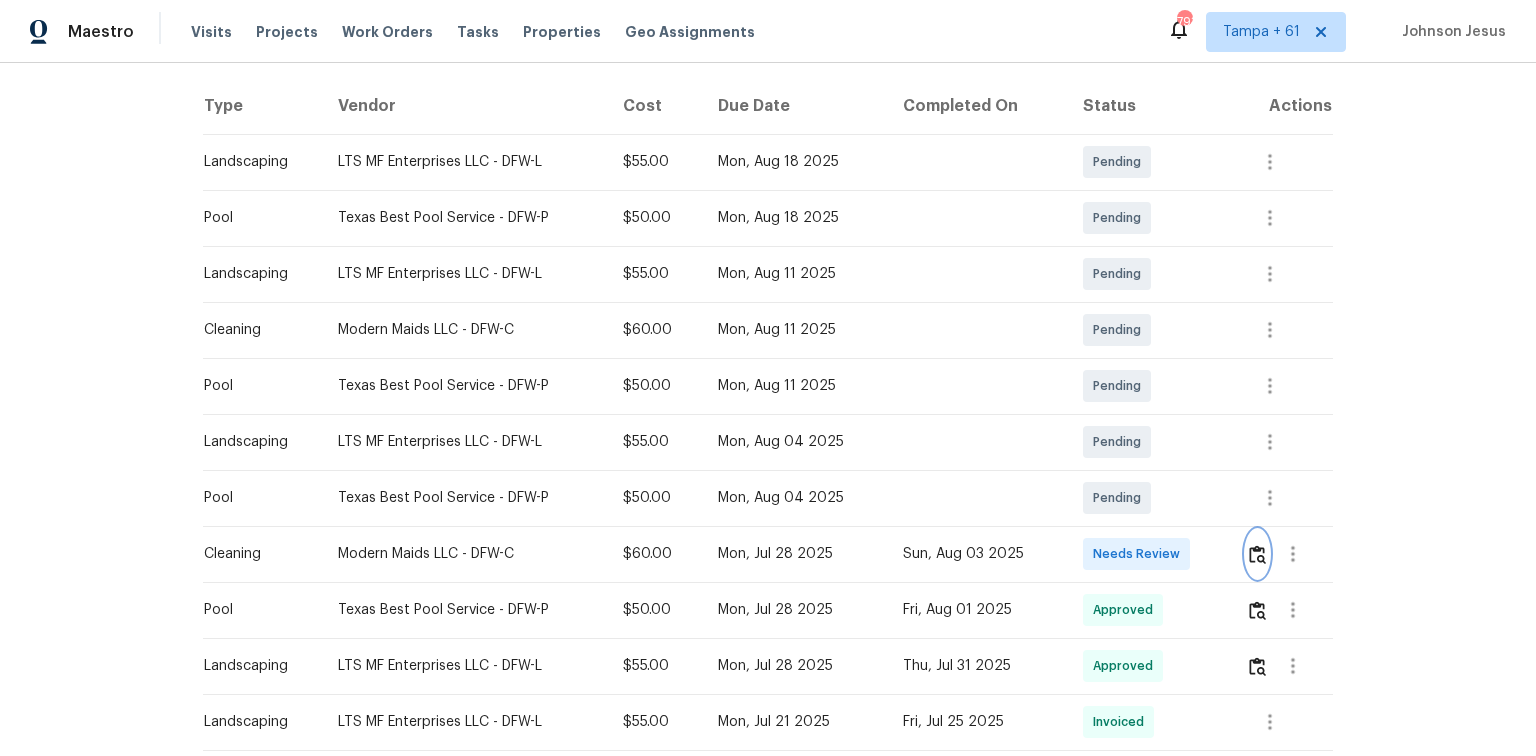 click at bounding box center [1257, 554] 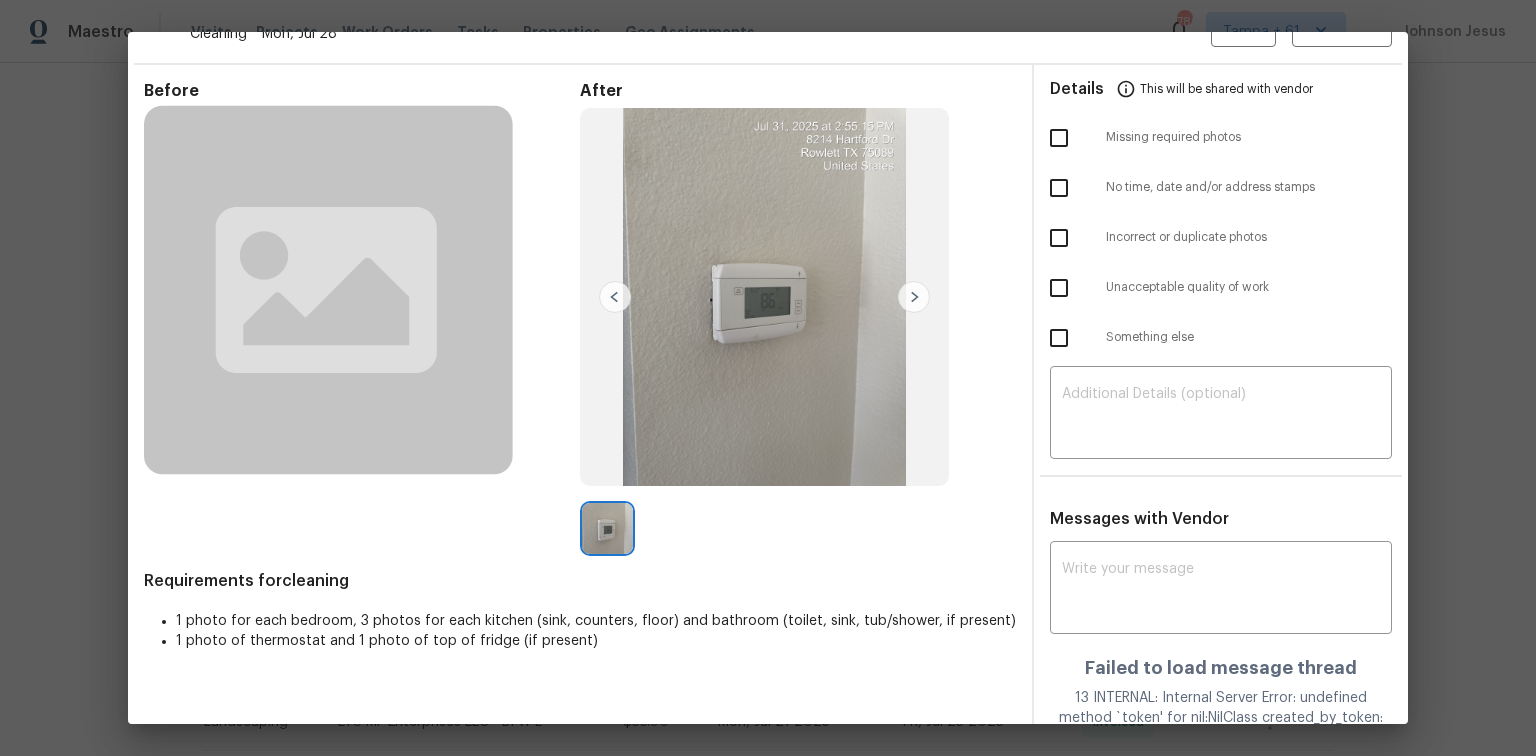 scroll, scrollTop: 80, scrollLeft: 0, axis: vertical 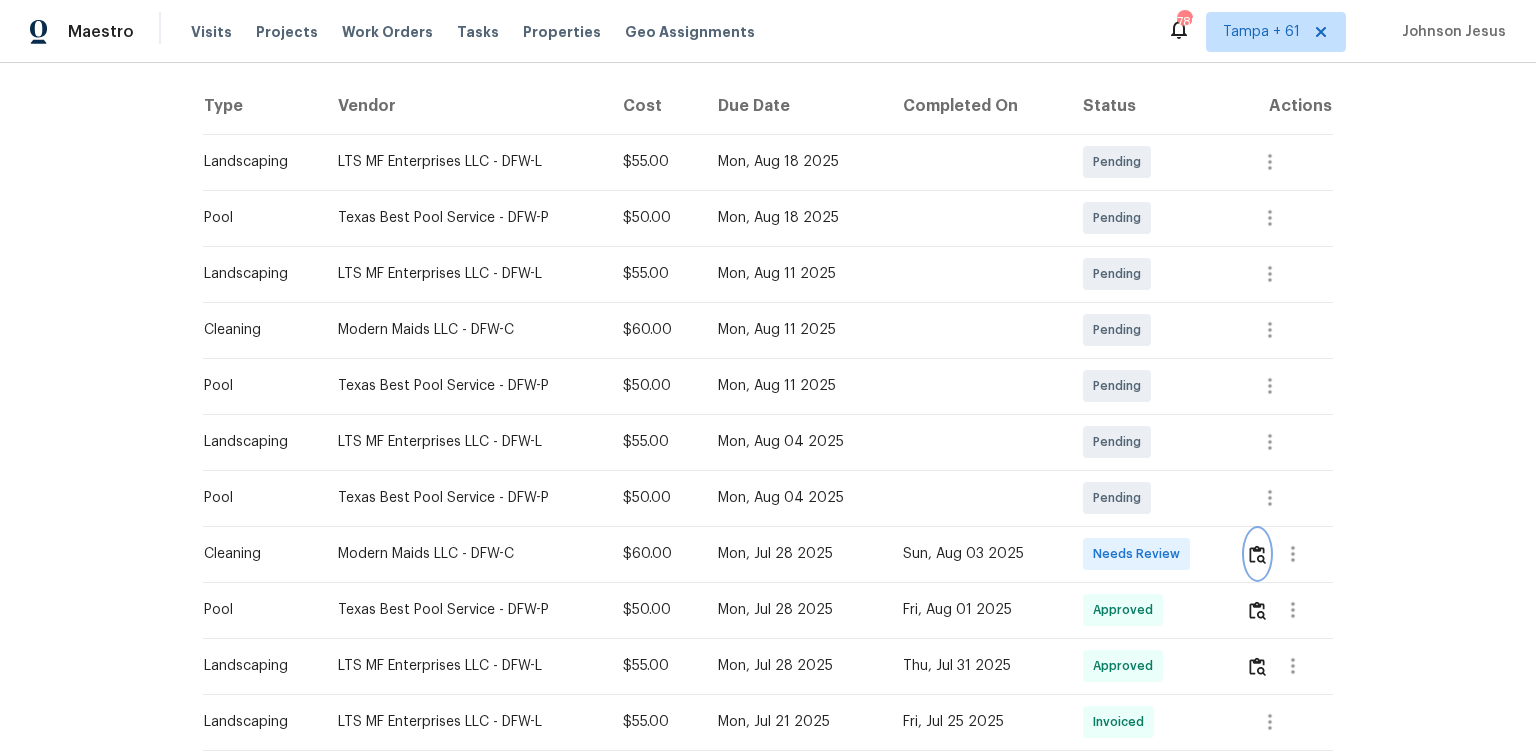 click at bounding box center (1257, 554) 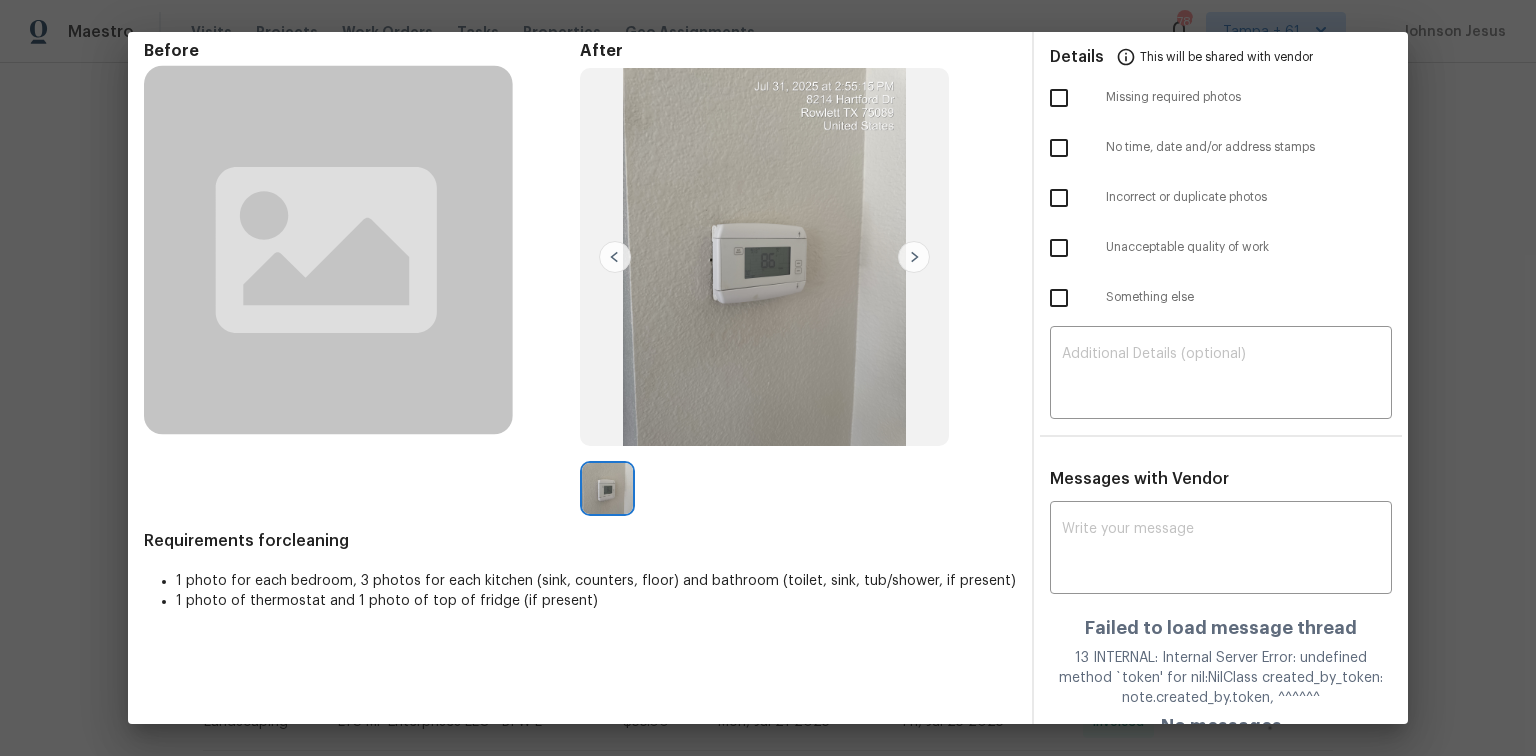 scroll, scrollTop: 89, scrollLeft: 0, axis: vertical 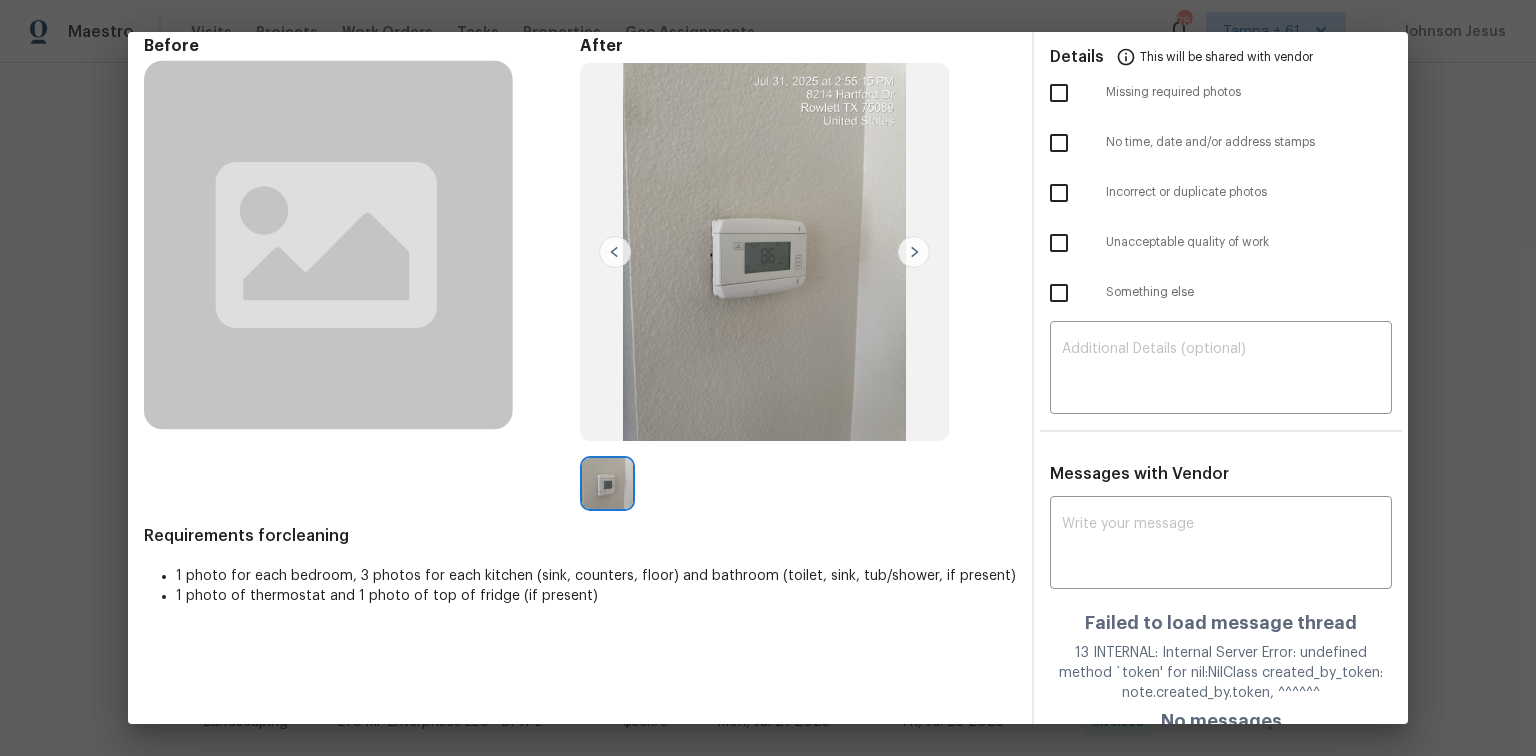 click on "13 INTERNAL: Internal Server Error: undefined method `token' for nil:NilClass
created_by_token: note.created_by.token,
^^^^^^" at bounding box center [1221, 673] 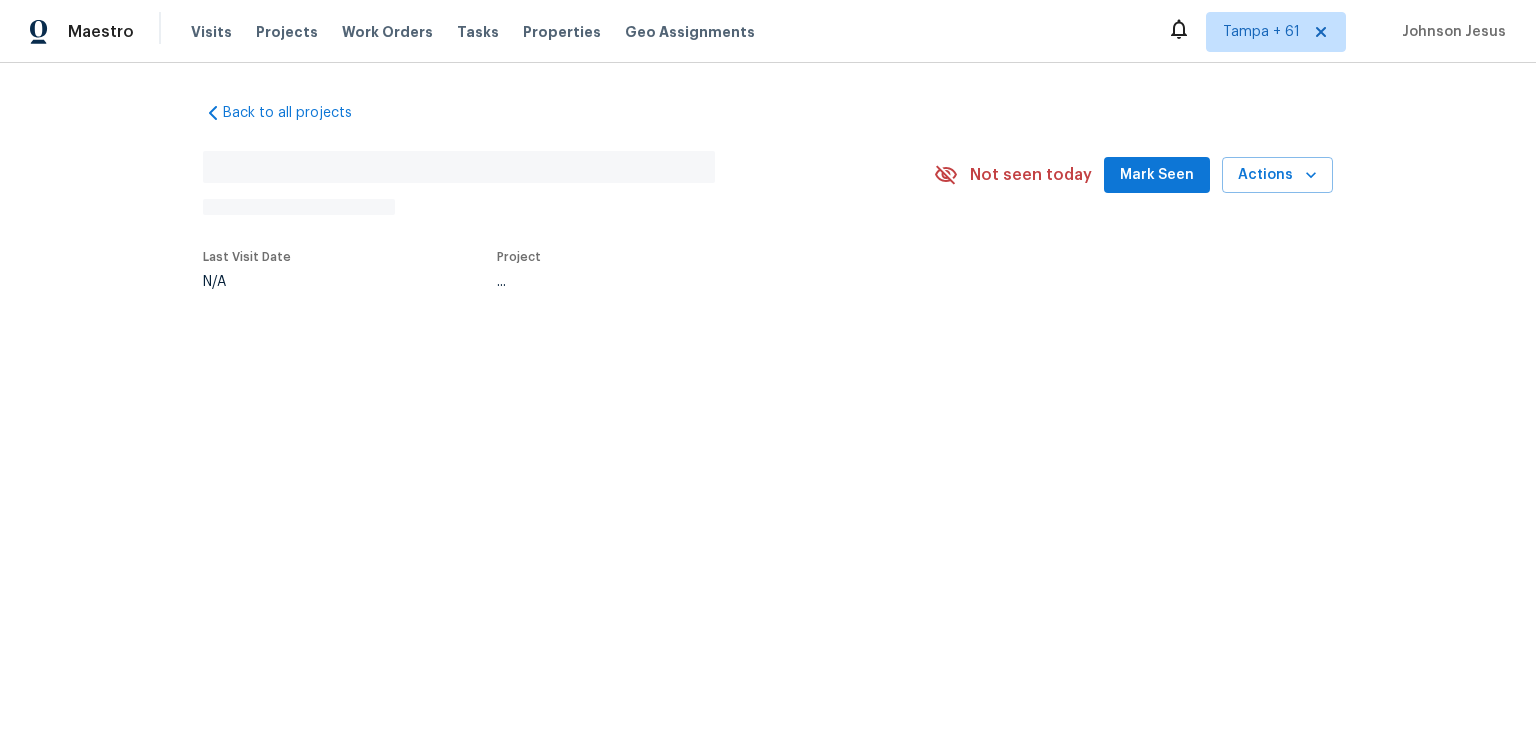 scroll, scrollTop: 0, scrollLeft: 0, axis: both 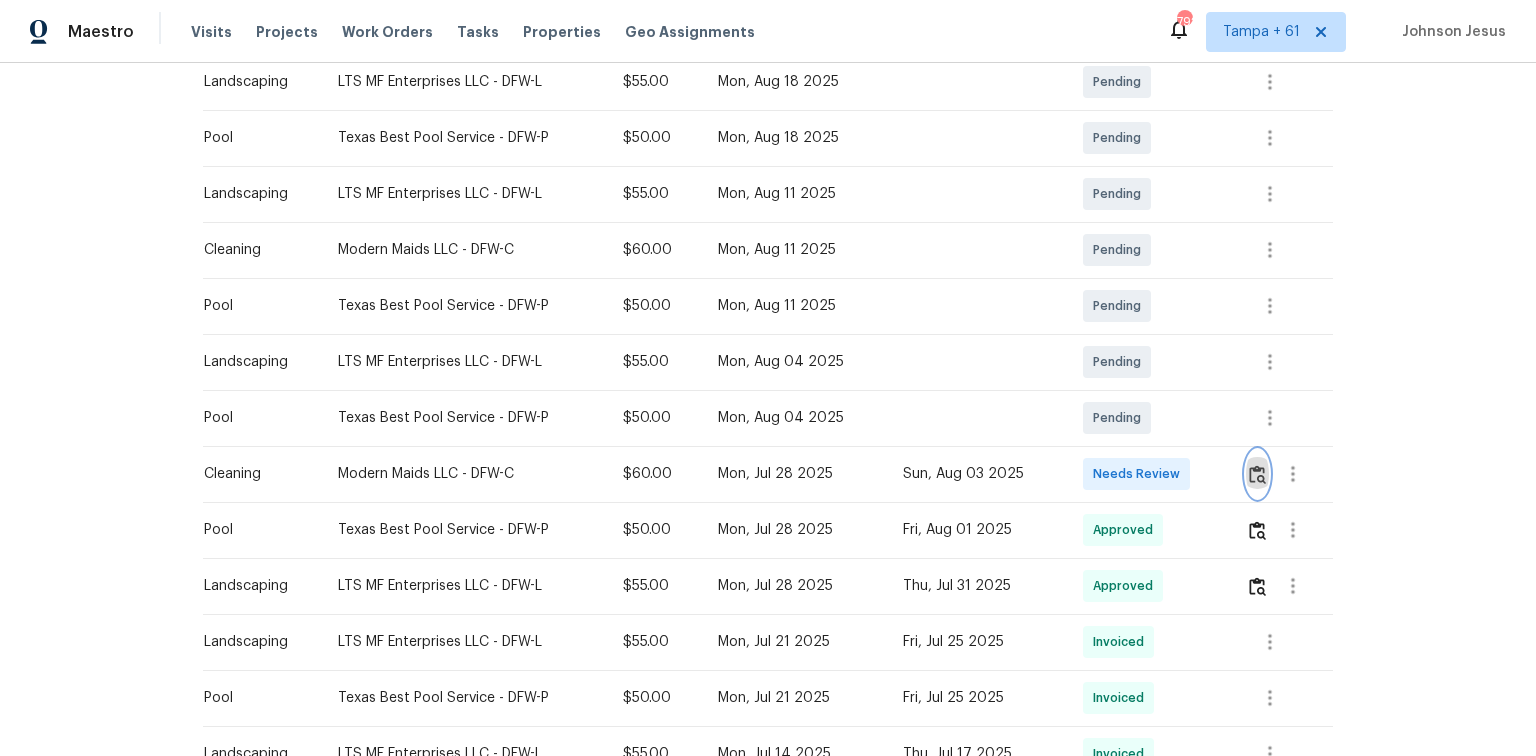 click at bounding box center (1257, 474) 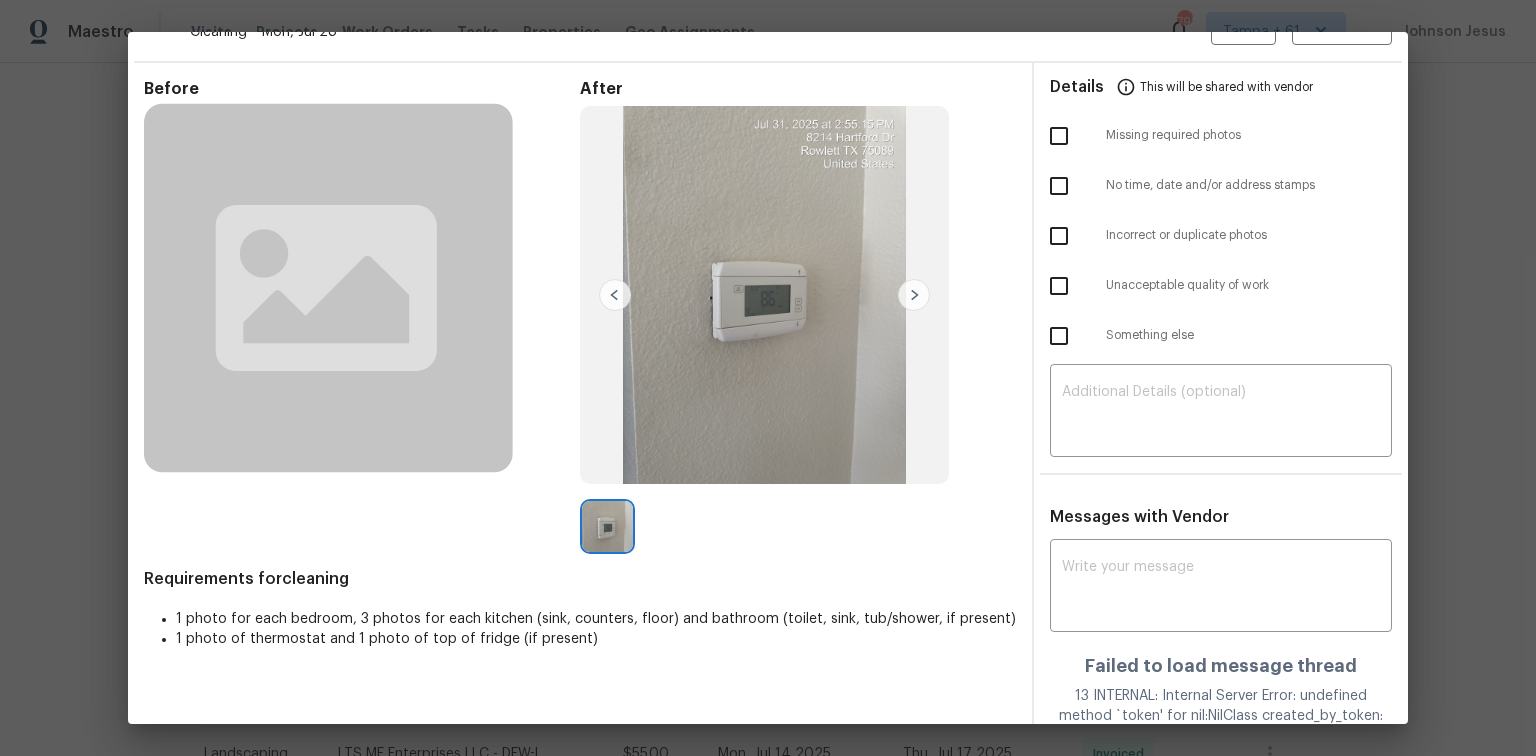 scroll, scrollTop: 89, scrollLeft: 0, axis: vertical 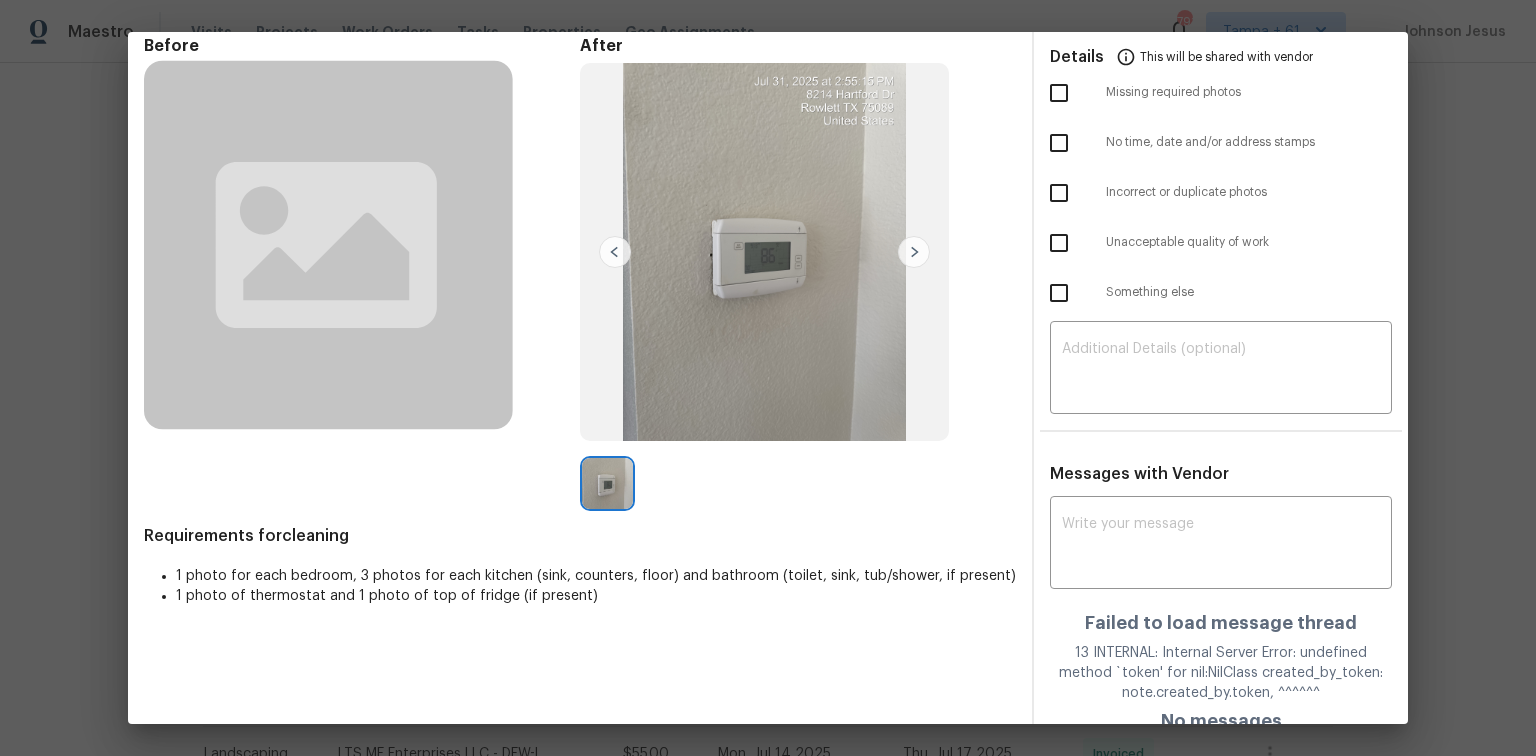 click on "Before After Requirements for  cleaning 1 photo for each bedroom, 3 photos for each kitchen (sink, counters, floor) and bathroom (toilet, sink, tub/shower, if present) 1 photo of thermostat and 1 photo of top of fridge (if present)" at bounding box center [580, 391] 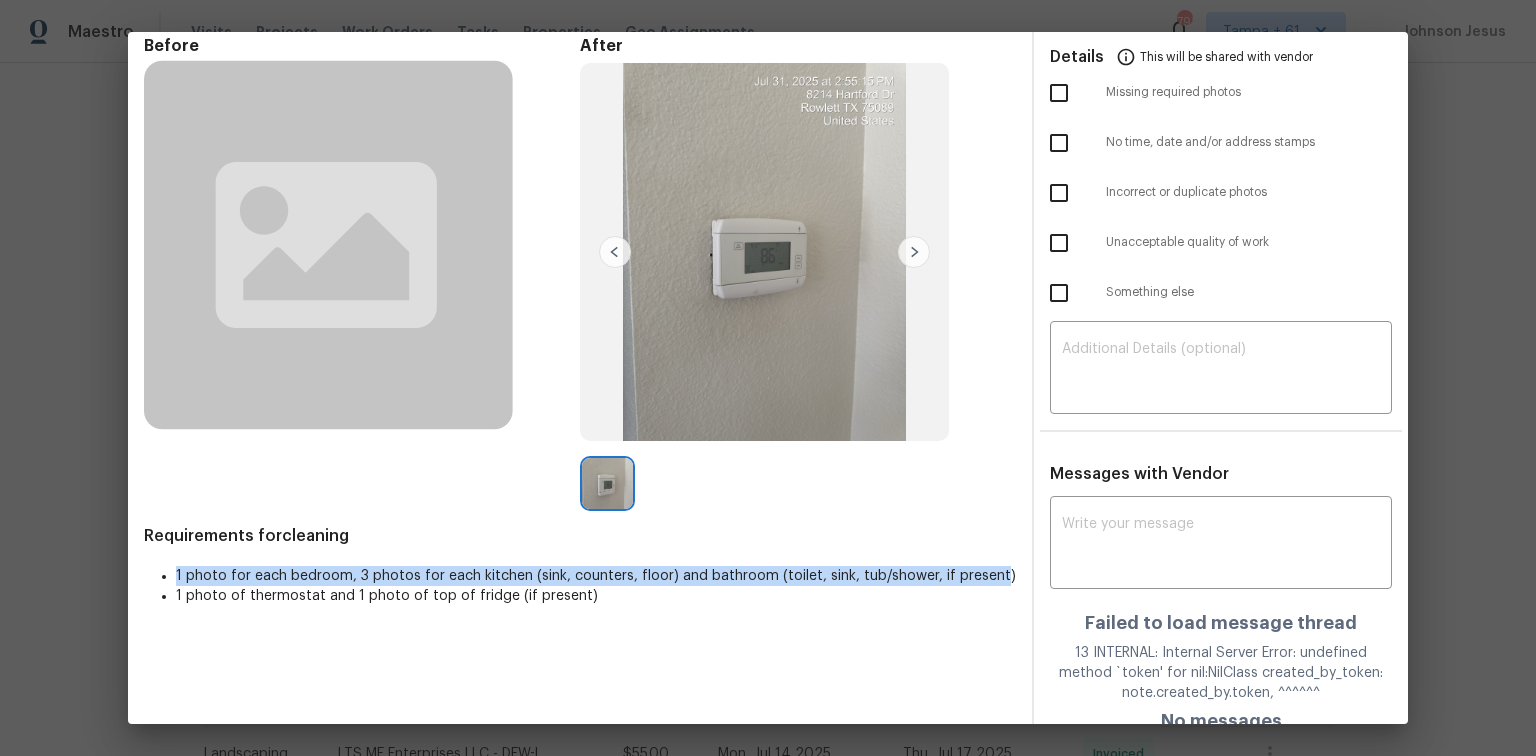 drag, startPoint x: 172, startPoint y: 569, endPoint x: 982, endPoint y: 578, distance: 810.05 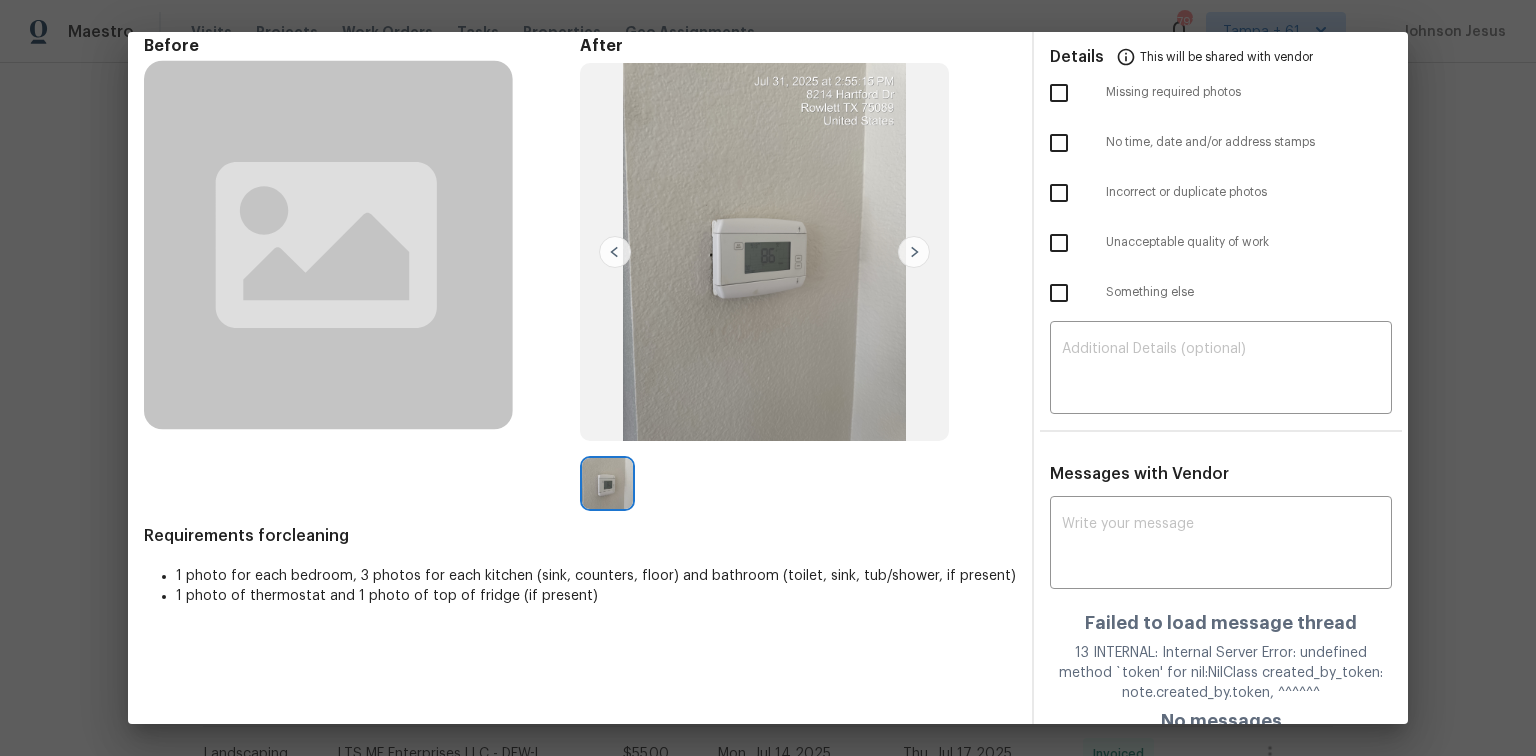 click on "Before After Requirements for  cleaning 1 photo for each bedroom, 3 photos for each kitchen (sink, counters, floor) and bathroom (toilet, sink, tub/shower, if present) 1 photo of thermostat and 1 photo of top of fridge (if present)" at bounding box center [580, 391] 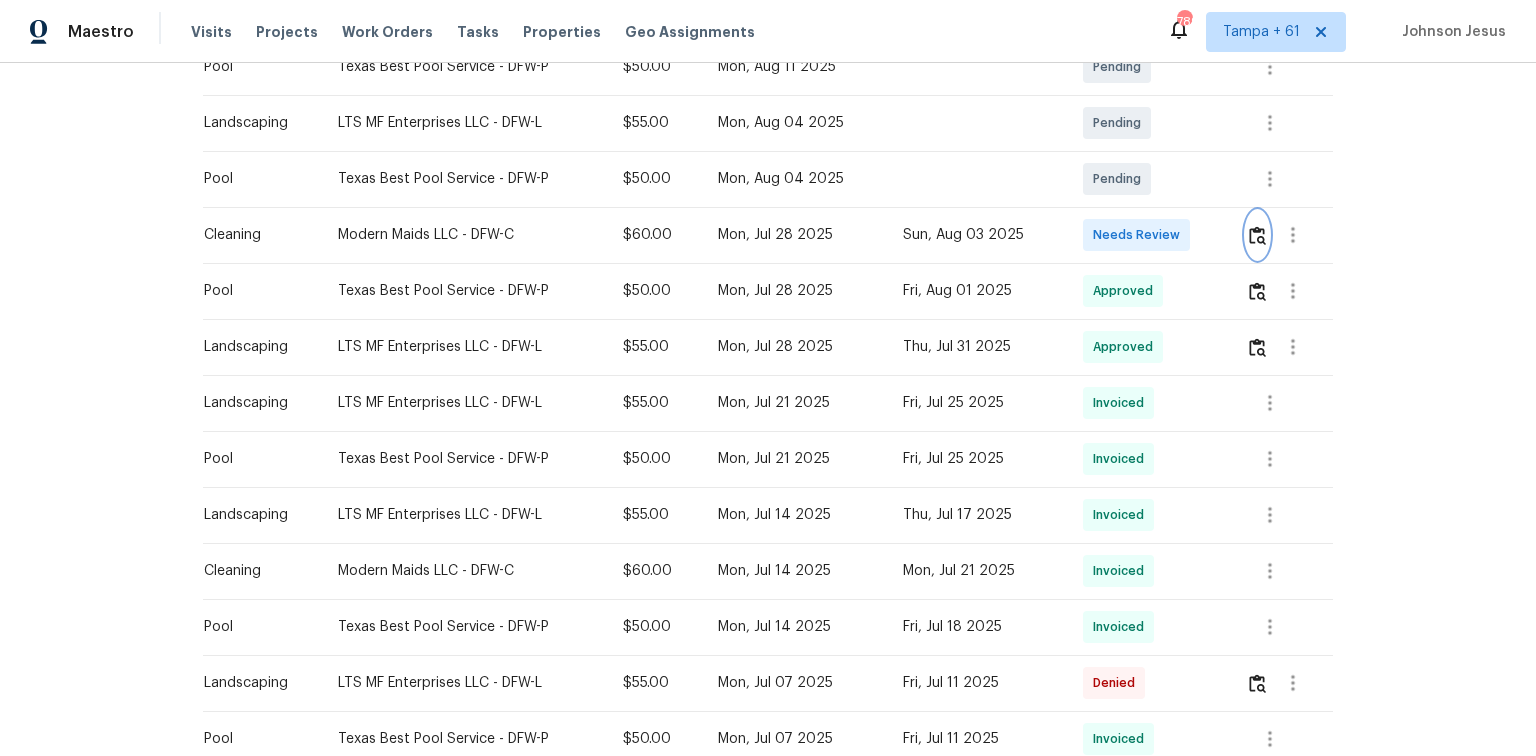 scroll, scrollTop: 640, scrollLeft: 0, axis: vertical 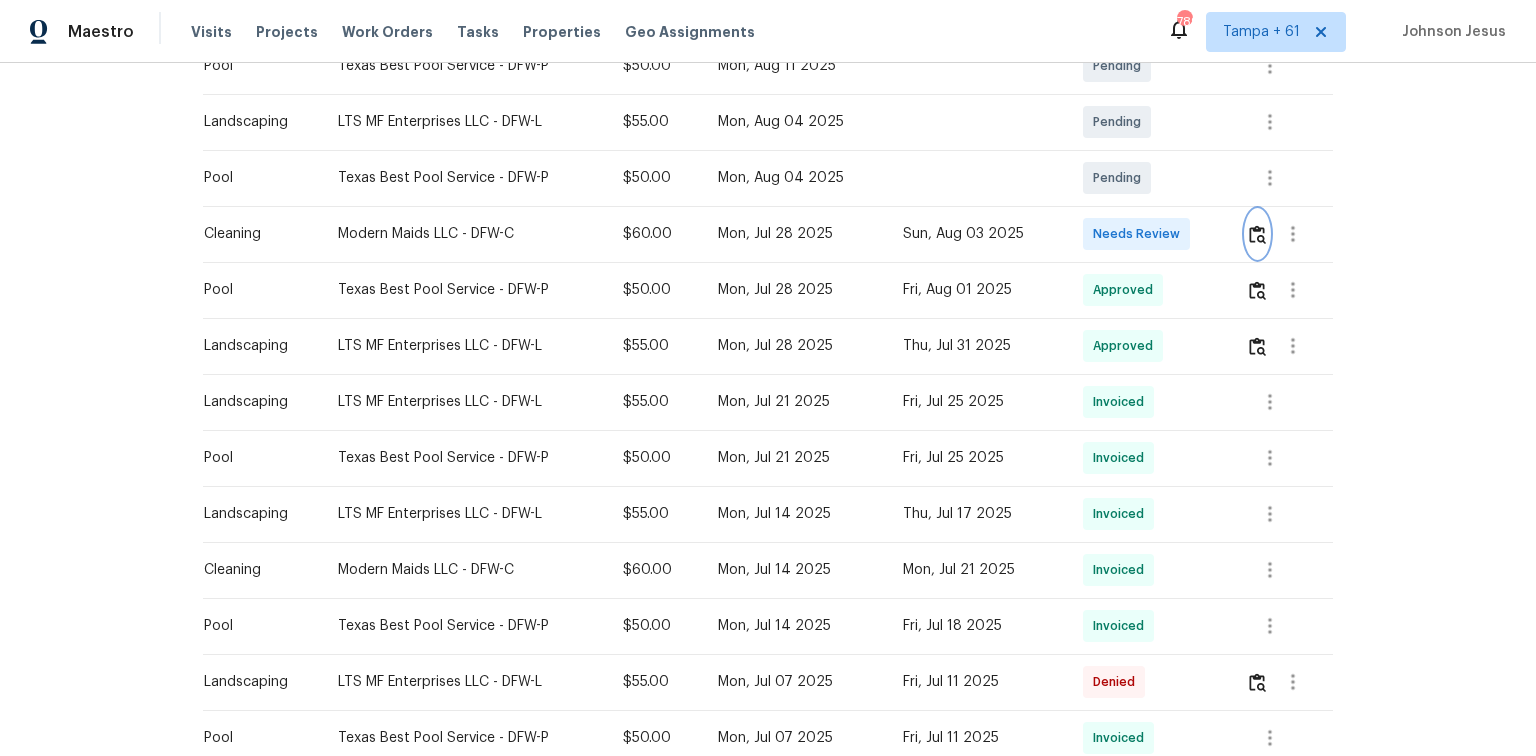 click at bounding box center [1257, 234] 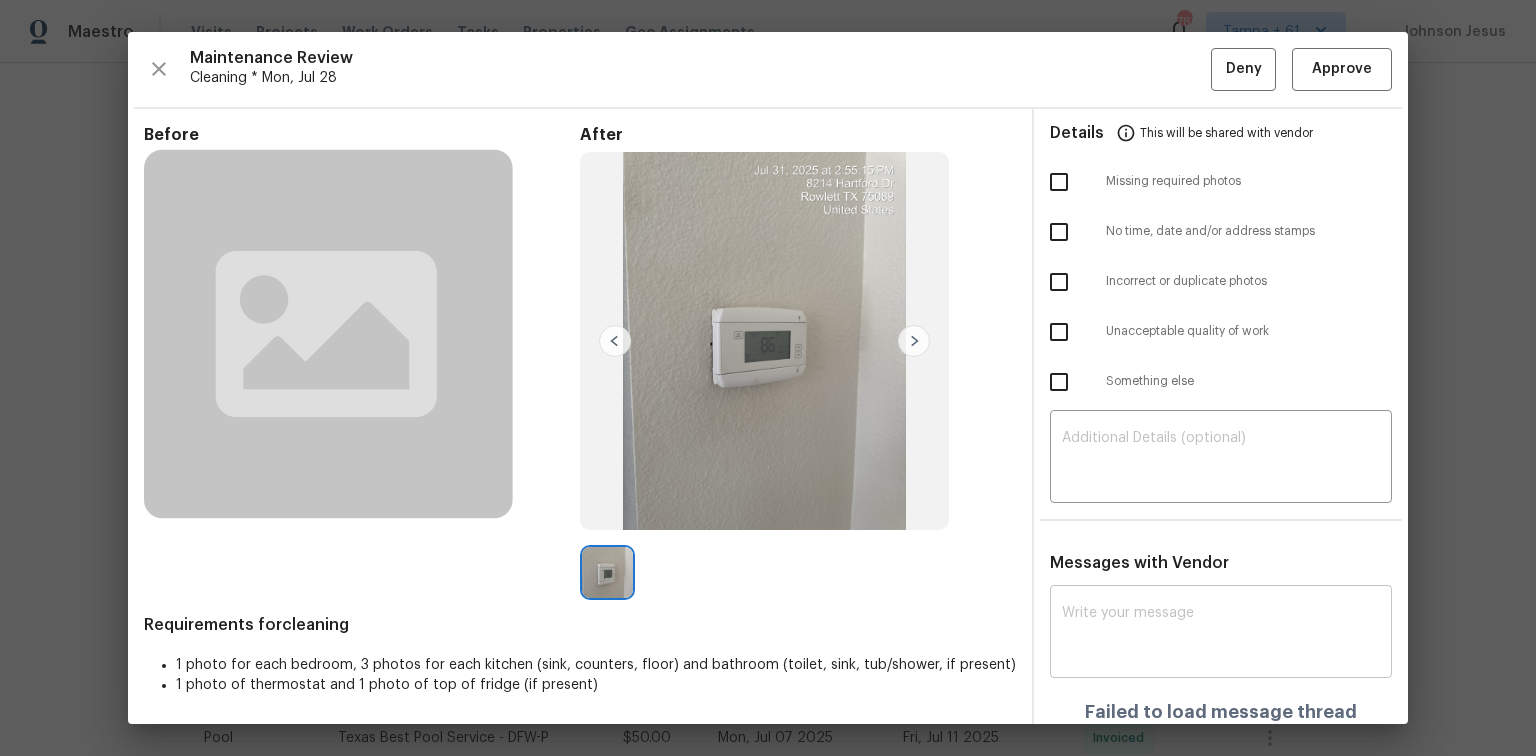 click at bounding box center (1221, 634) 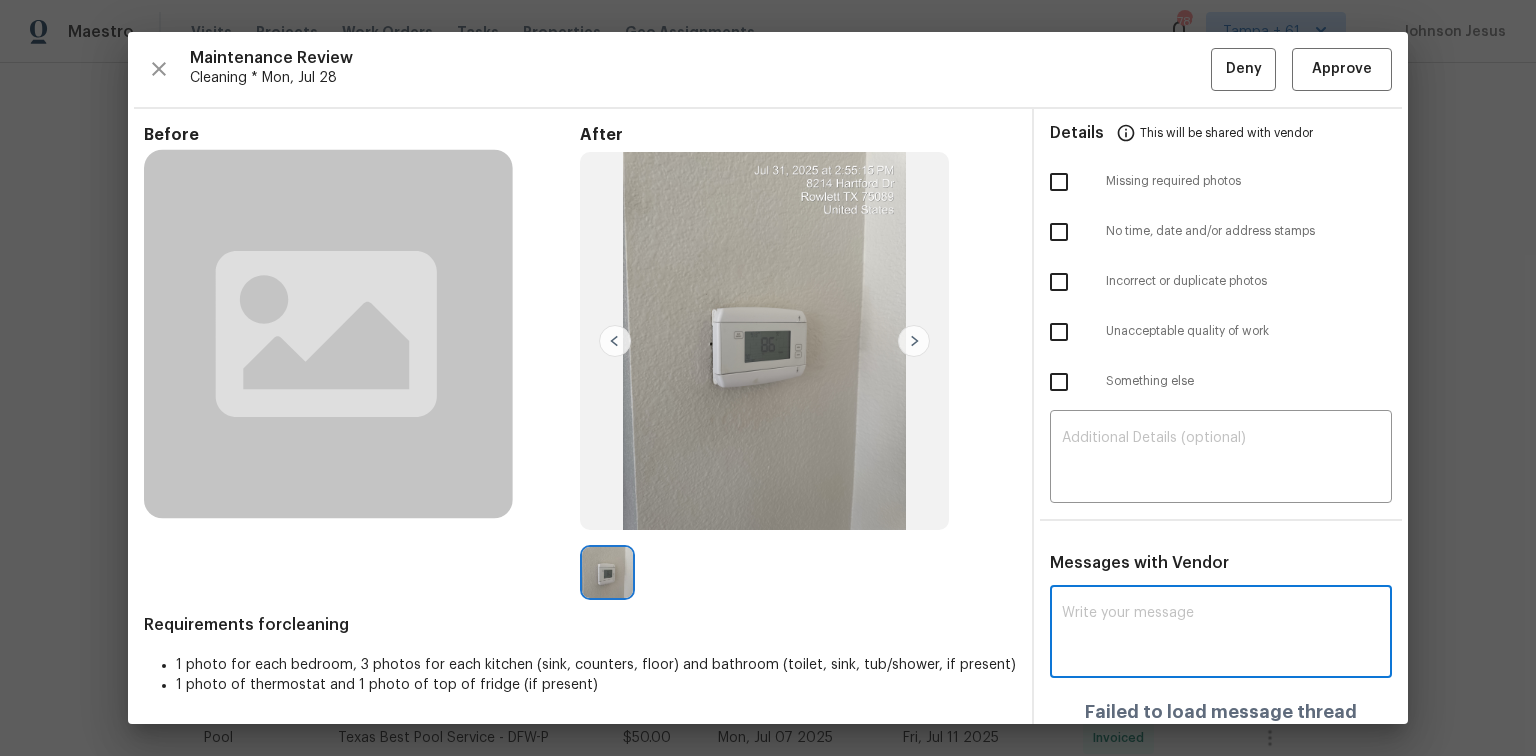 paste on "Maintenance Audit Team: Hello! Unfortunately, this cleaning visit completed on 08/04/2025  has been denied because we are missing the required photos for approval. For approval, please upload All required photos only if the correct or missing photos were taken on the same day the visit was completed. If those photos are available, they must be uploaded within 48 hours of the original visit date. If the required photos were not taken on the day of the visit, the denial will remain in place. If you or your team need a refresher on the quality standards and requirements, please refer to the updated Standards of Work that have been distributed via email. Thank you!" 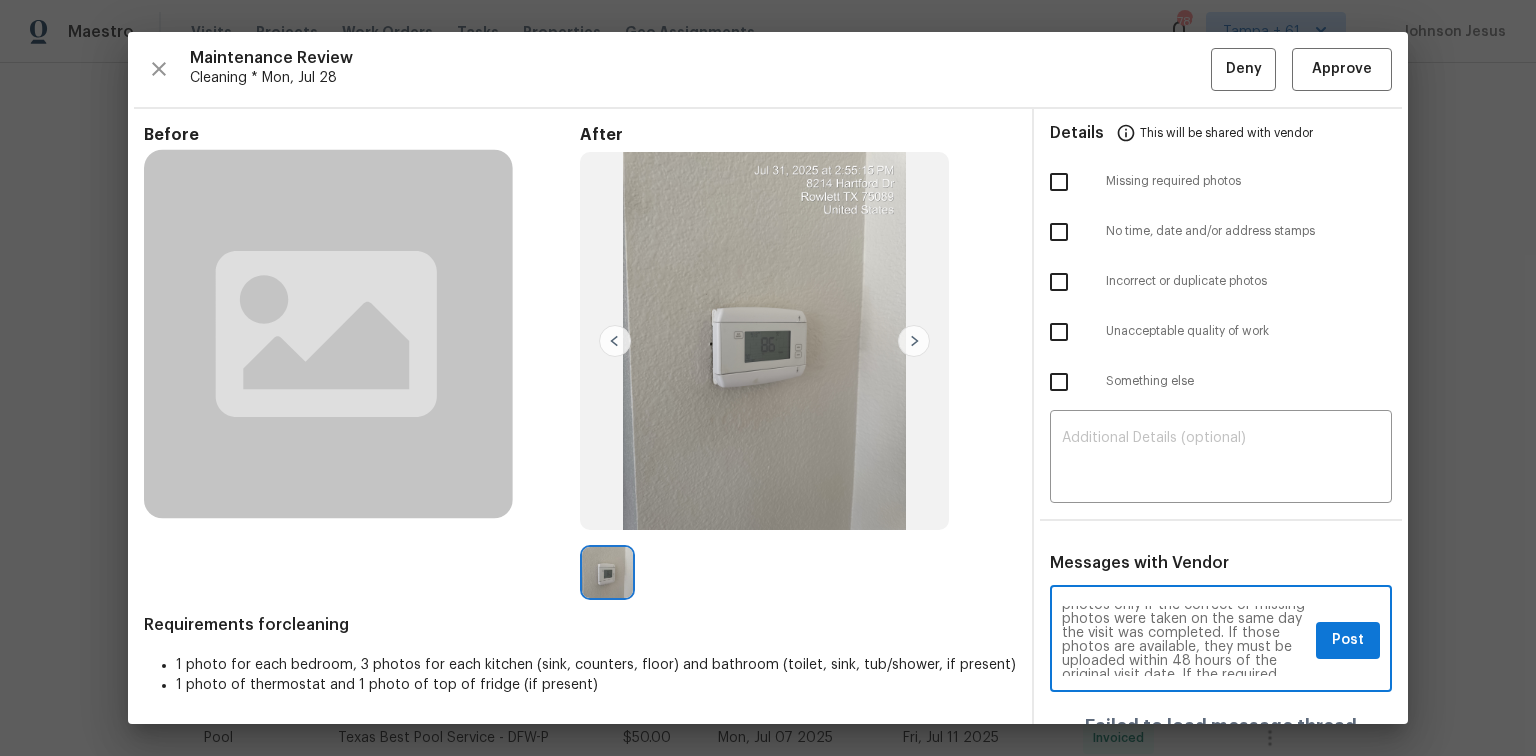 scroll, scrollTop: 0, scrollLeft: 0, axis: both 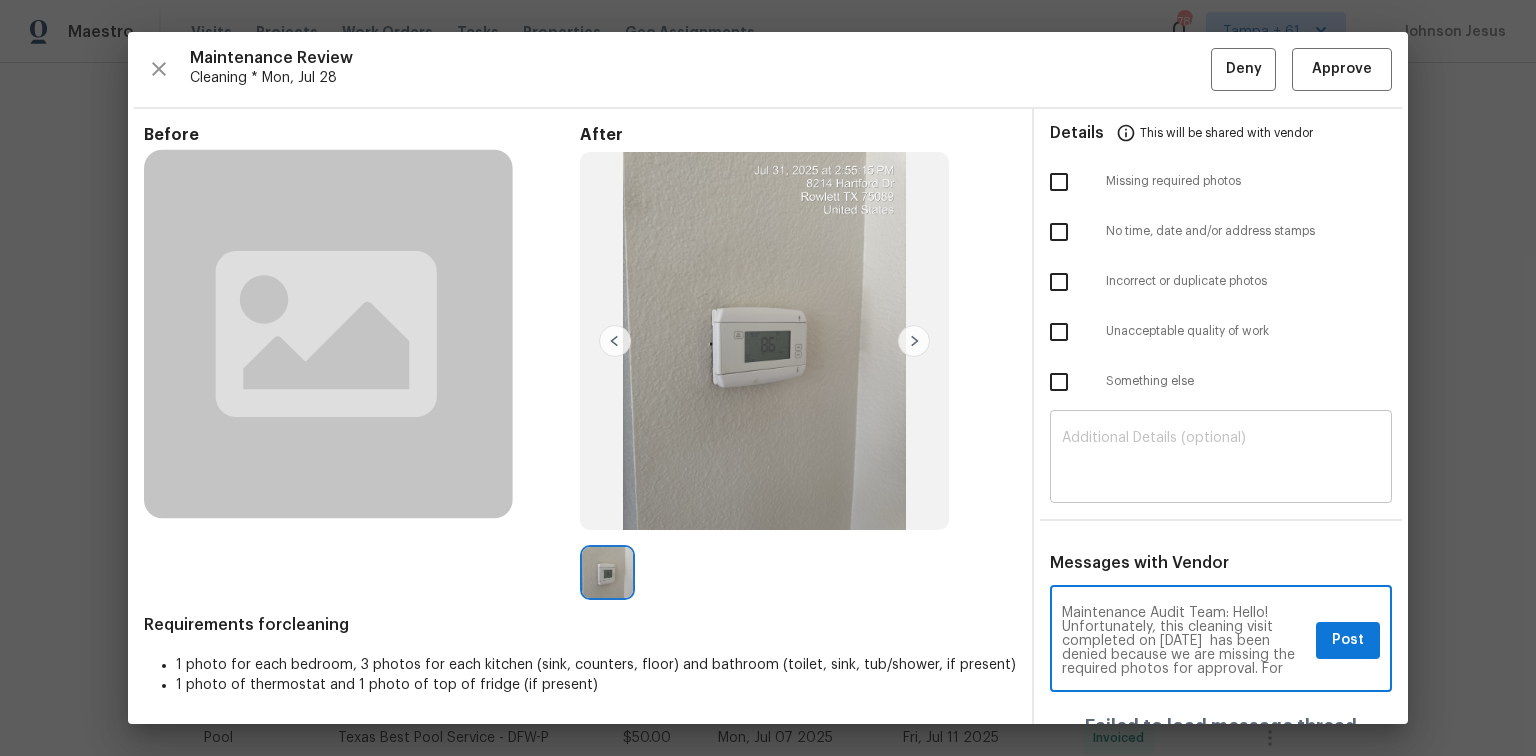 type on "Maintenance Audit Team: Hello! Unfortunately, this cleaning visit completed on 08/04/2025  has been denied because we are missing the required photos for approval. For approval, please upload All required photos only if the correct or missing photos were taken on the same day the visit was completed. If those photos are available, they must be uploaded within 48 hours of the original visit date. If the required photos were not taken on the day of the visit, the denial will remain in place. If you or your team need a refresher on the quality standards and requirements, please refer to the updated Standards of Work that have been distributed via email. Thank you!" 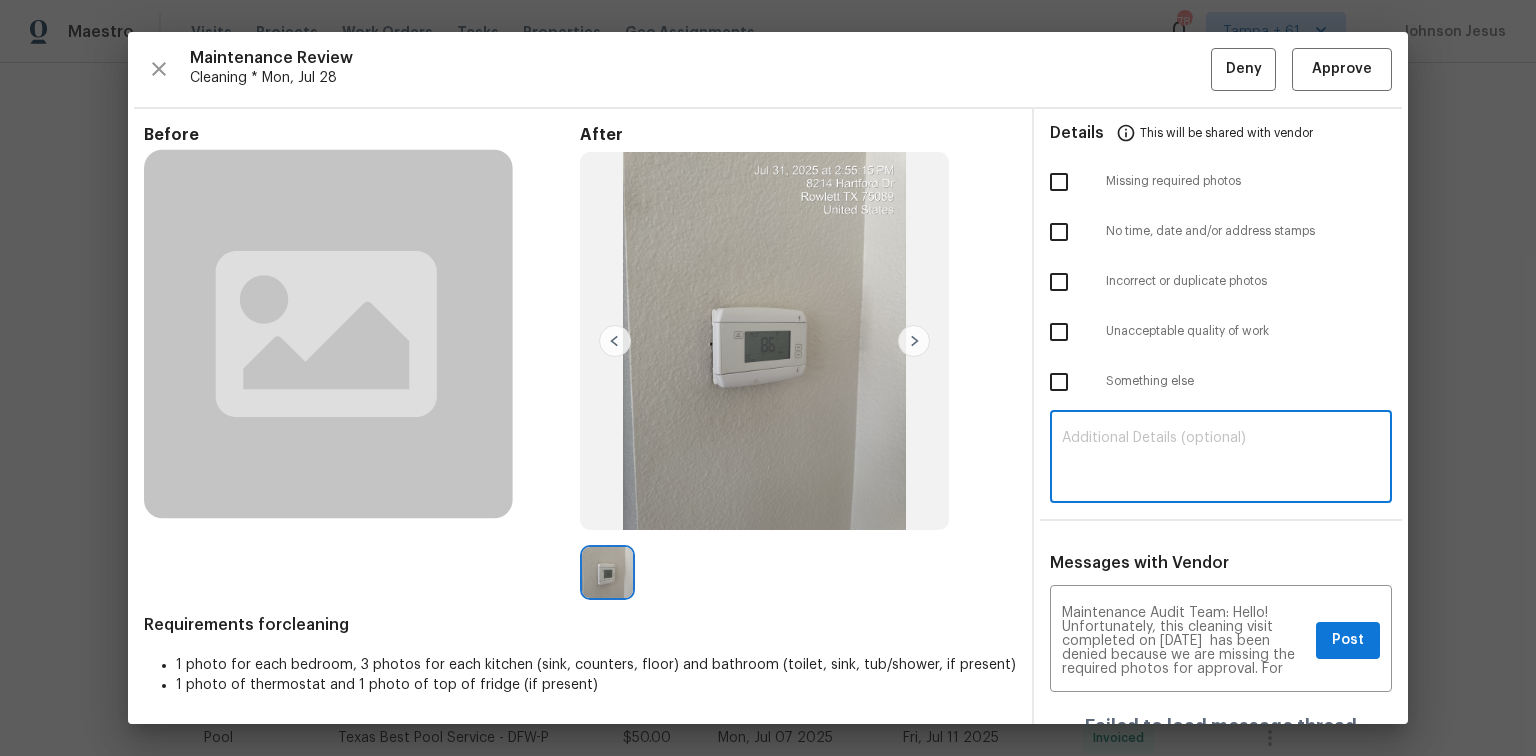 paste on "Maintenance Audit Team: Hello! Unfortunately, this cleaning visit completed on 08/04/2025  has been denied because we are missing the required photos for approval. For approval, please upload All required photos only if the correct or missing photos were taken on the same day the visit was completed. If those photos are available, they must be uploaded within 48 hours of the original visit date. If the required photos were not taken on the day of the visit, the denial will remain in place. If you or your team need a refresher on the quality standards and requirements, please refer to the updated Standards of Work that have been distributed via email. Thank you!" 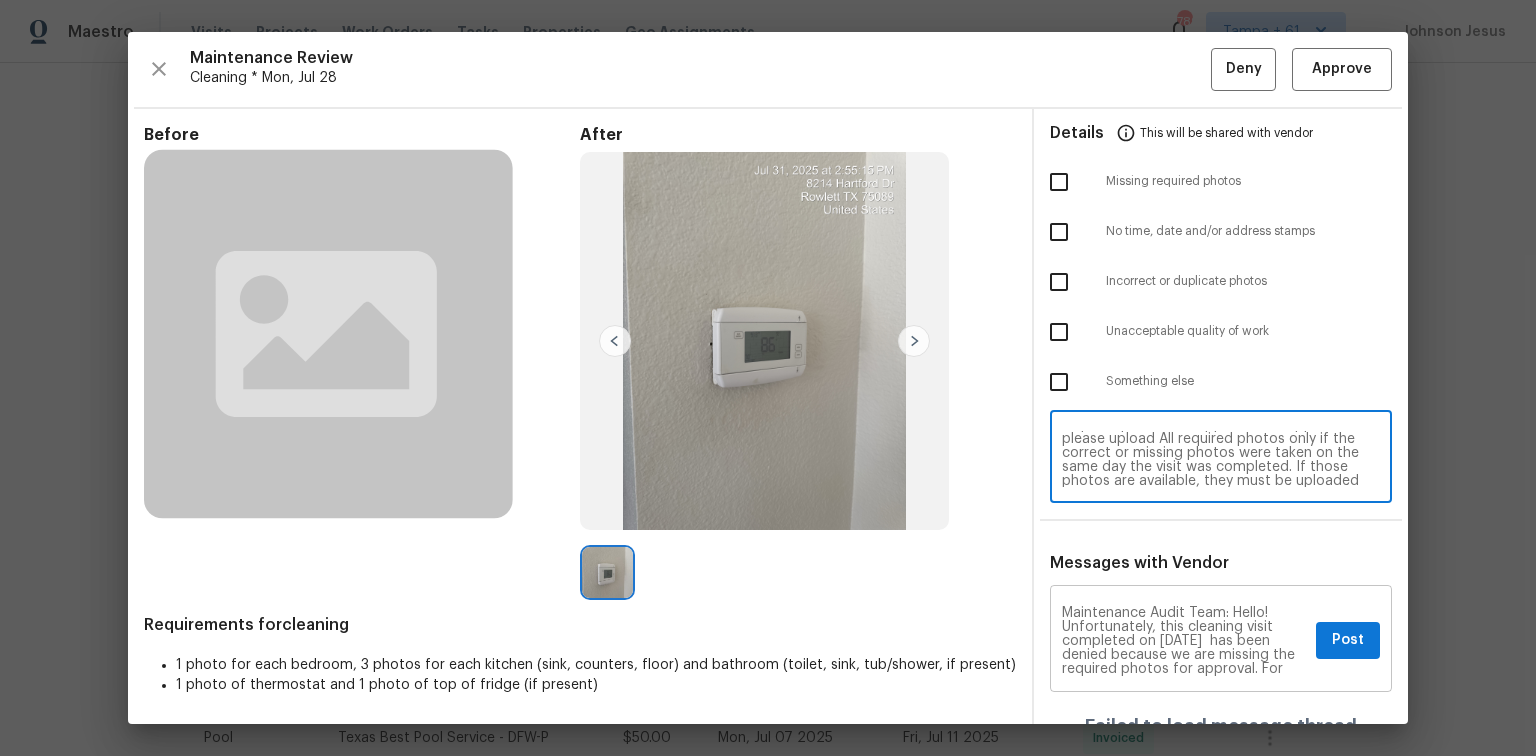 scroll, scrollTop: 154, scrollLeft: 0, axis: vertical 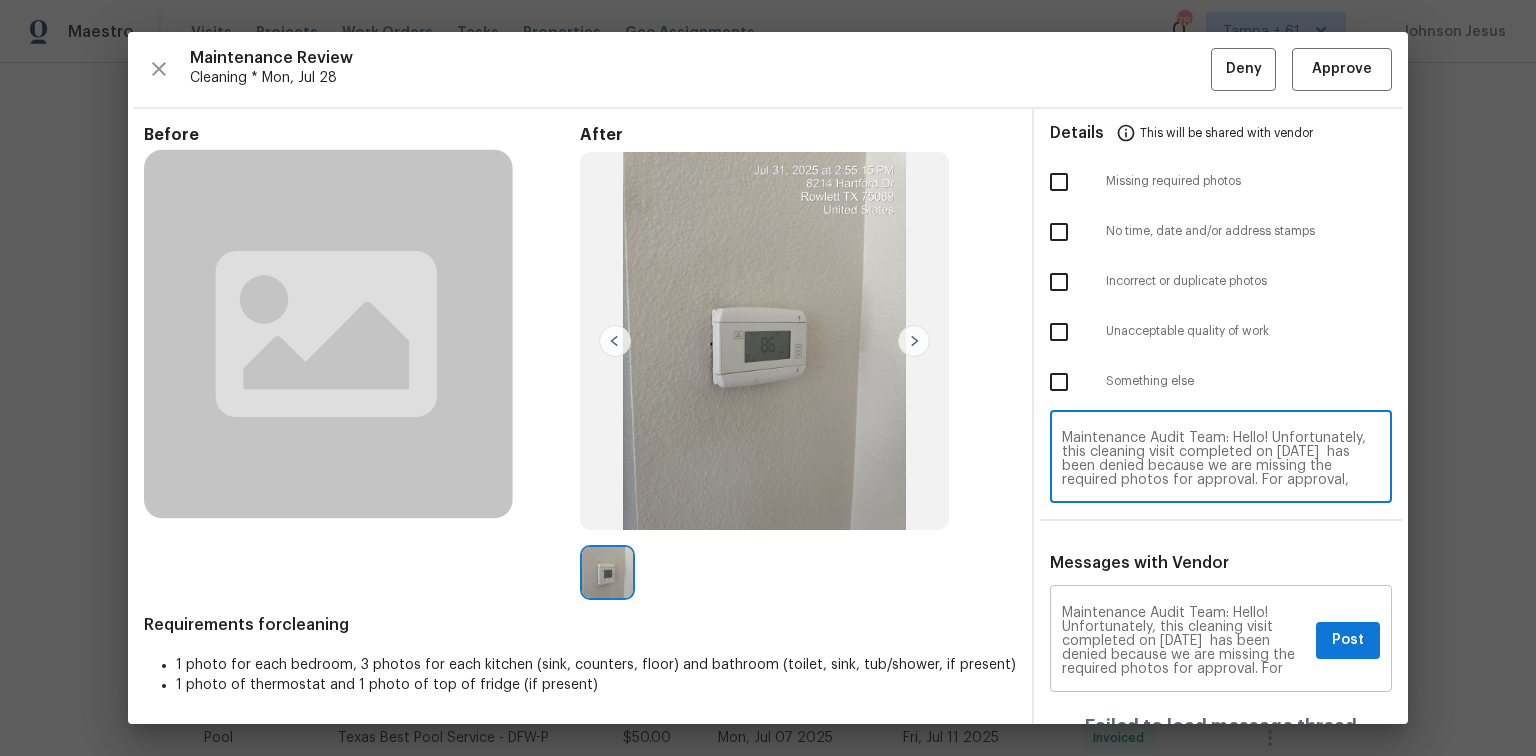 type on "Maintenance Audit Team: Hello! Unfortunately, this cleaning visit completed on 08/04/2025  has been denied because we are missing the required photos for approval. For approval, please upload All required photos only if the correct or missing photos were taken on the same day the visit was completed. If those photos are available, they must be uploaded within 48 hours of the original visit date. If the required photos were not taken on the day of the visit, the denial will remain in place. If you or your team need a refresher on the quality standards and requirements, please refer to the updated Standards of Work that have been distributed via email. Thank you!" 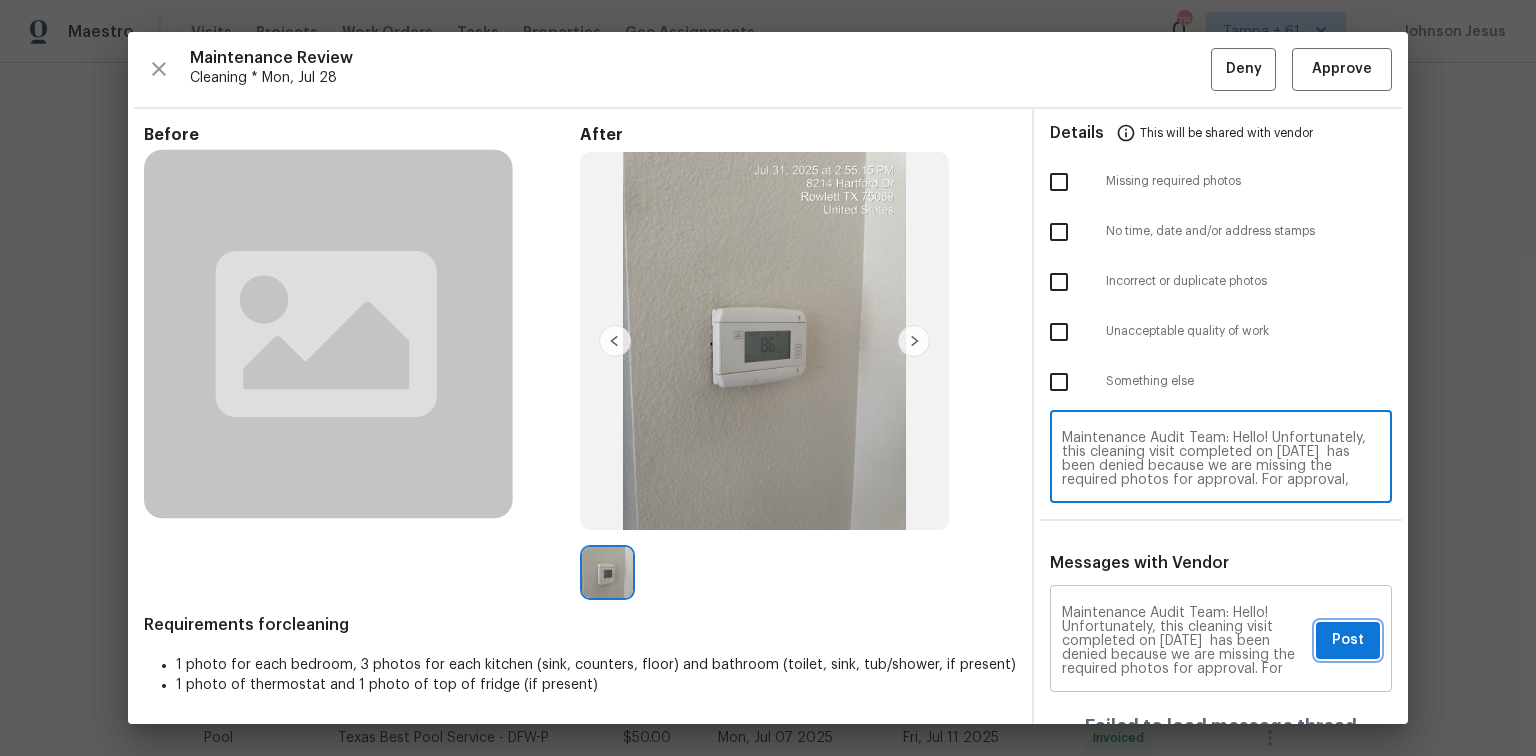 click on "Post" at bounding box center [1348, 640] 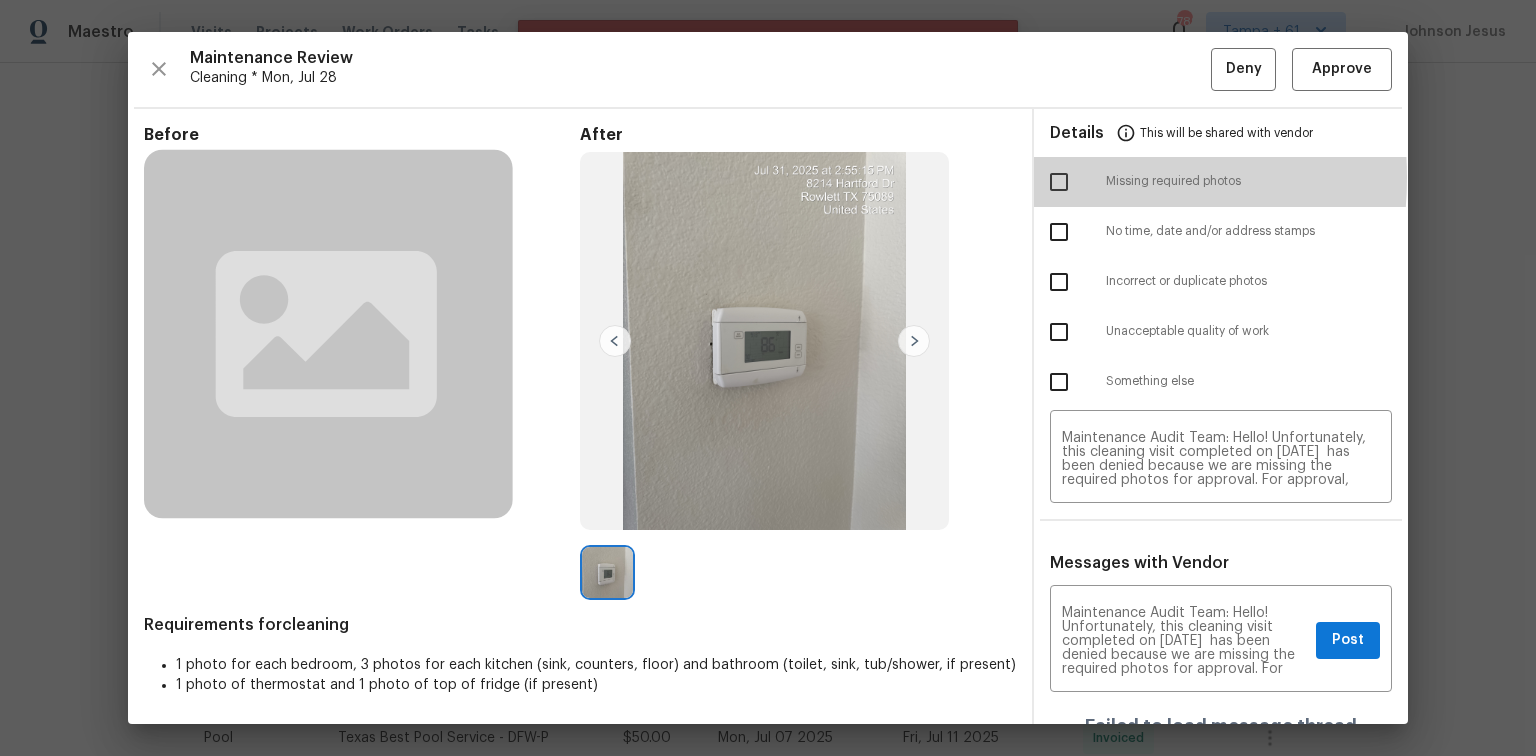 click at bounding box center [1059, 182] 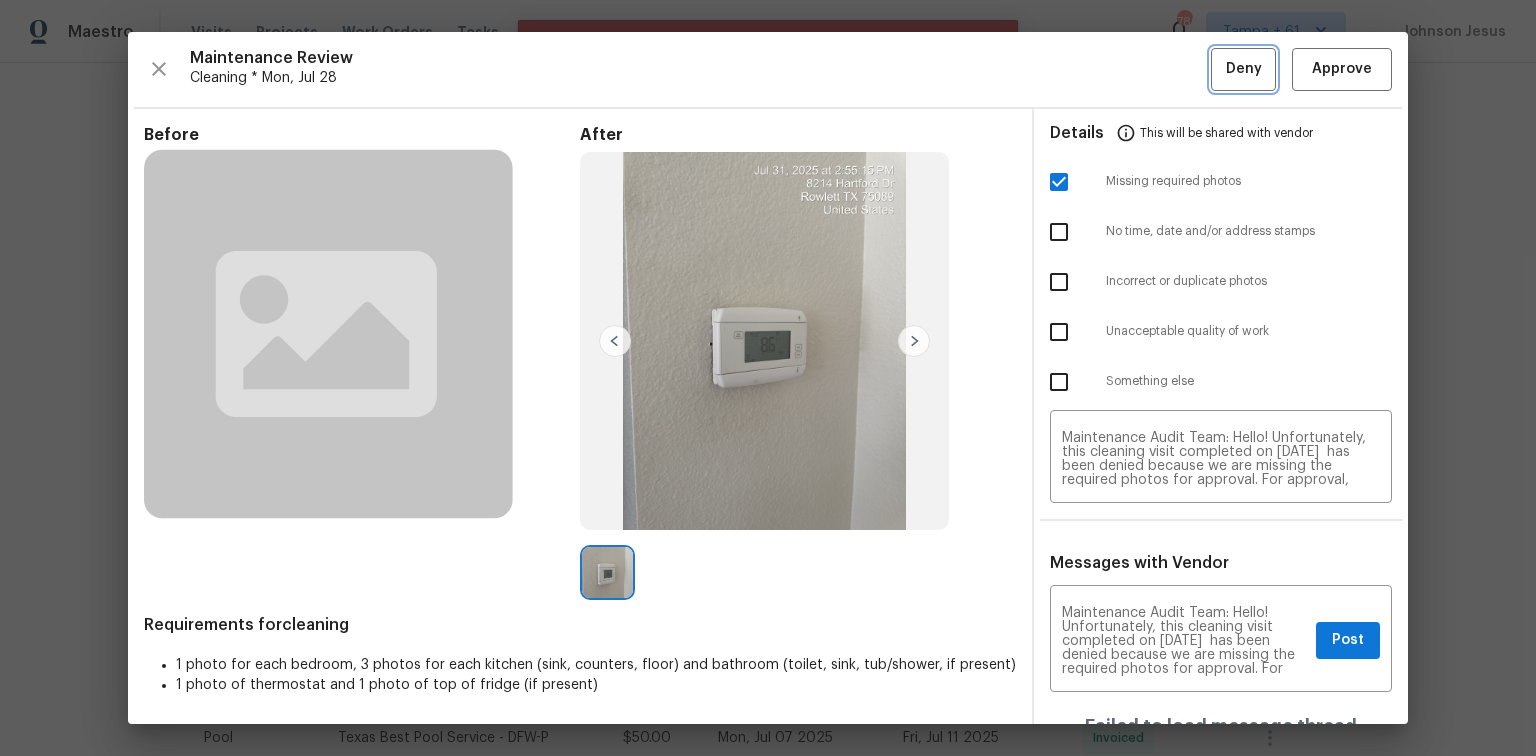 click on "Deny" at bounding box center (1243, 69) 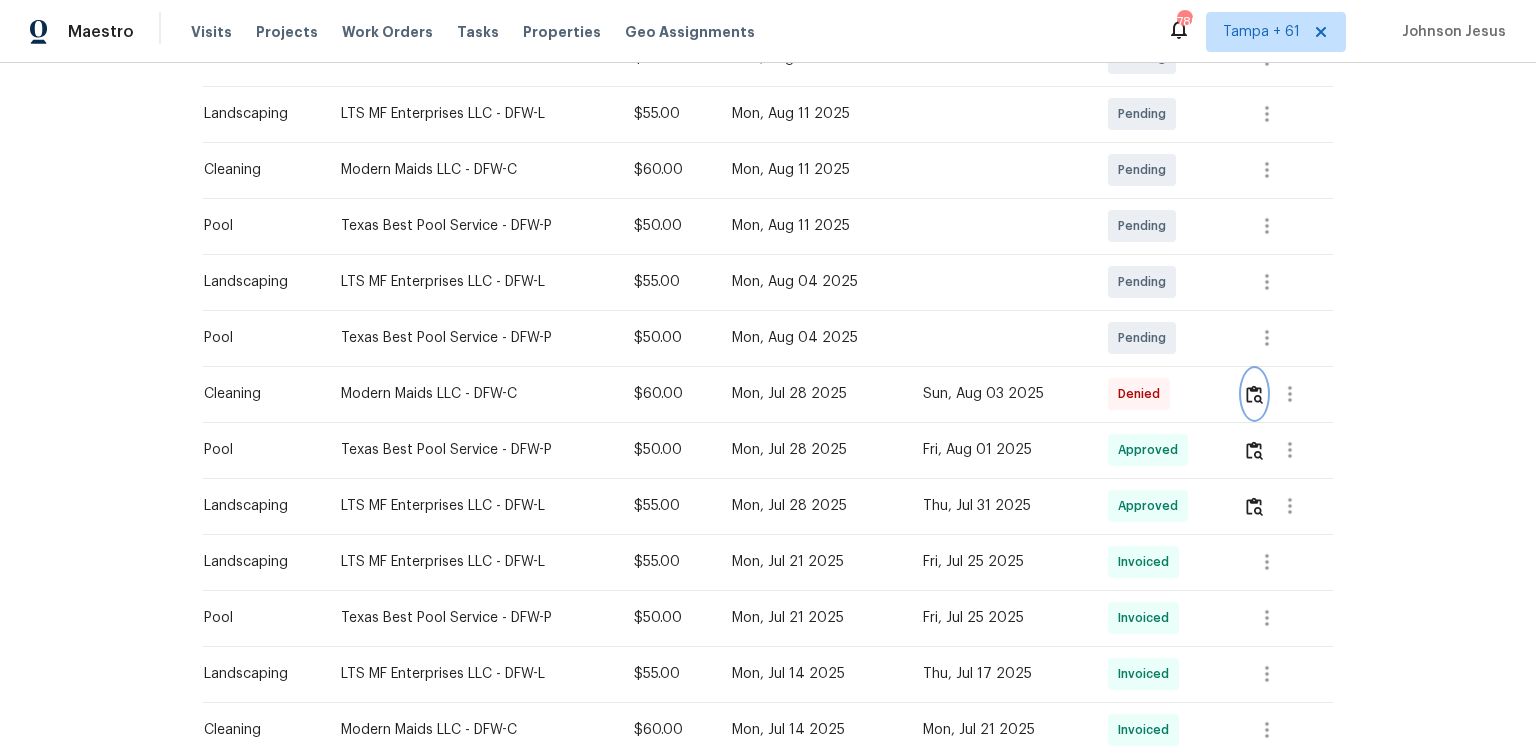 scroll, scrollTop: 160, scrollLeft: 0, axis: vertical 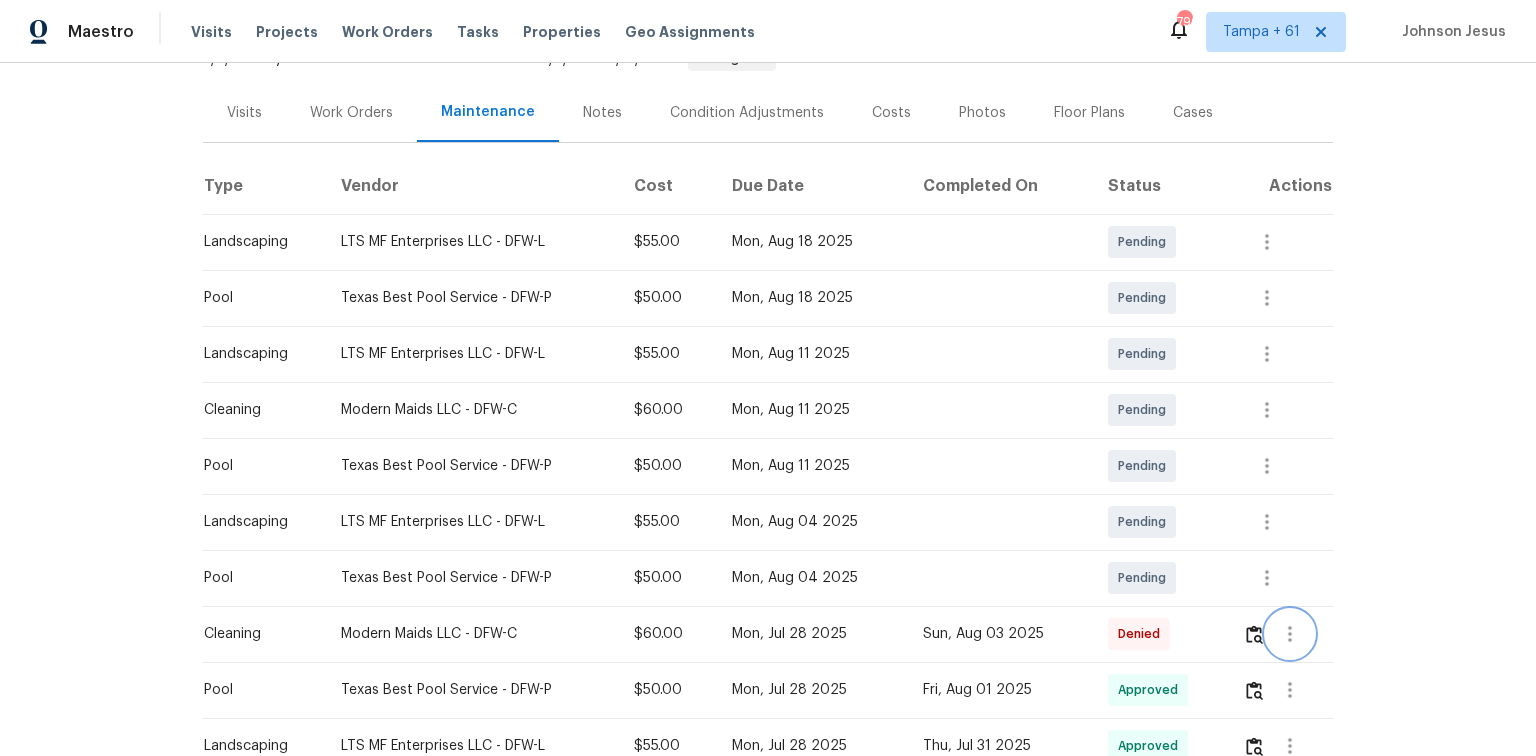 click at bounding box center (1290, 634) 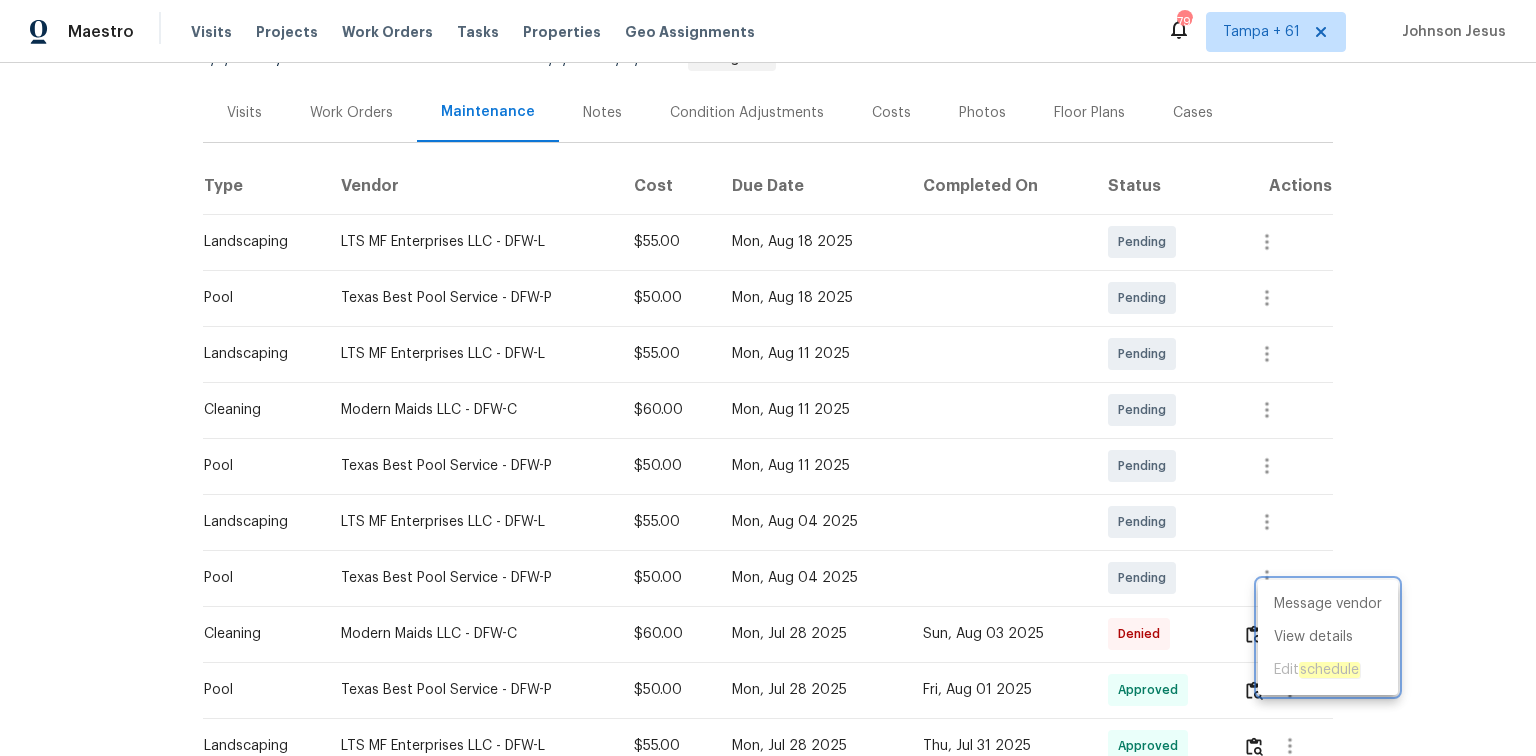 click at bounding box center [768, 378] 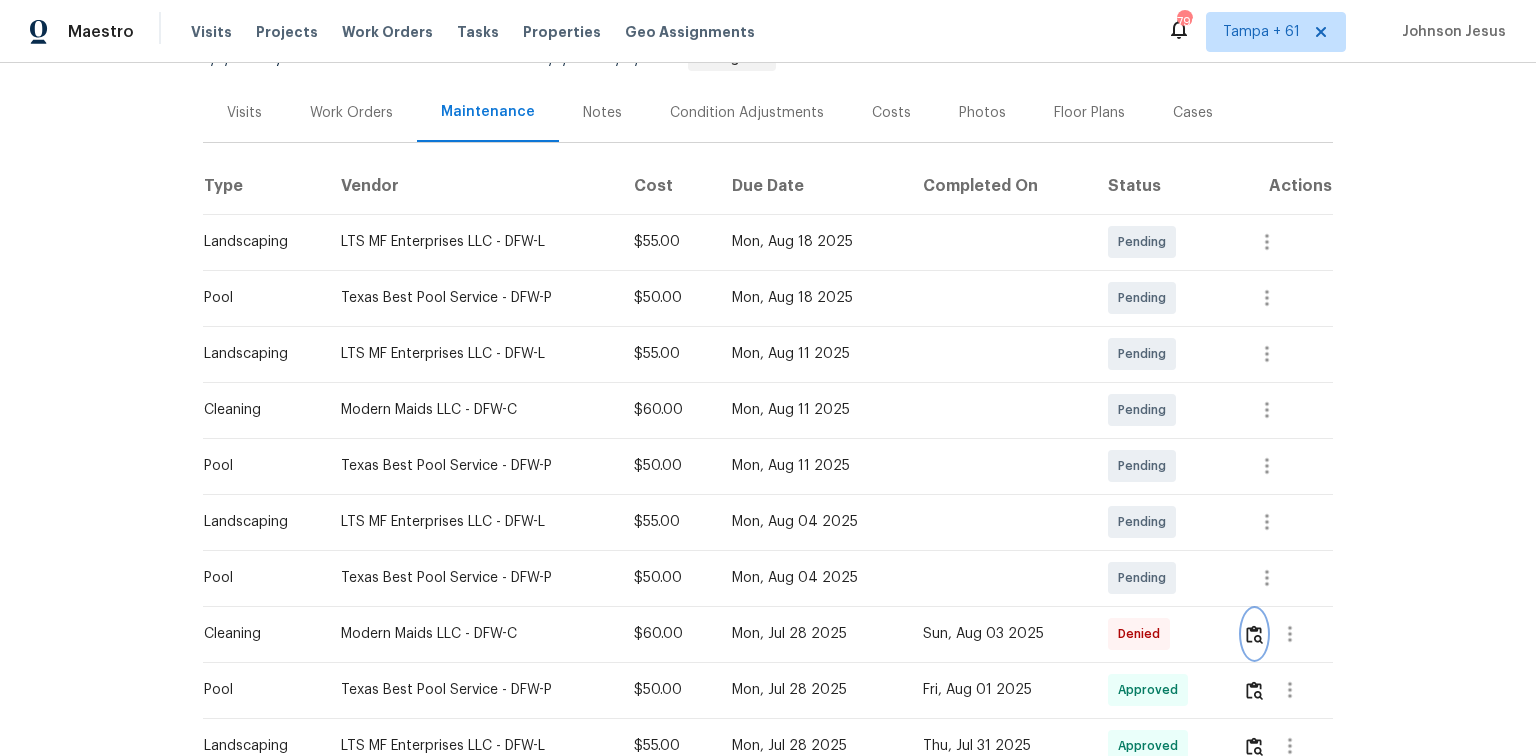click at bounding box center [1254, 634] 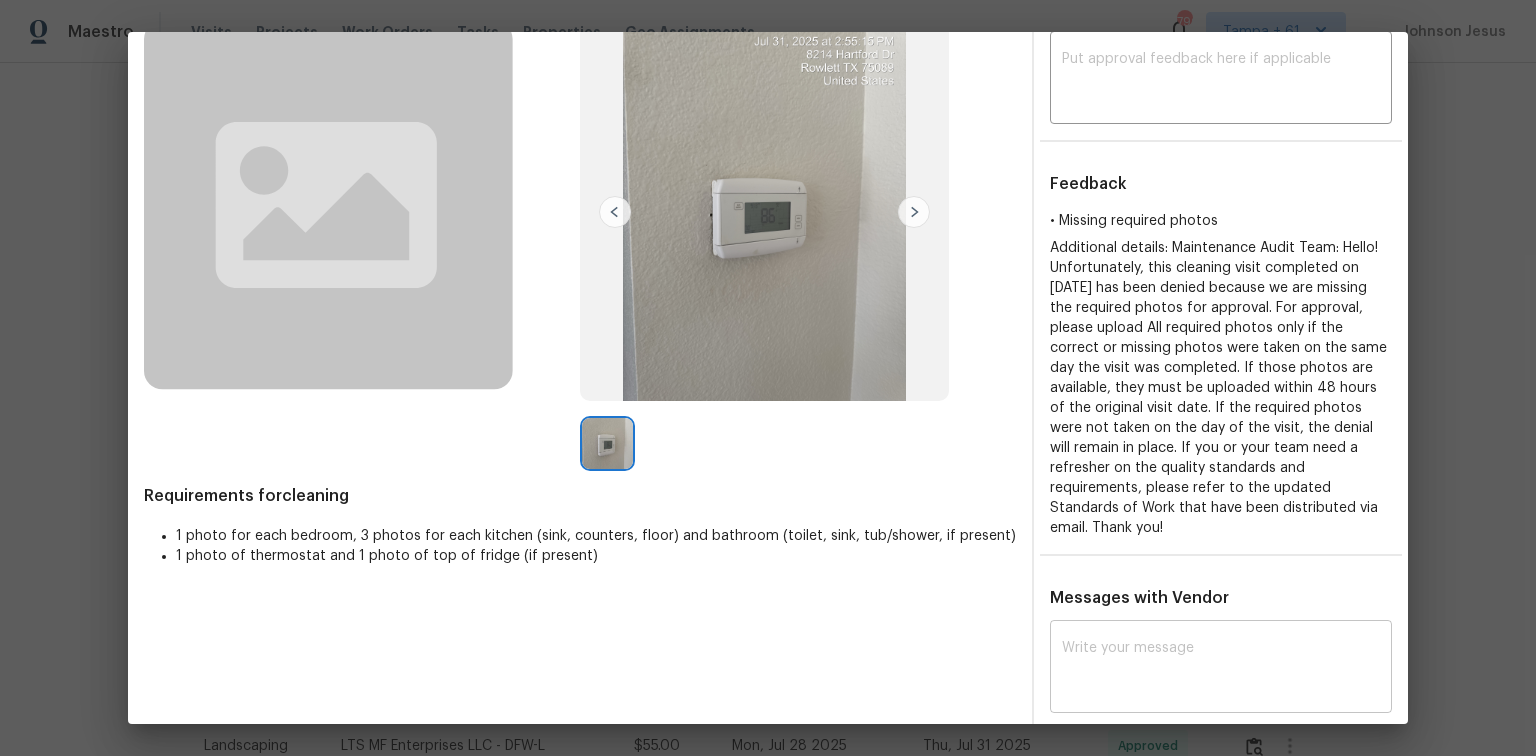 scroll, scrollTop: 88, scrollLeft: 0, axis: vertical 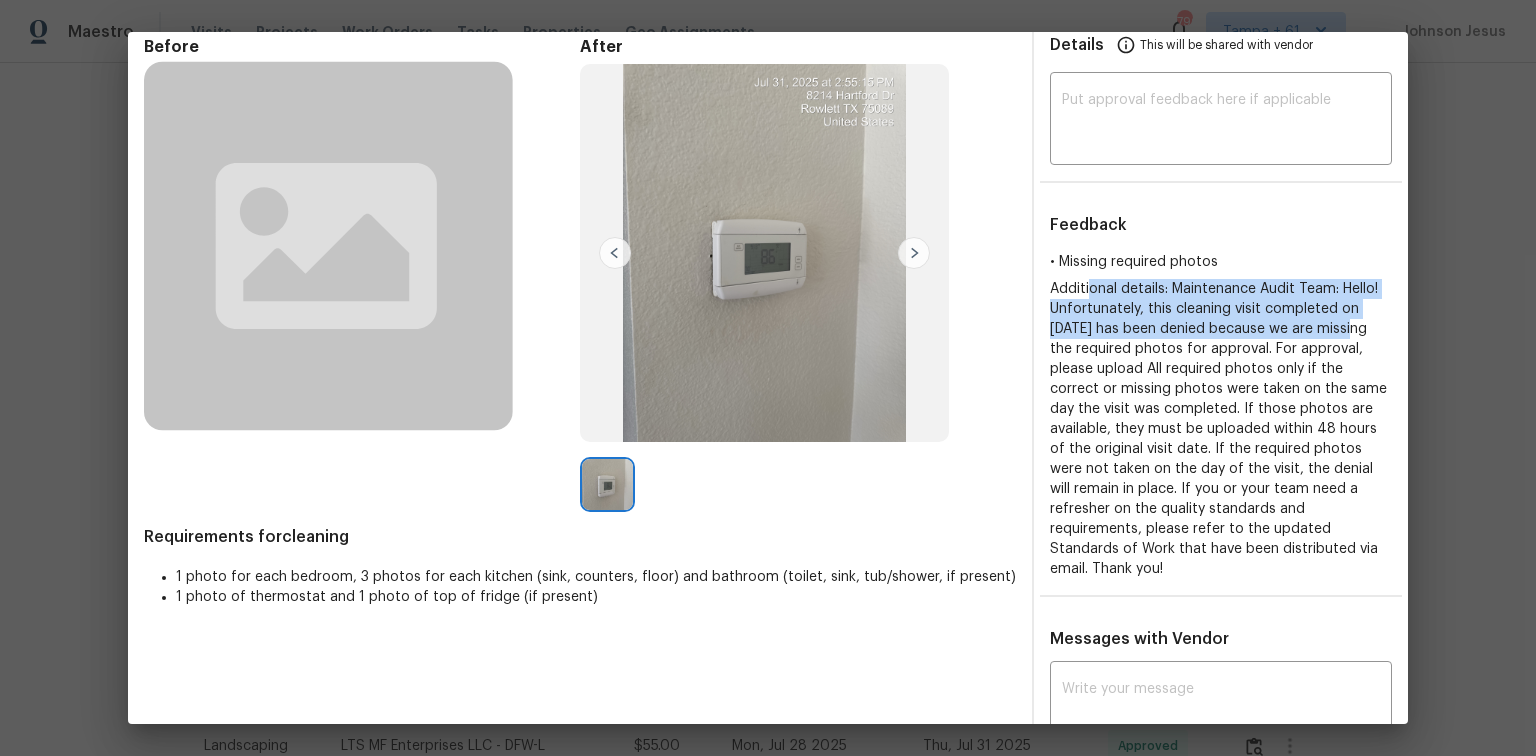 drag, startPoint x: 1082, startPoint y: 283, endPoint x: 1330, endPoint y: 329, distance: 252.23006 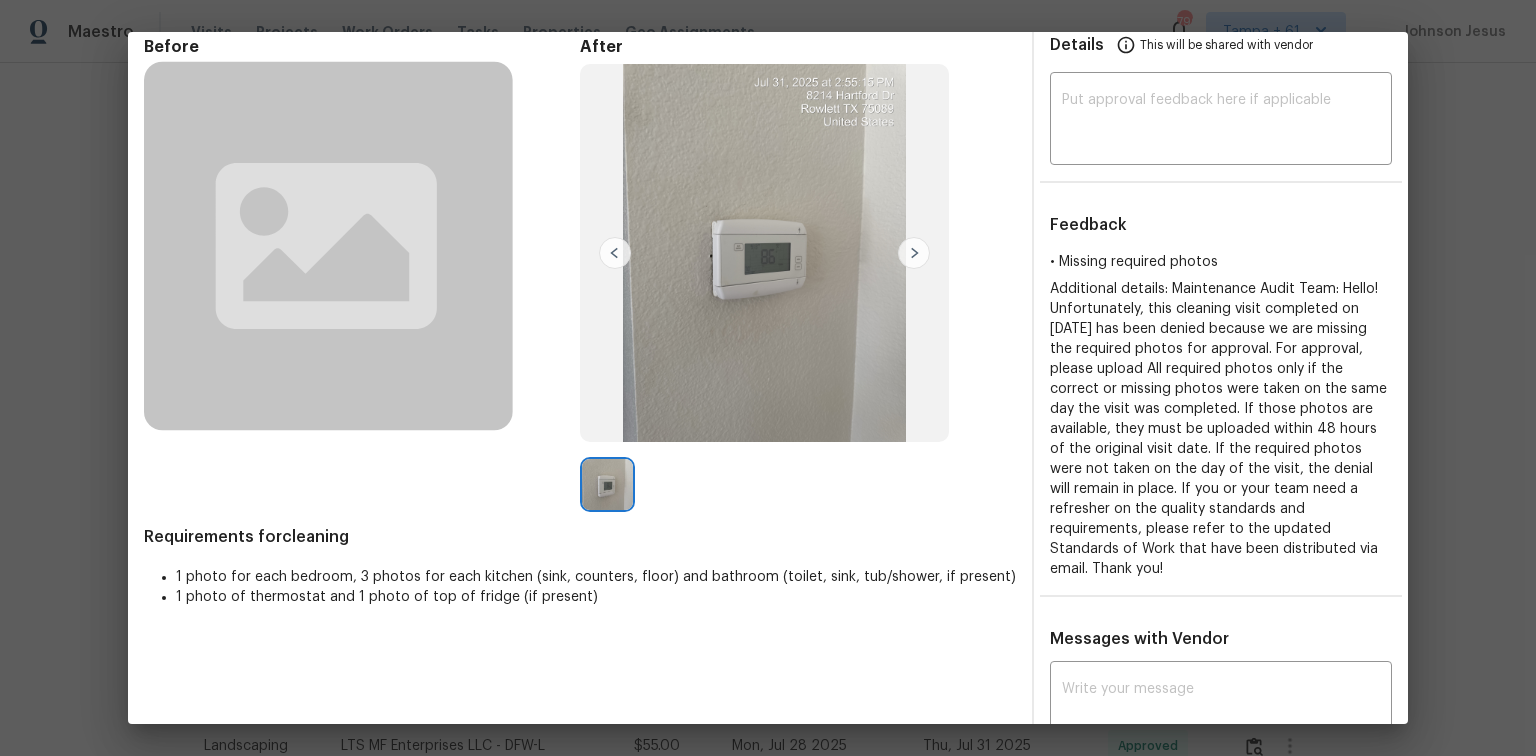 click on "Additional details: Maintenance Audit Team: Hello! Unfortunately, this cleaning visit completed on 08/04/2025  has been denied because we are missing the required photos for approval. For approval, please upload All required photos only if the correct or missing photos were taken on the same day the visit was completed. If those photos are available, they must be uploaded within 48 hours of the original visit date. If the required photos were not taken on the day of the visit, the denial will remain in place. If you or your team need a refresher on the quality standards and requirements, please refer to the updated Standards of Work that have been distributed via email. Thank you!" at bounding box center (1218, 429) 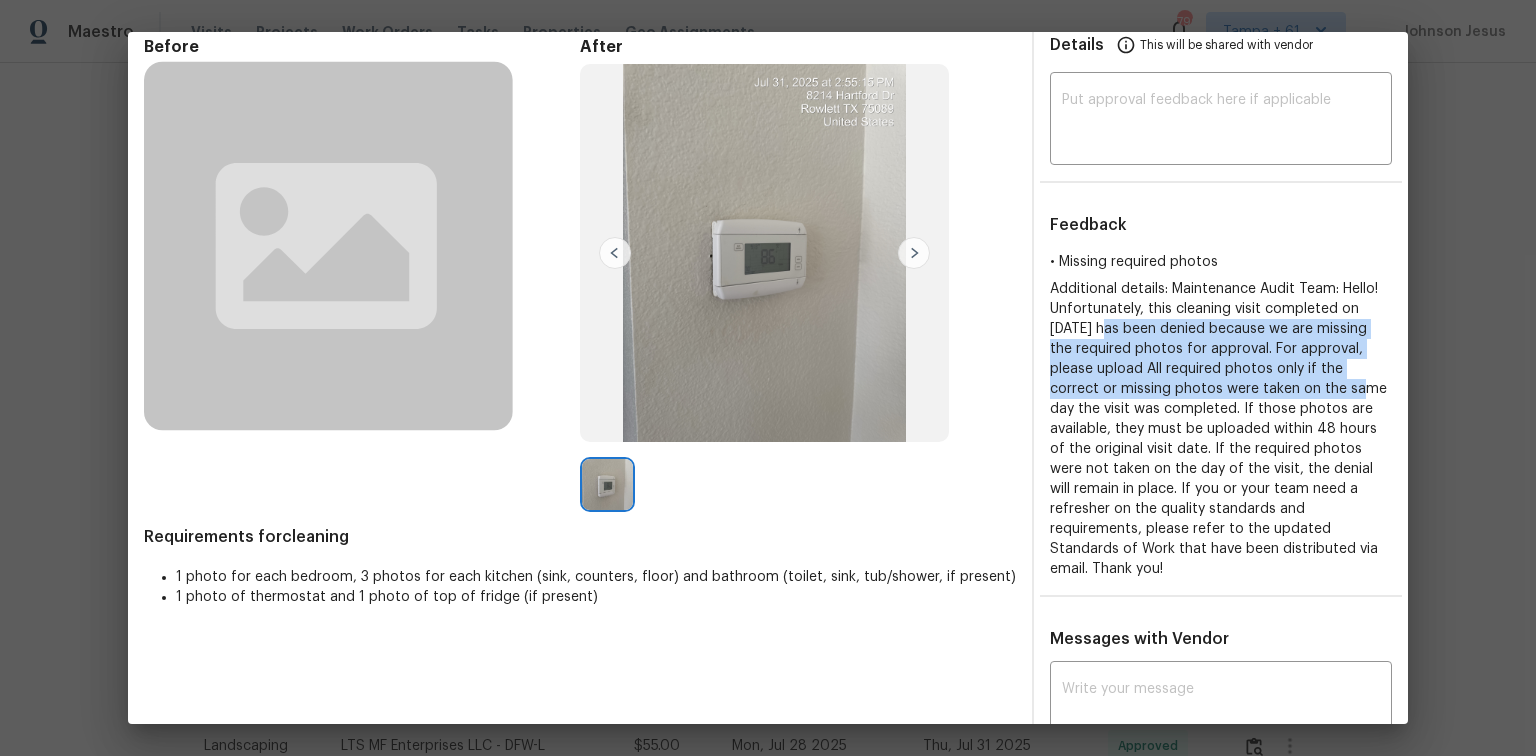 drag, startPoint x: 1108, startPoint y: 327, endPoint x: 1243, endPoint y: 382, distance: 145.7738 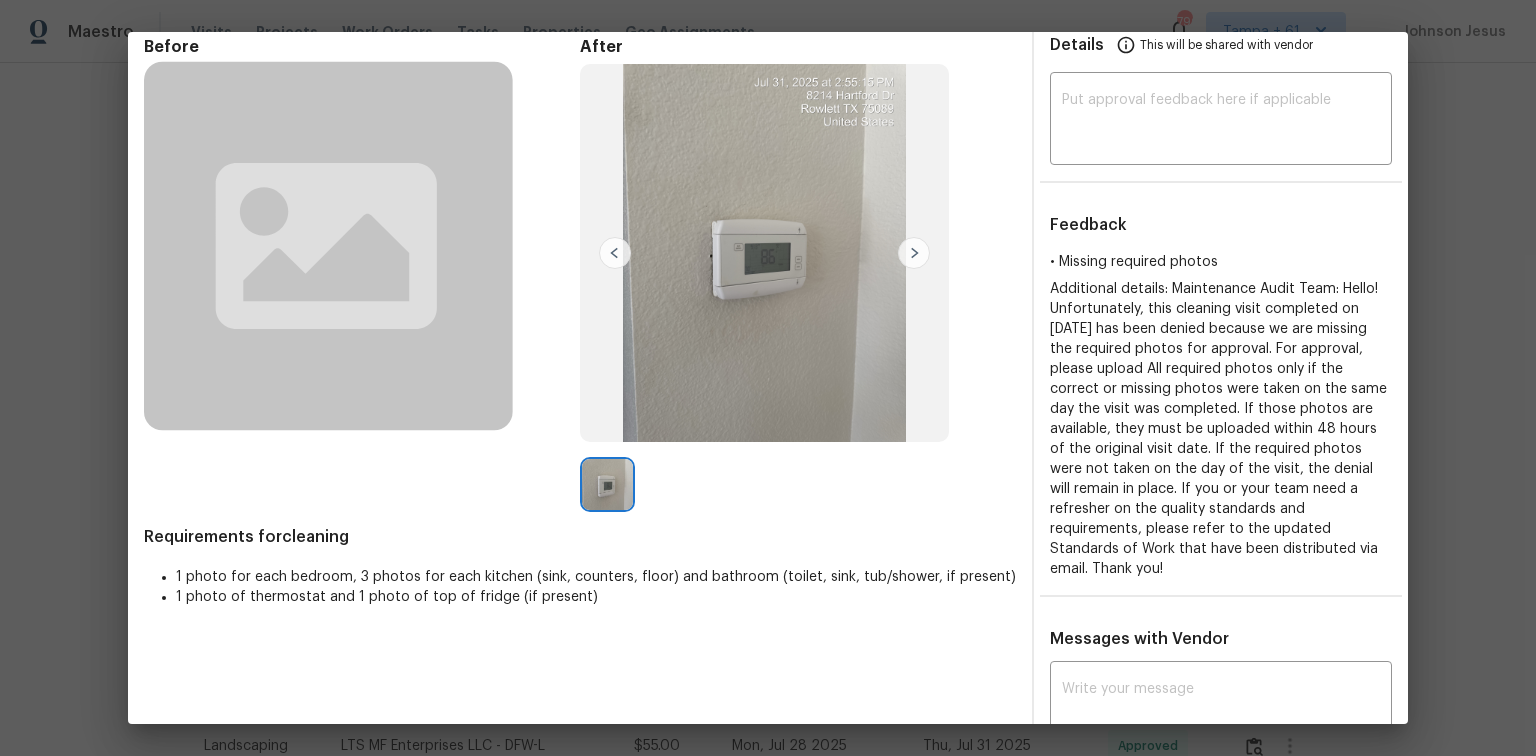 click on "Additional details: Maintenance Audit Team: Hello! Unfortunately, this cleaning visit completed on 08/04/2025  has been denied because we are missing the required photos for approval. For approval, please upload All required photos only if the correct or missing photos were taken on the same day the visit was completed. If those photos are available, they must be uploaded within 48 hours of the original visit date. If the required photos were not taken on the day of the visit, the denial will remain in place. If you or your team need a refresher on the quality standards and requirements, please refer to the updated Standards of Work that have been distributed via email. Thank you!" at bounding box center (1221, 429) 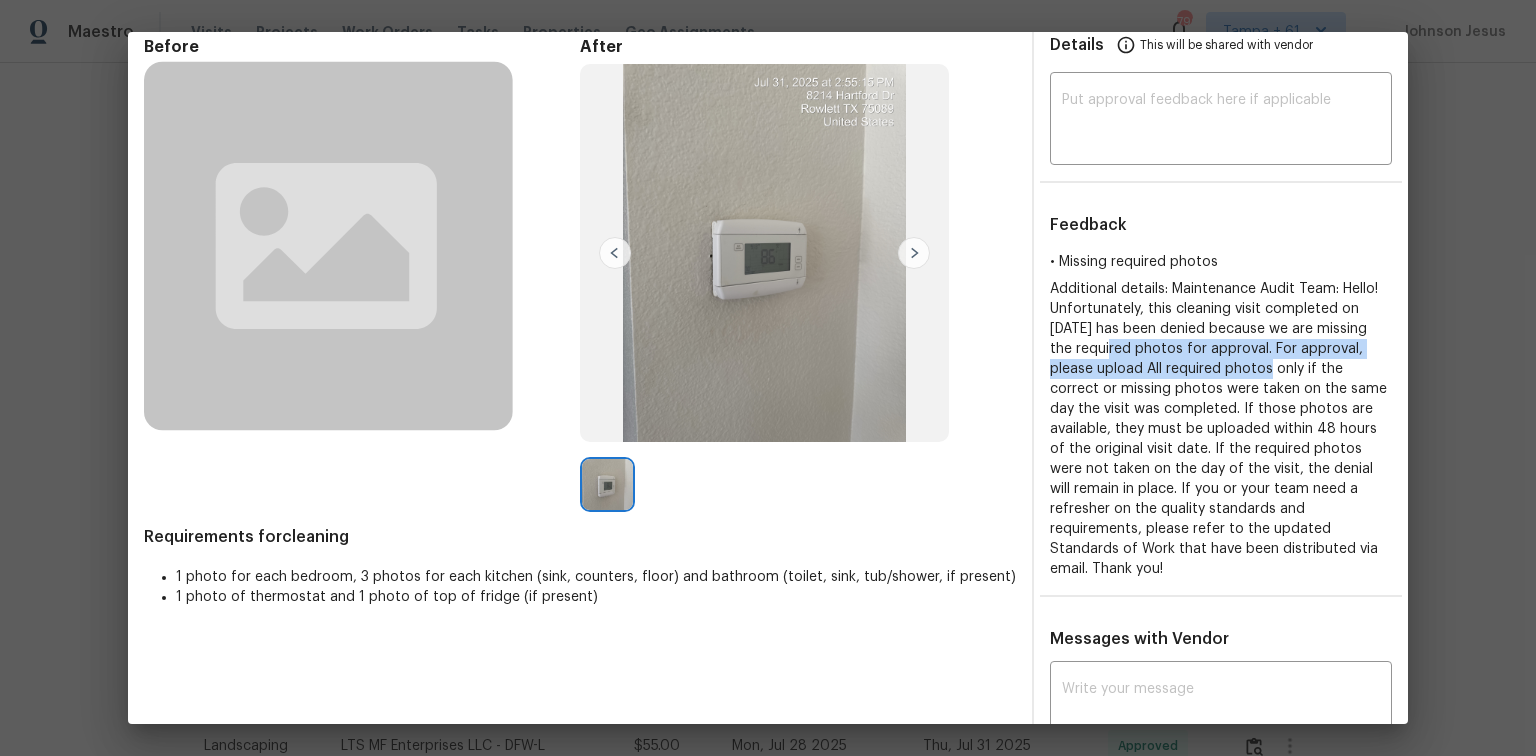 drag, startPoint x: 1069, startPoint y: 351, endPoint x: 1179, endPoint y: 360, distance: 110.36757 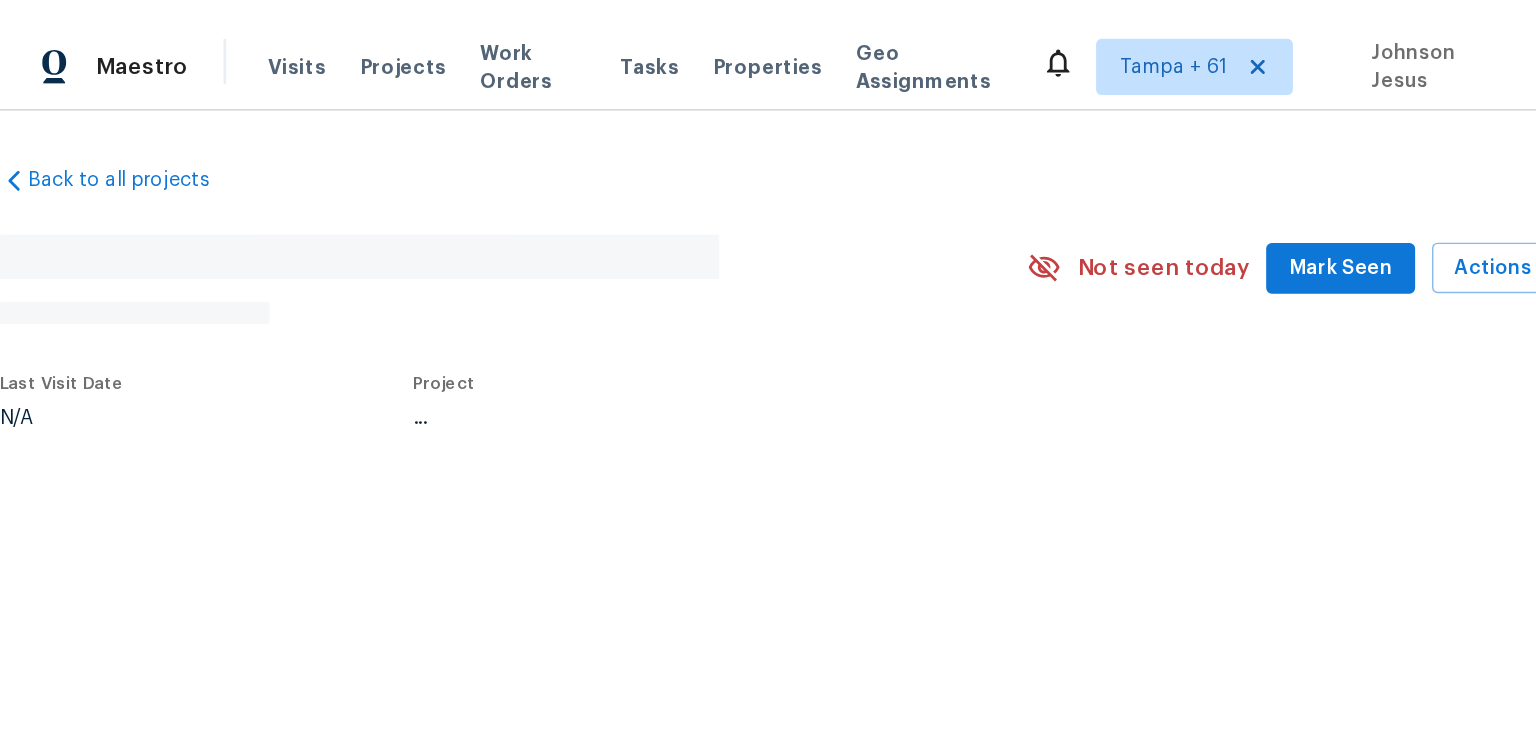 scroll, scrollTop: 0, scrollLeft: 0, axis: both 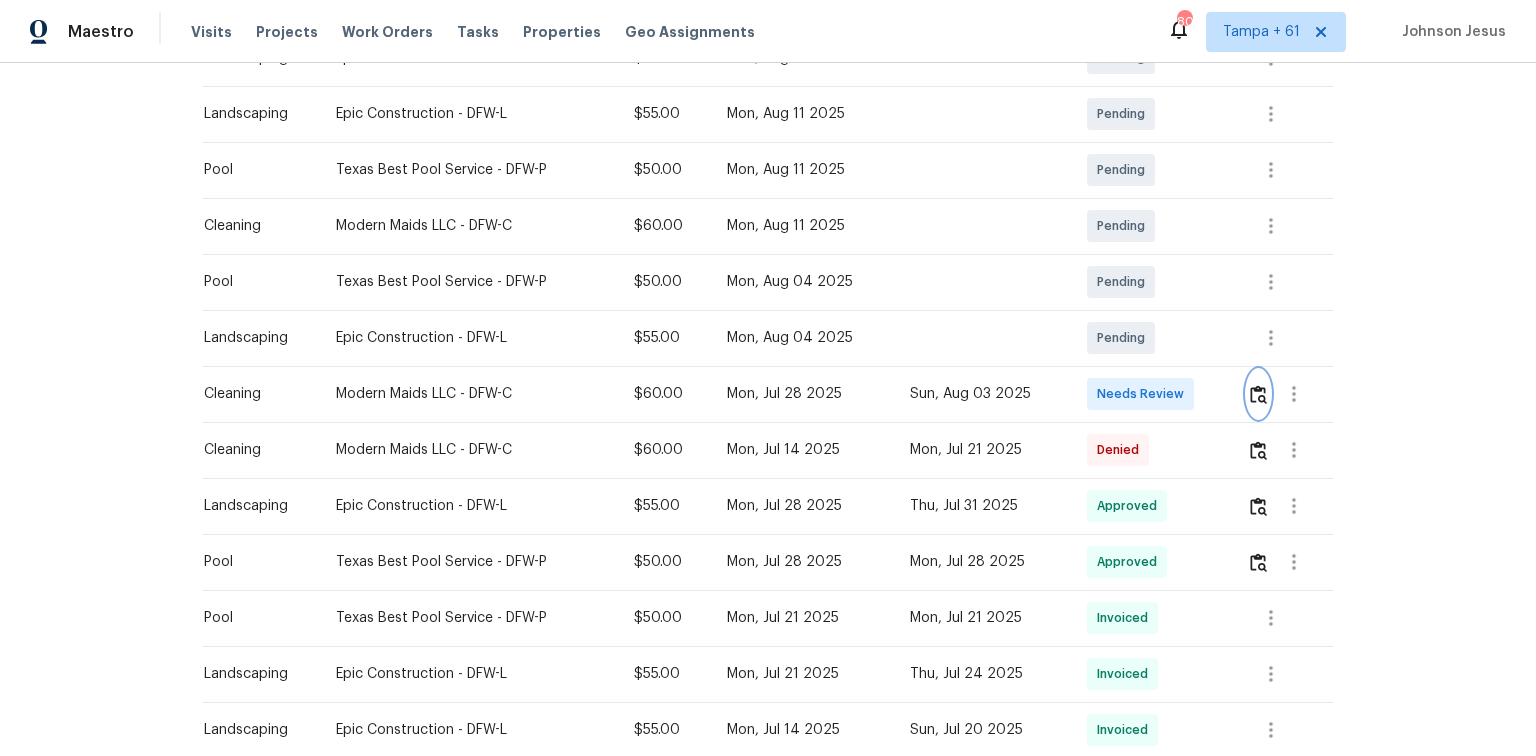 click at bounding box center [1289, 394] 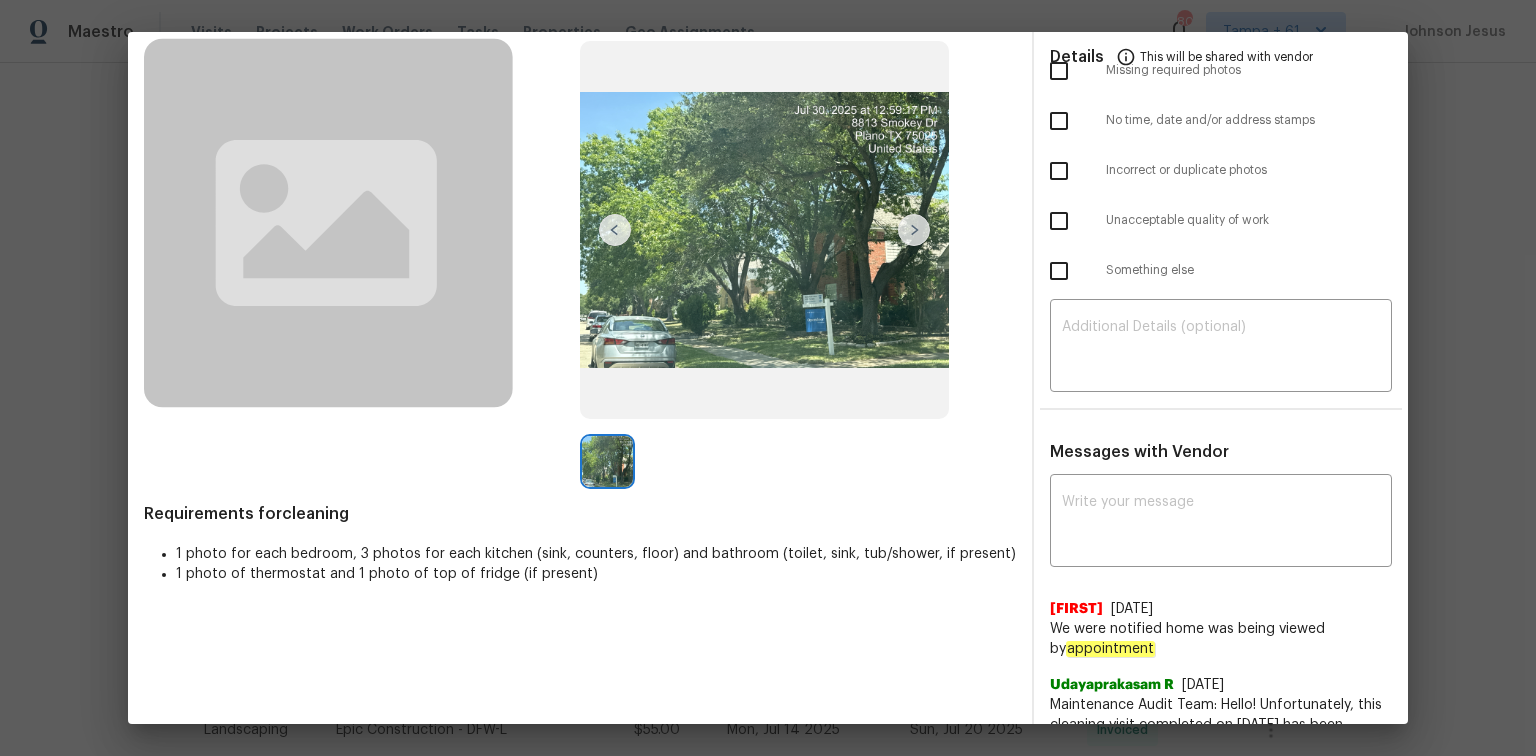 scroll, scrollTop: 160, scrollLeft: 0, axis: vertical 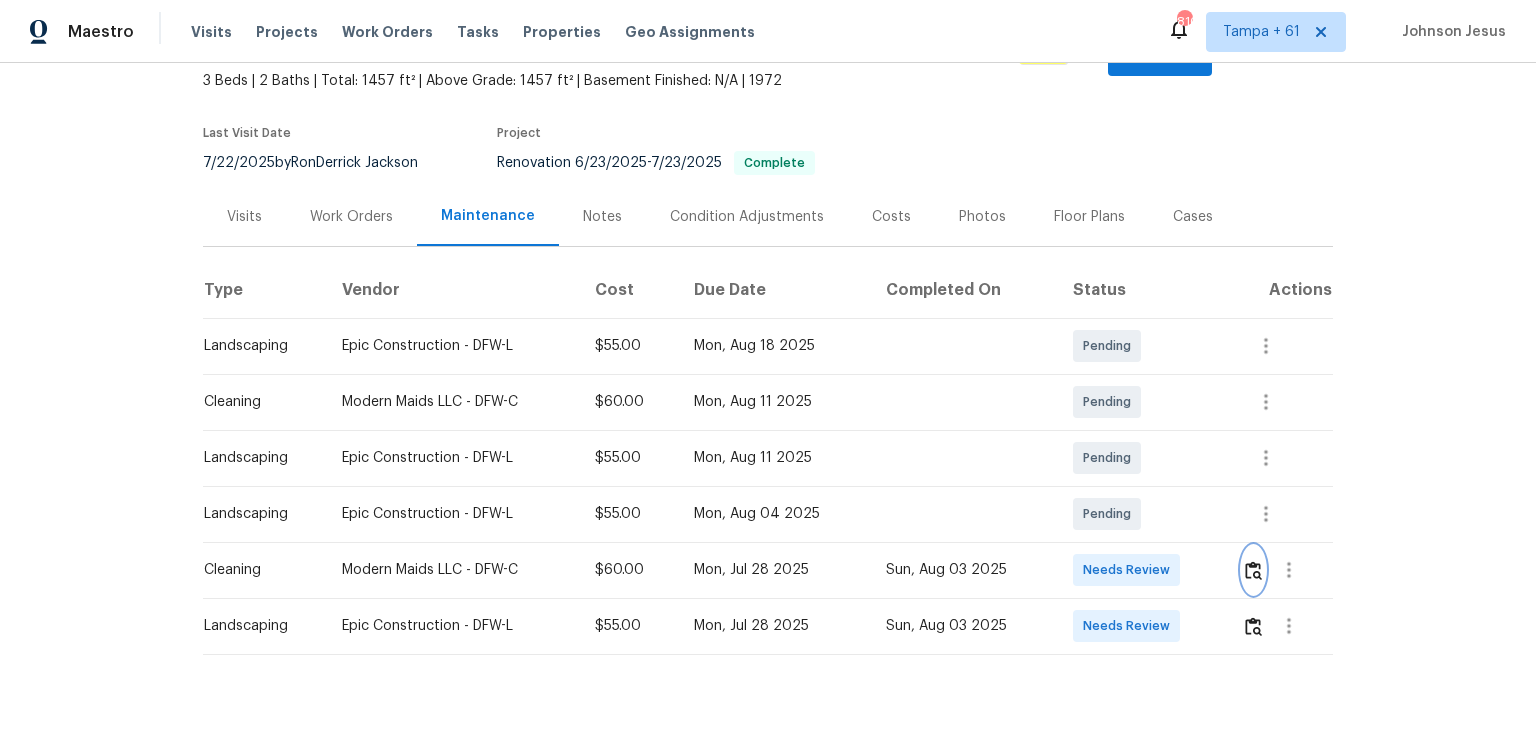 click at bounding box center (1253, 570) 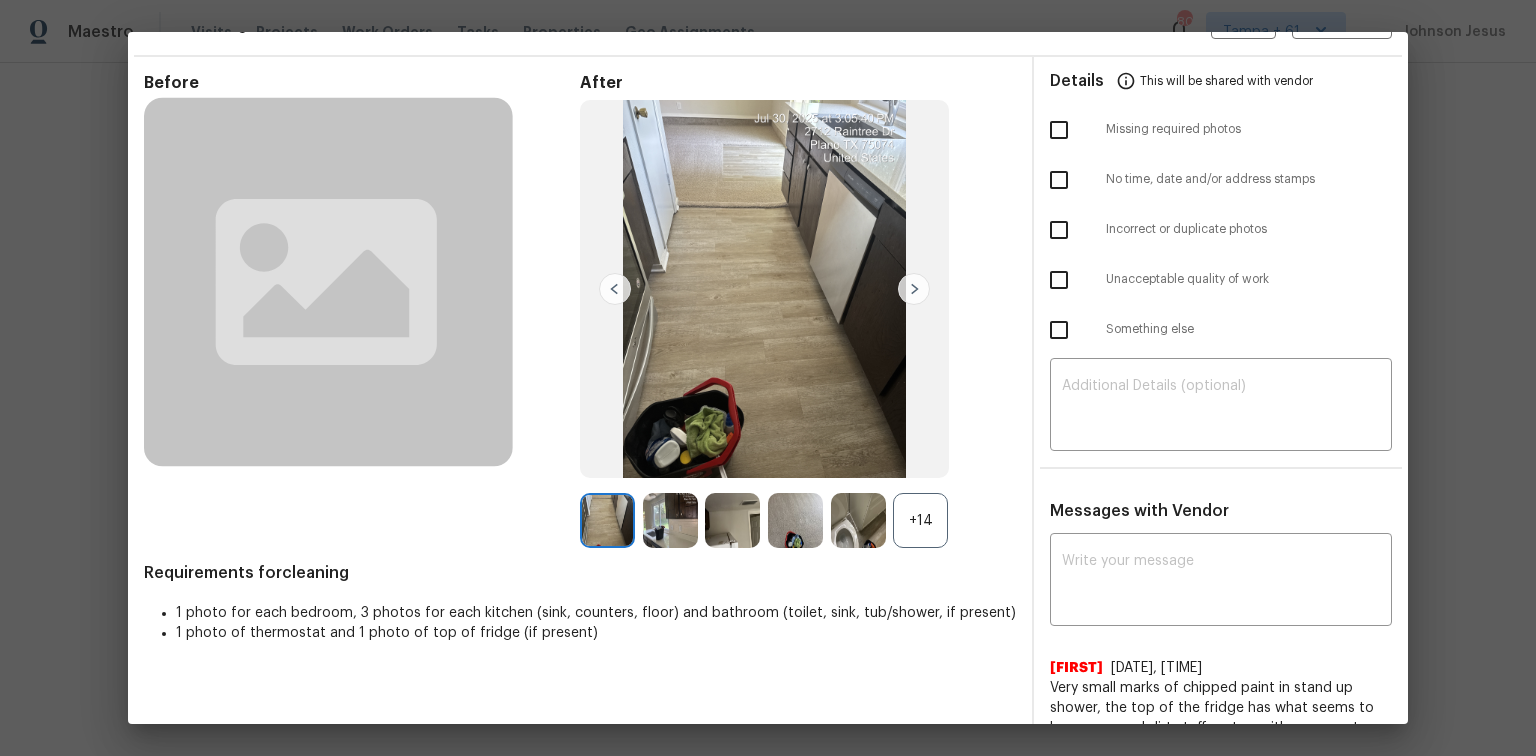 scroll, scrollTop: 0, scrollLeft: 0, axis: both 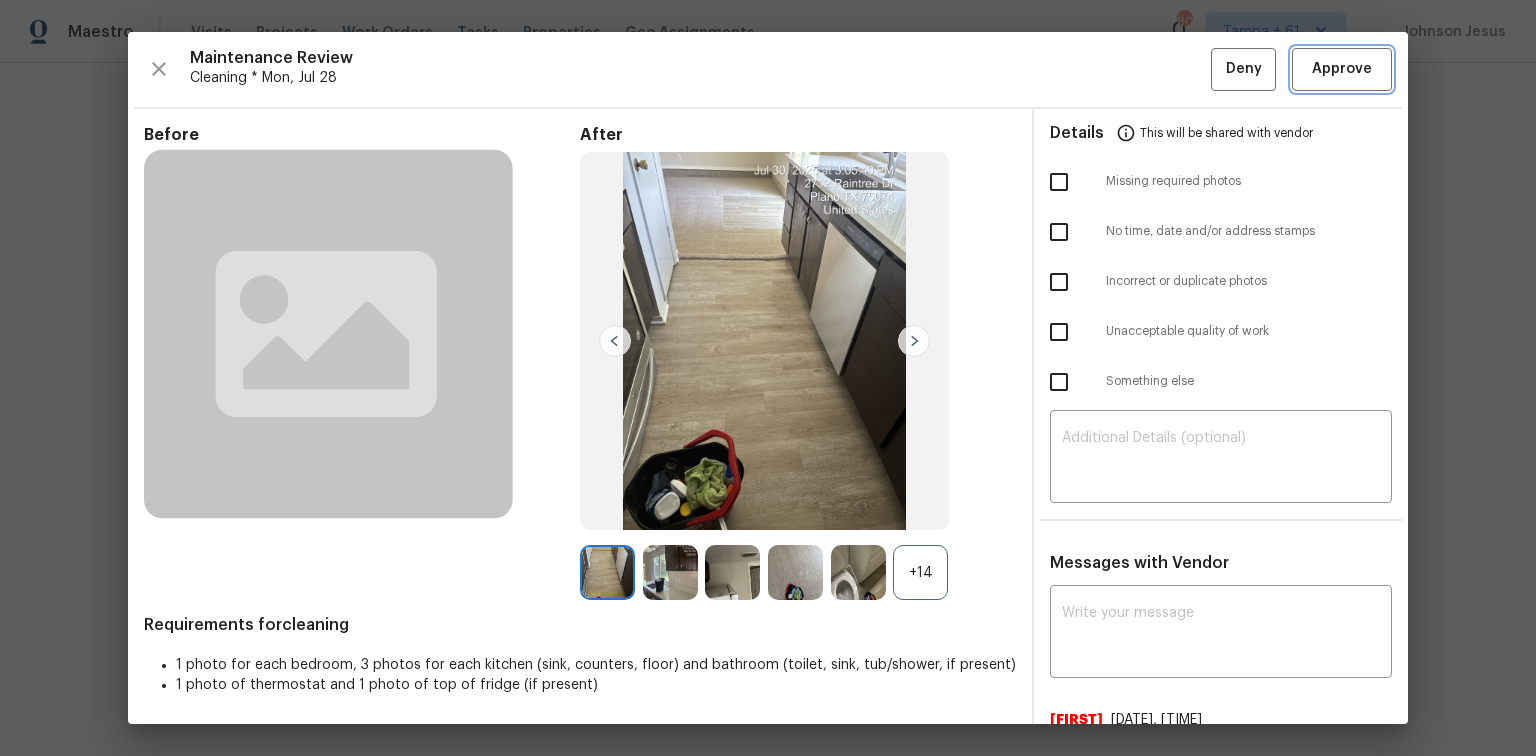 click on "Approve" at bounding box center [1342, 69] 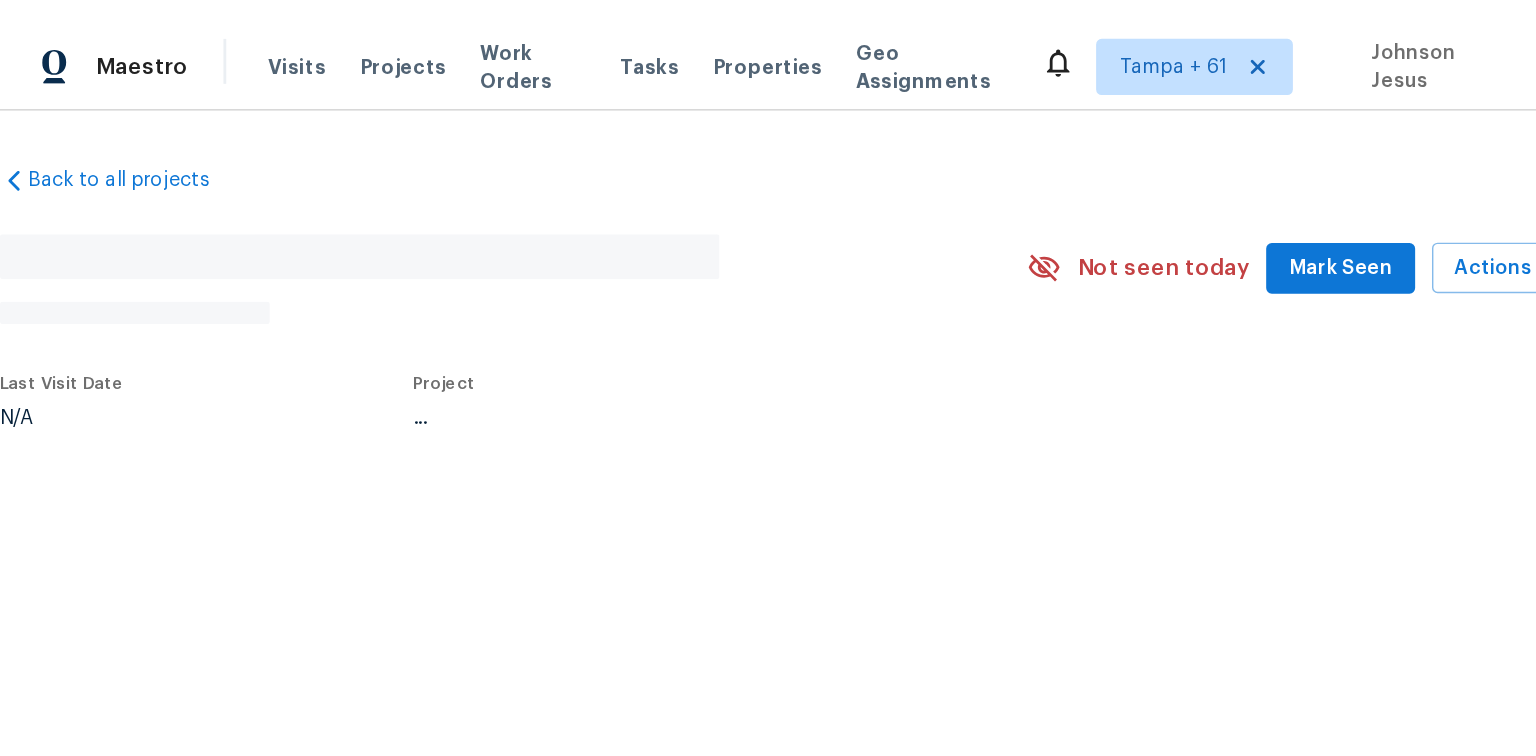scroll, scrollTop: 0, scrollLeft: 0, axis: both 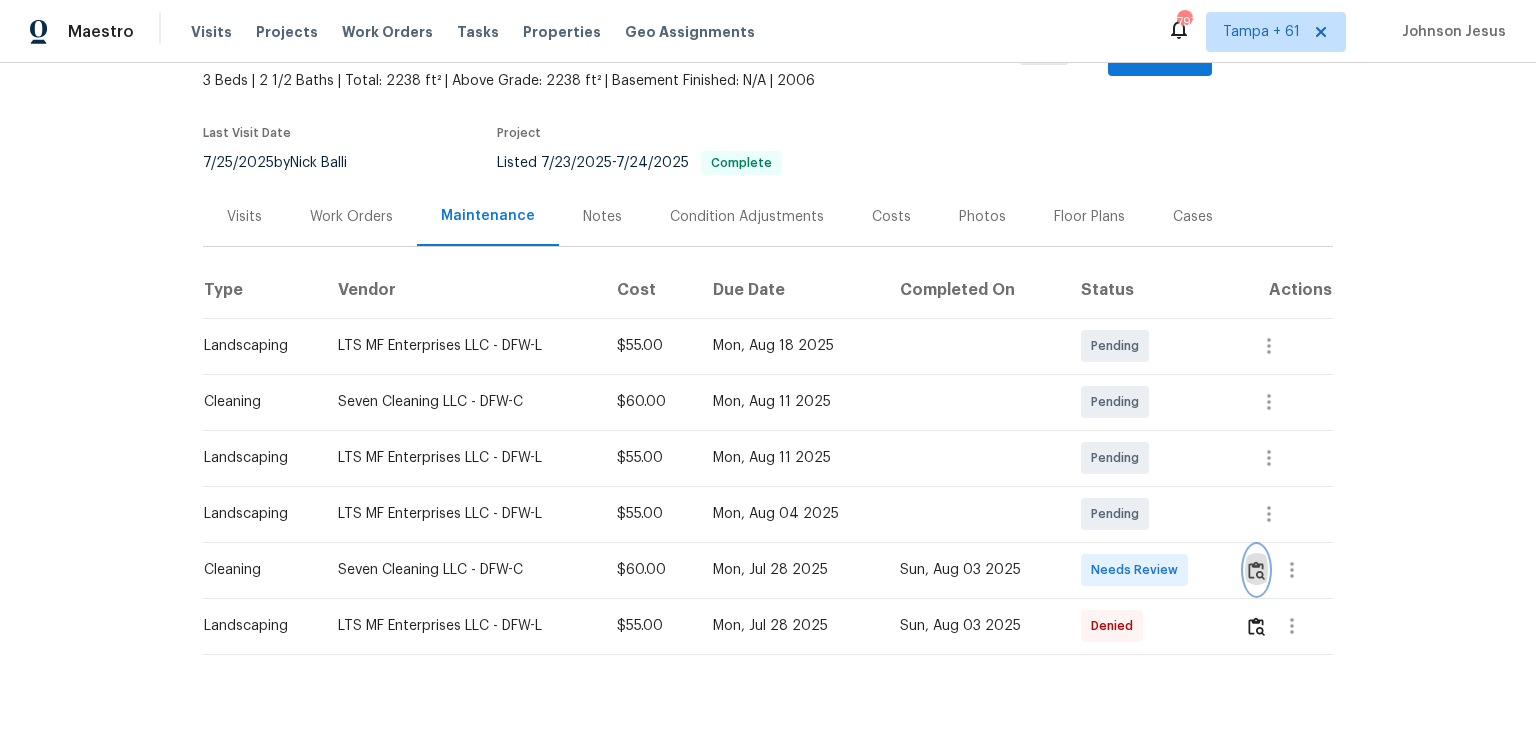 click at bounding box center [1256, 570] 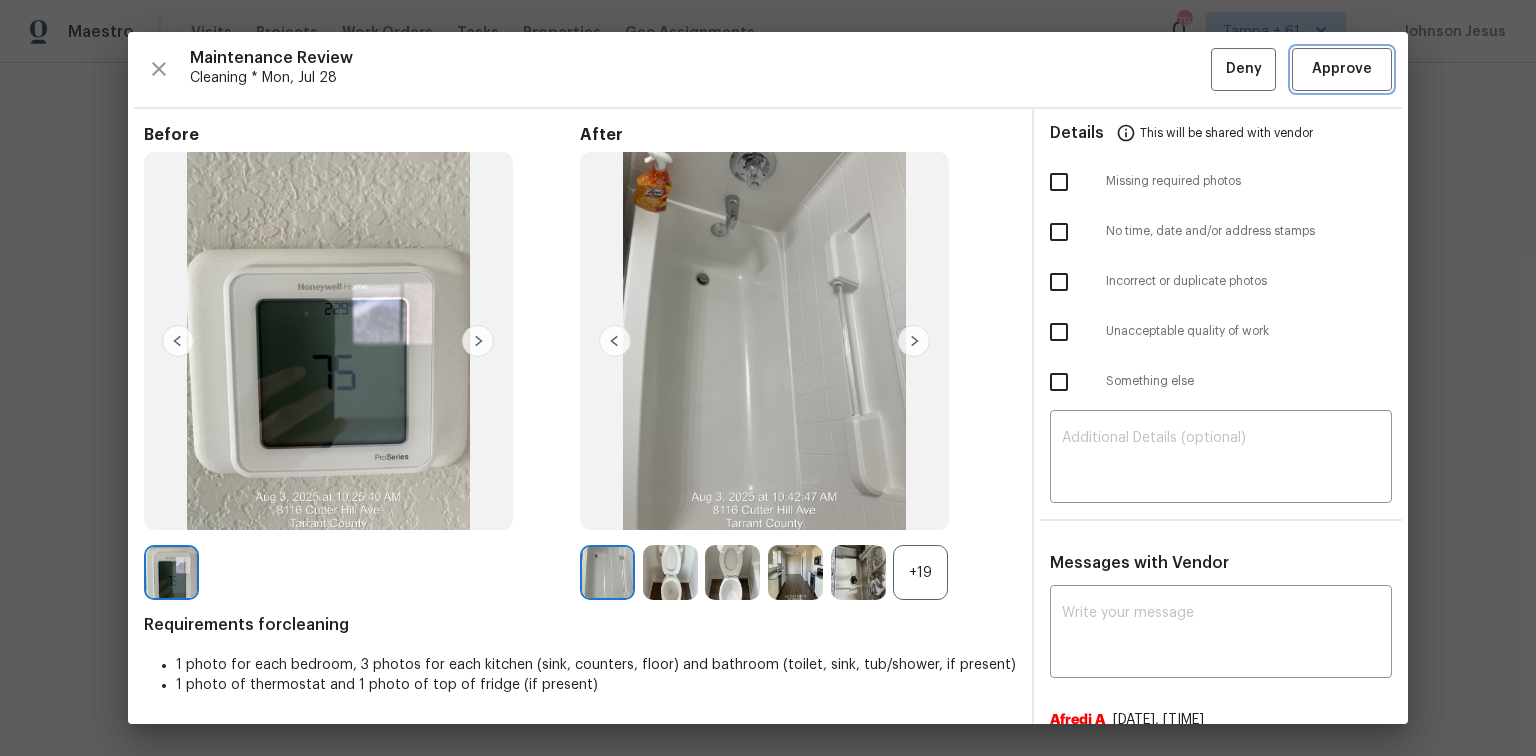 click on "Approve" at bounding box center (1342, 69) 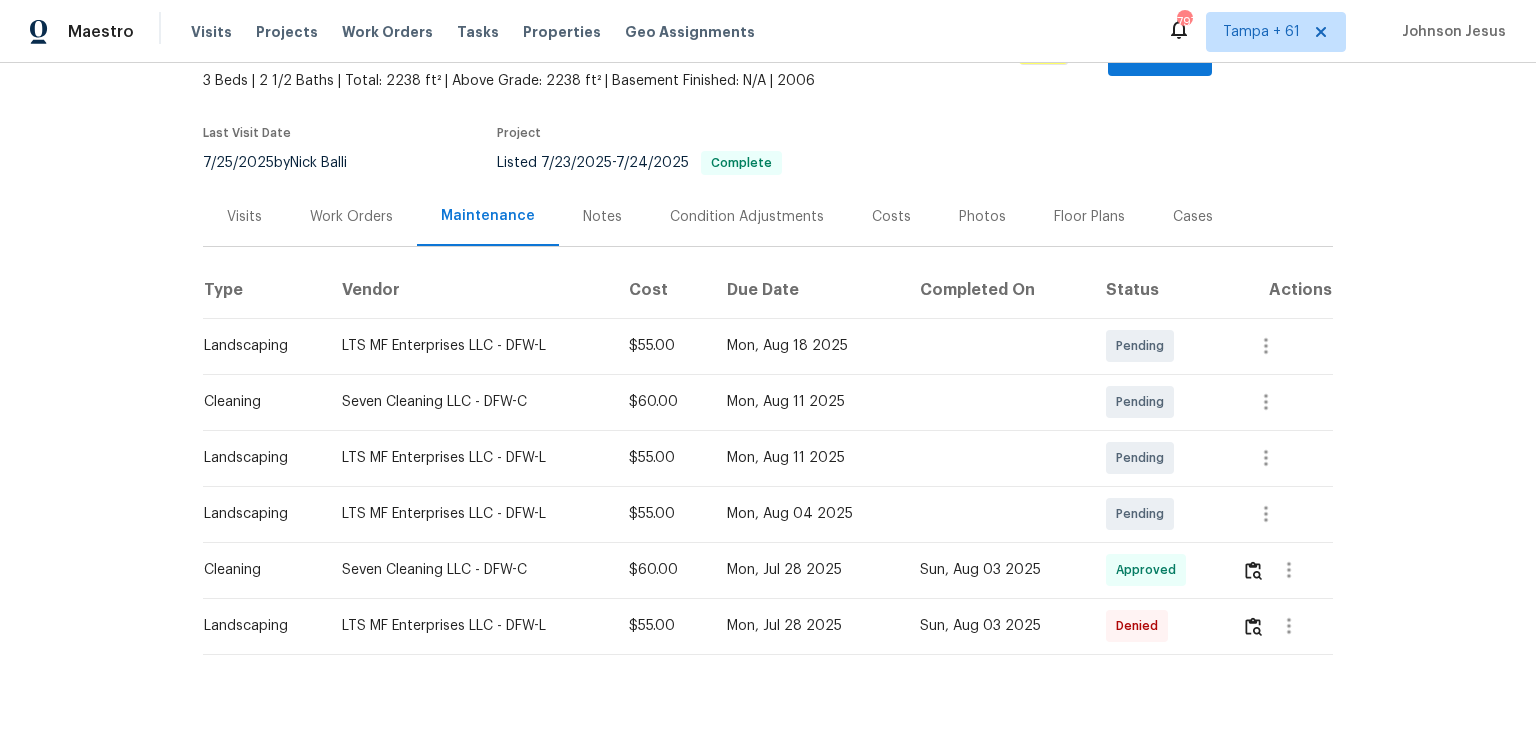 scroll, scrollTop: 0, scrollLeft: 0, axis: both 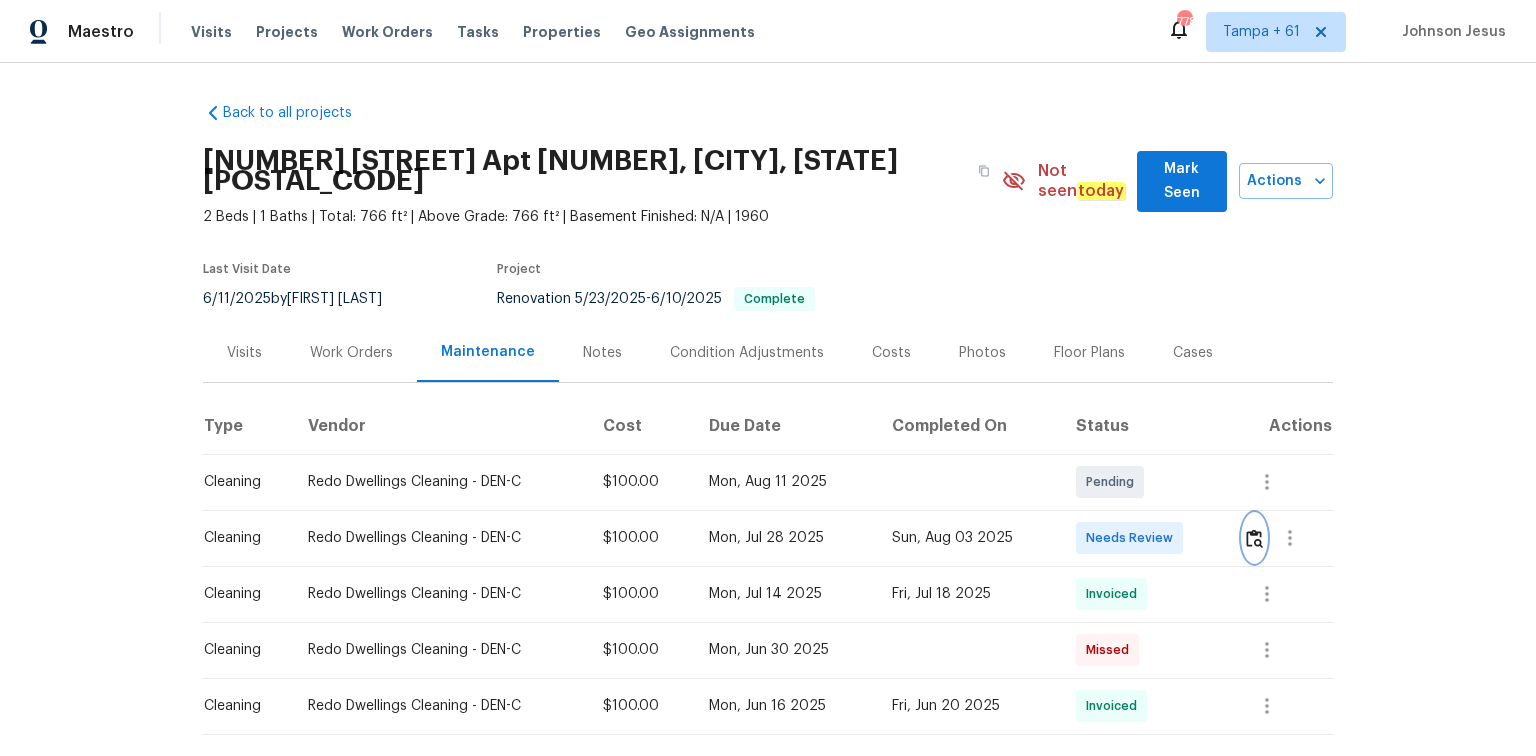 click at bounding box center (1254, 538) 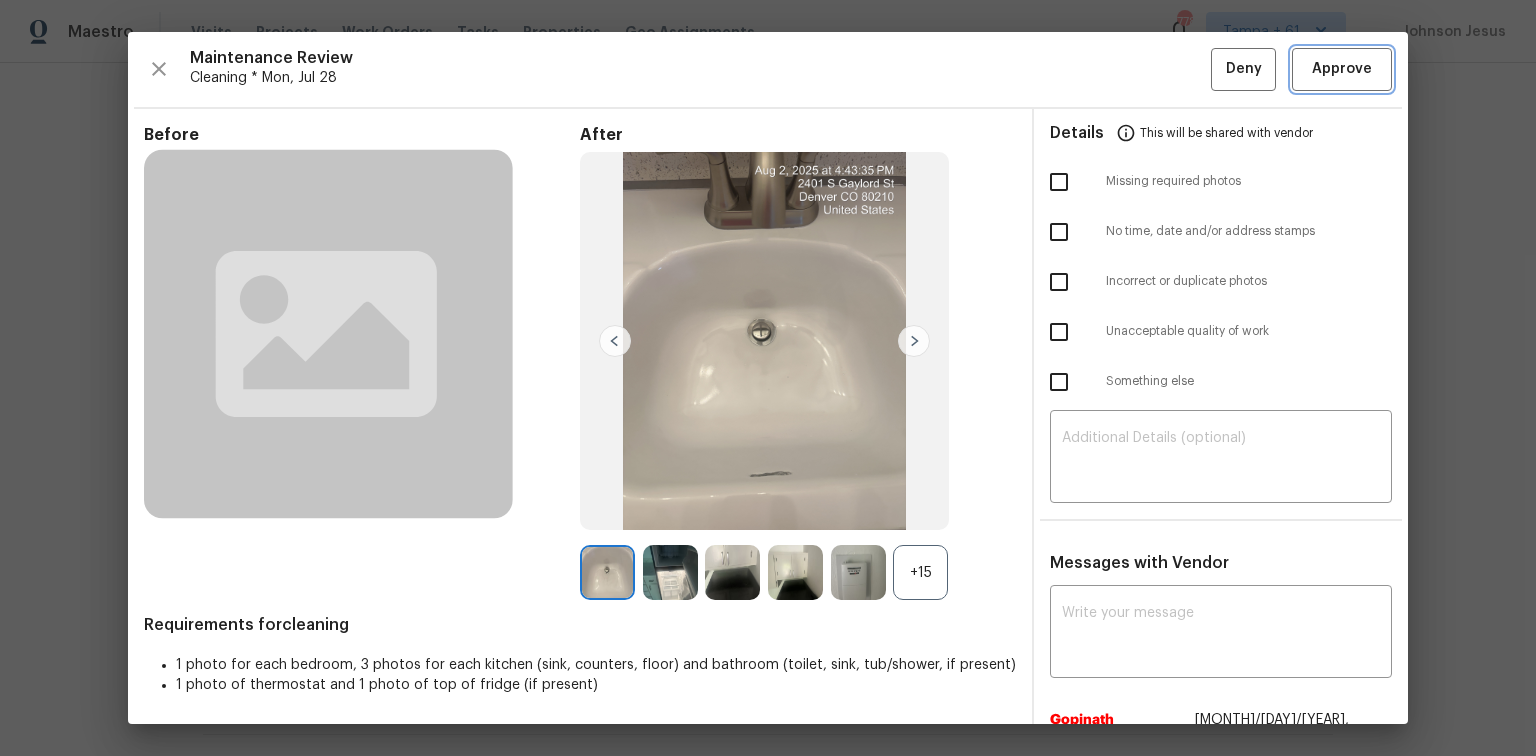 click on "Approve" at bounding box center (1342, 69) 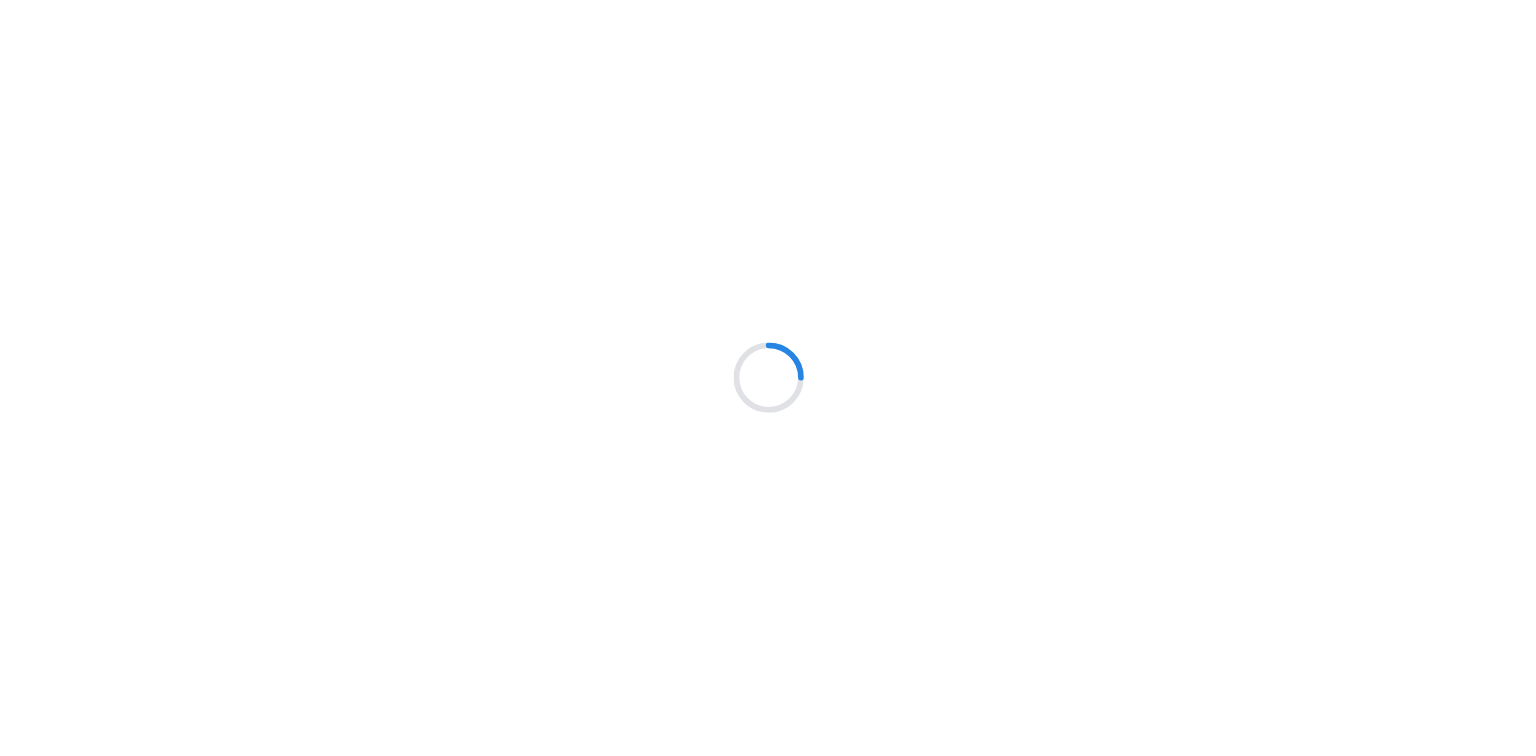 scroll, scrollTop: 0, scrollLeft: 0, axis: both 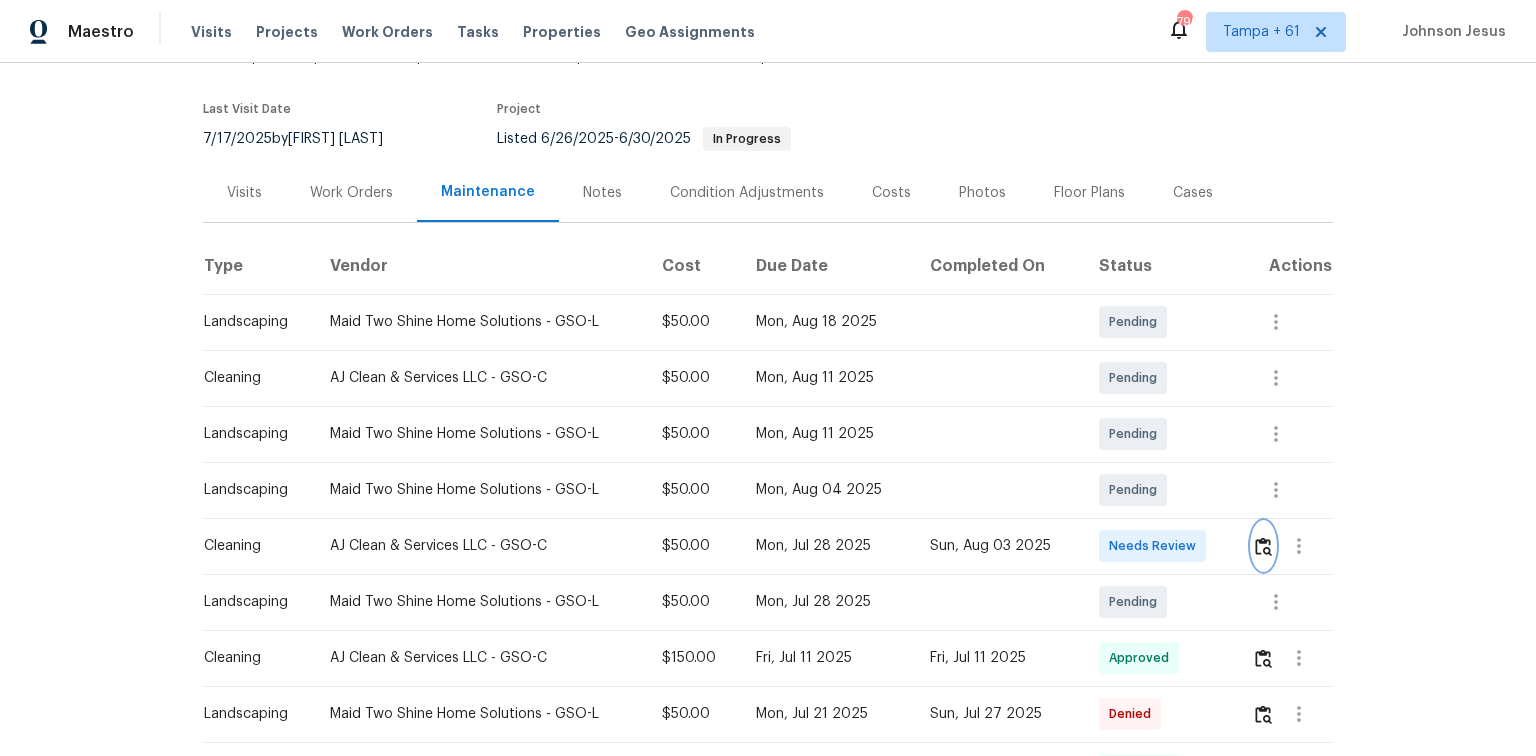click at bounding box center (1263, 546) 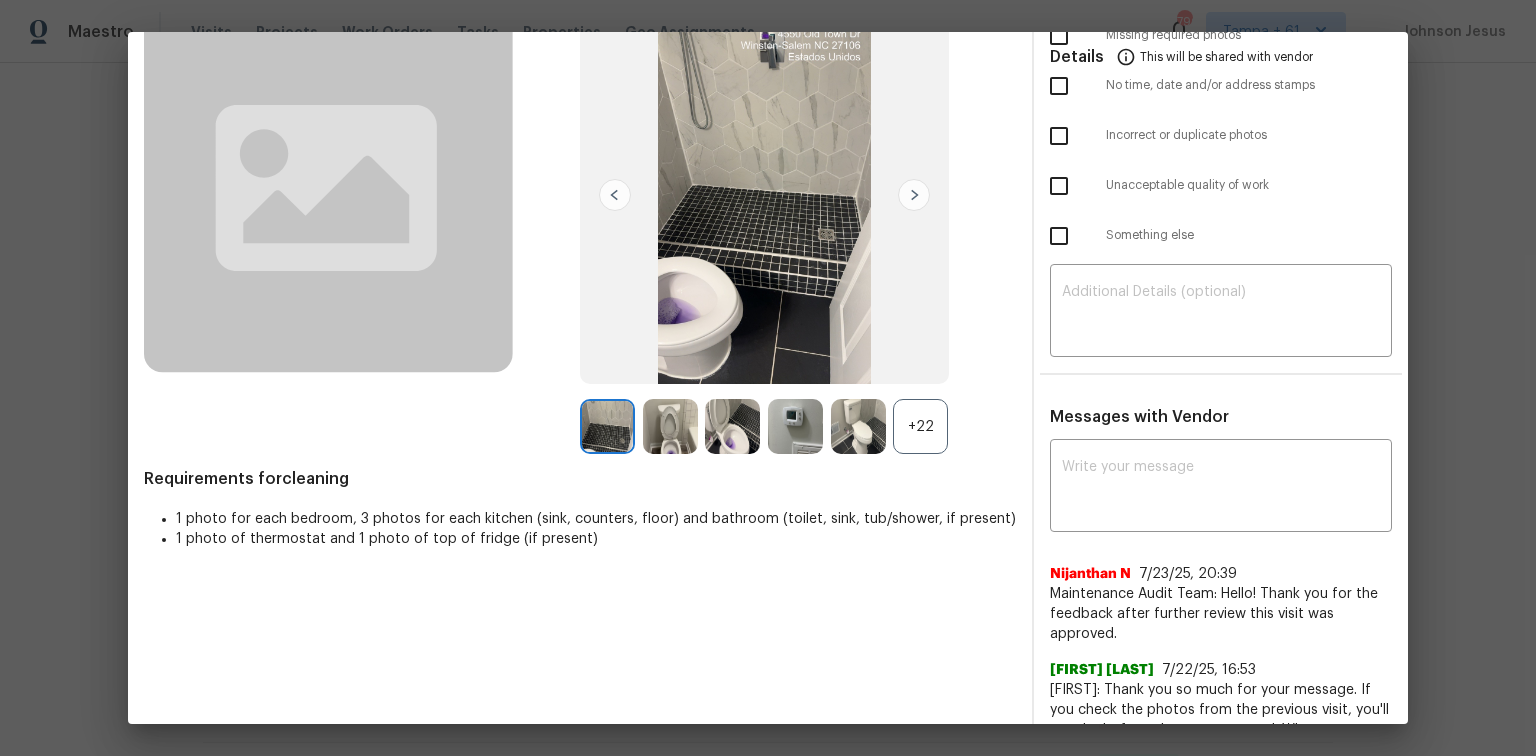 scroll, scrollTop: 0, scrollLeft: 0, axis: both 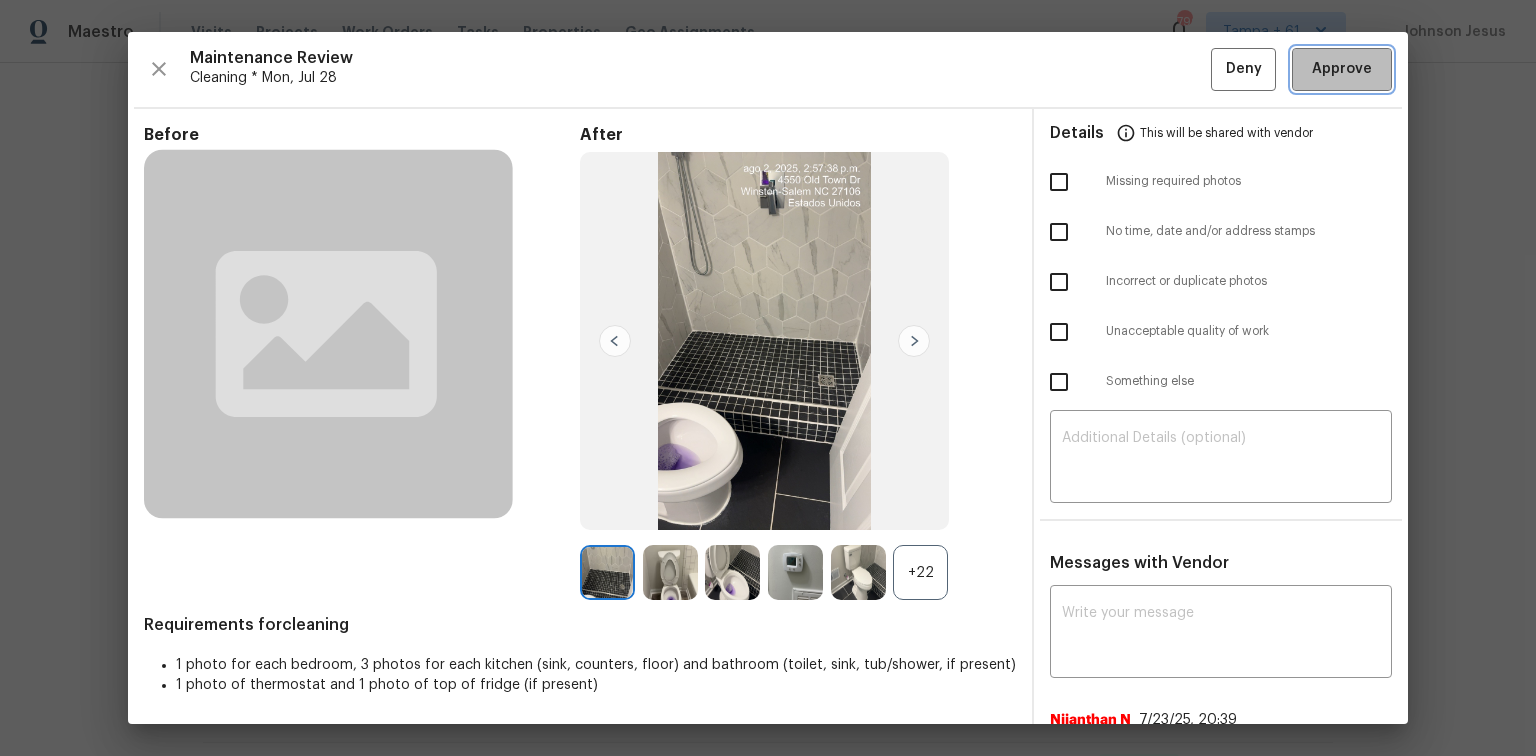 click on "Approve" at bounding box center [1342, 69] 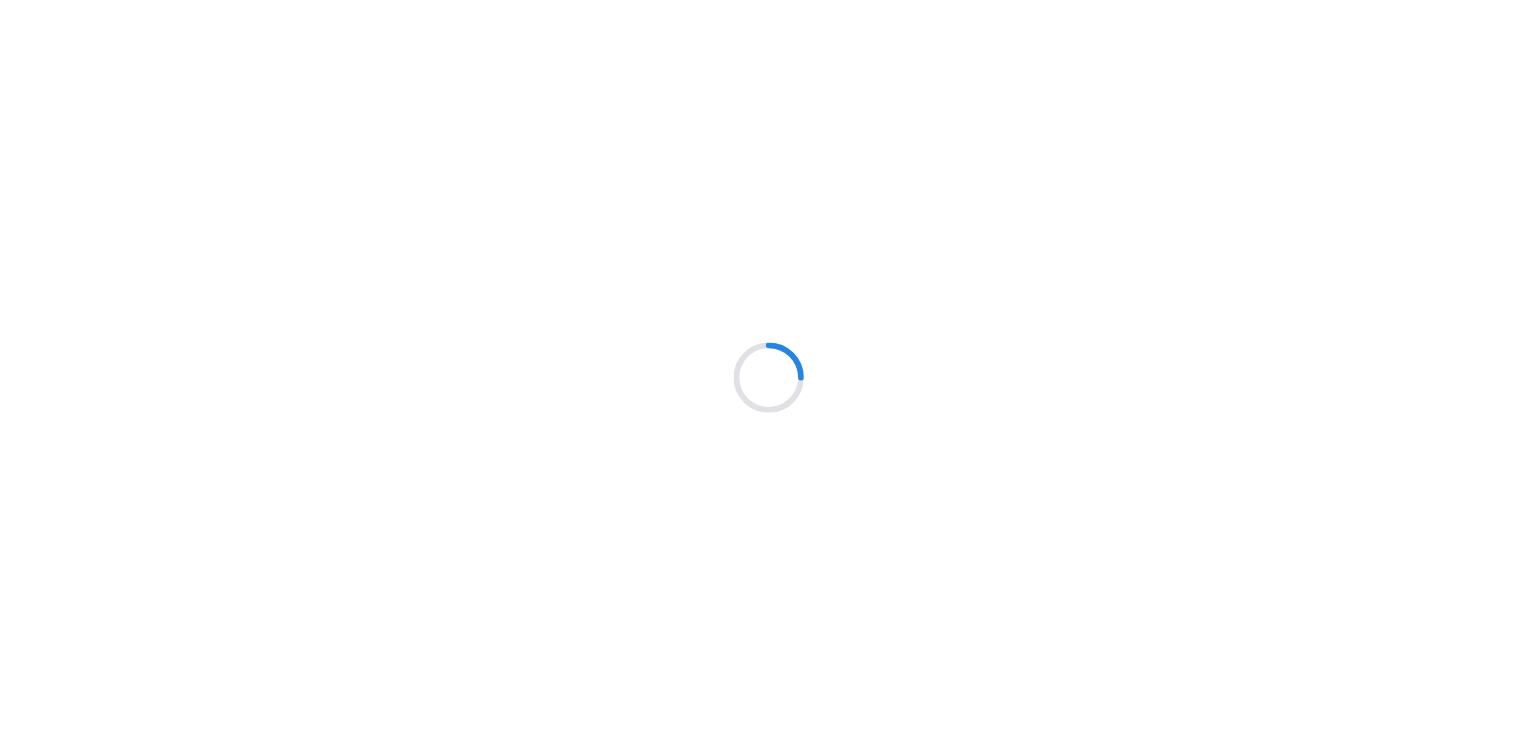 scroll, scrollTop: 0, scrollLeft: 0, axis: both 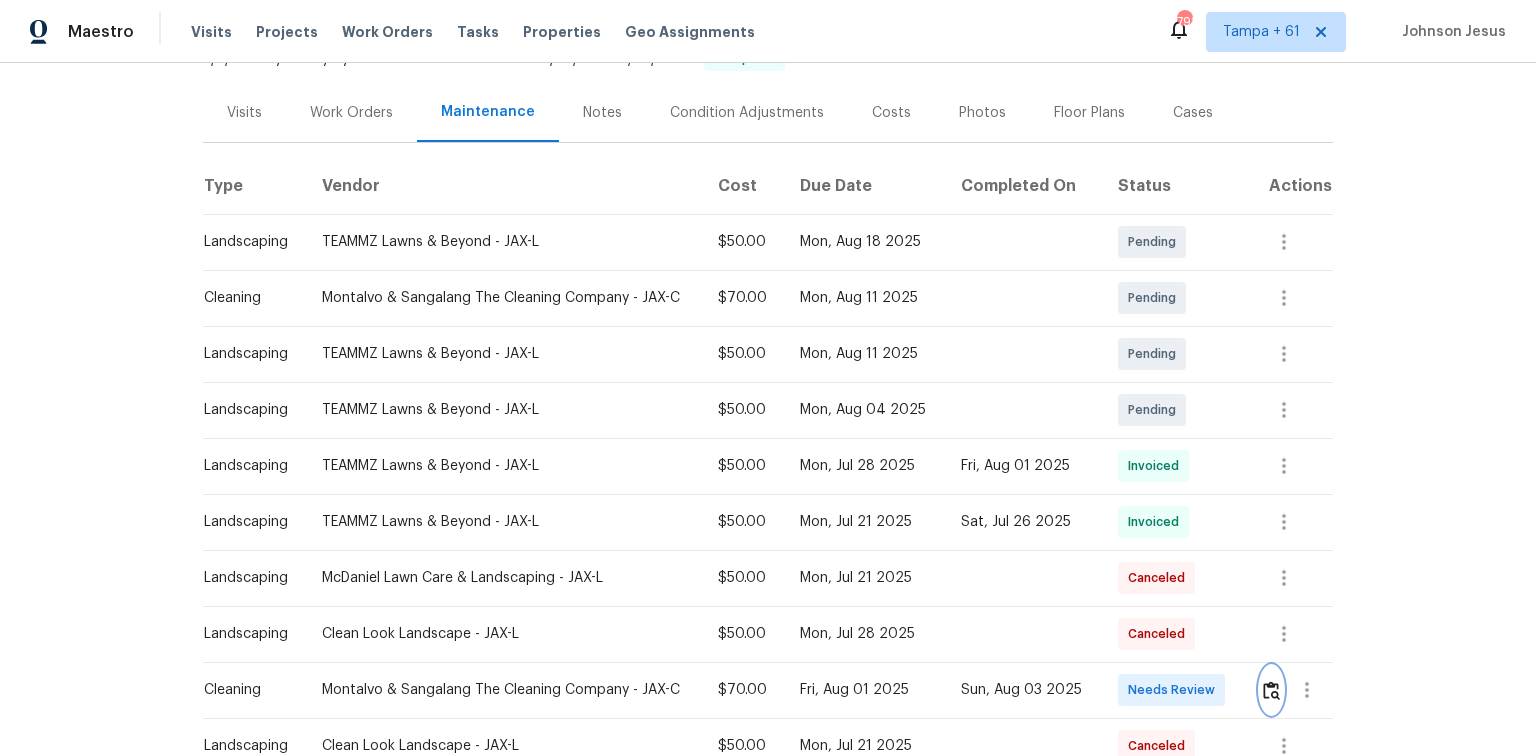 click at bounding box center (1271, 690) 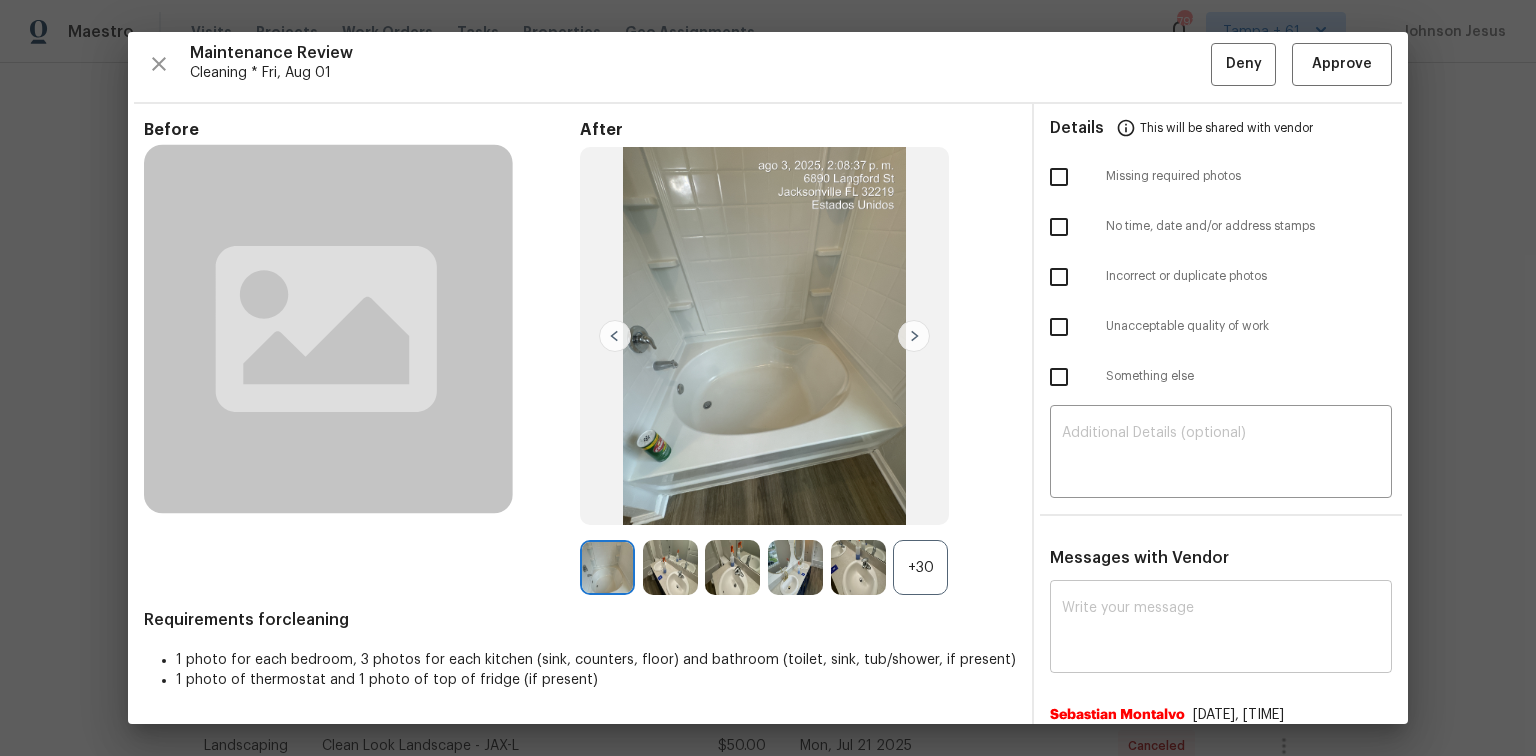scroll, scrollTop: 0, scrollLeft: 0, axis: both 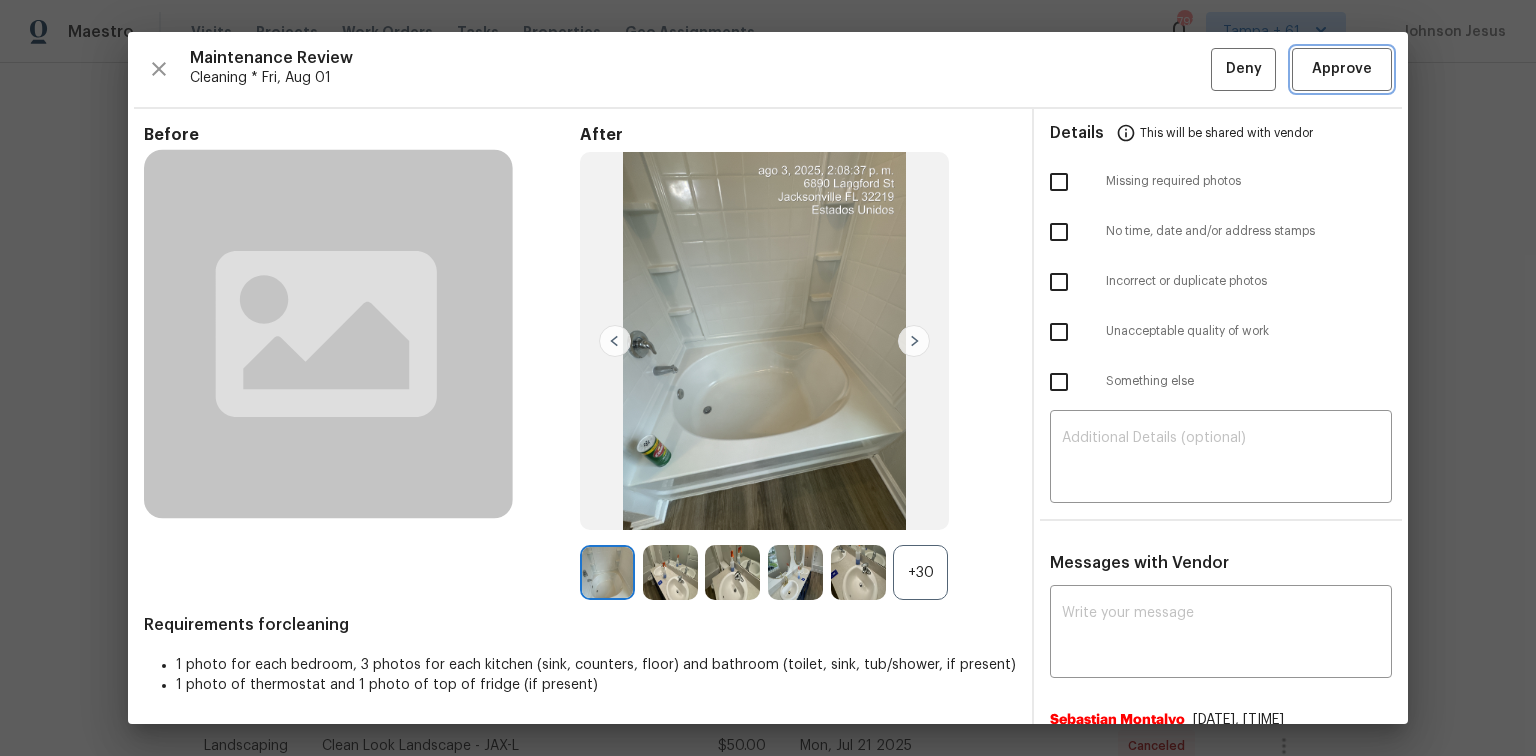 drag, startPoint x: 1321, startPoint y: 67, endPoint x: 1317, endPoint y: 102, distance: 35.22783 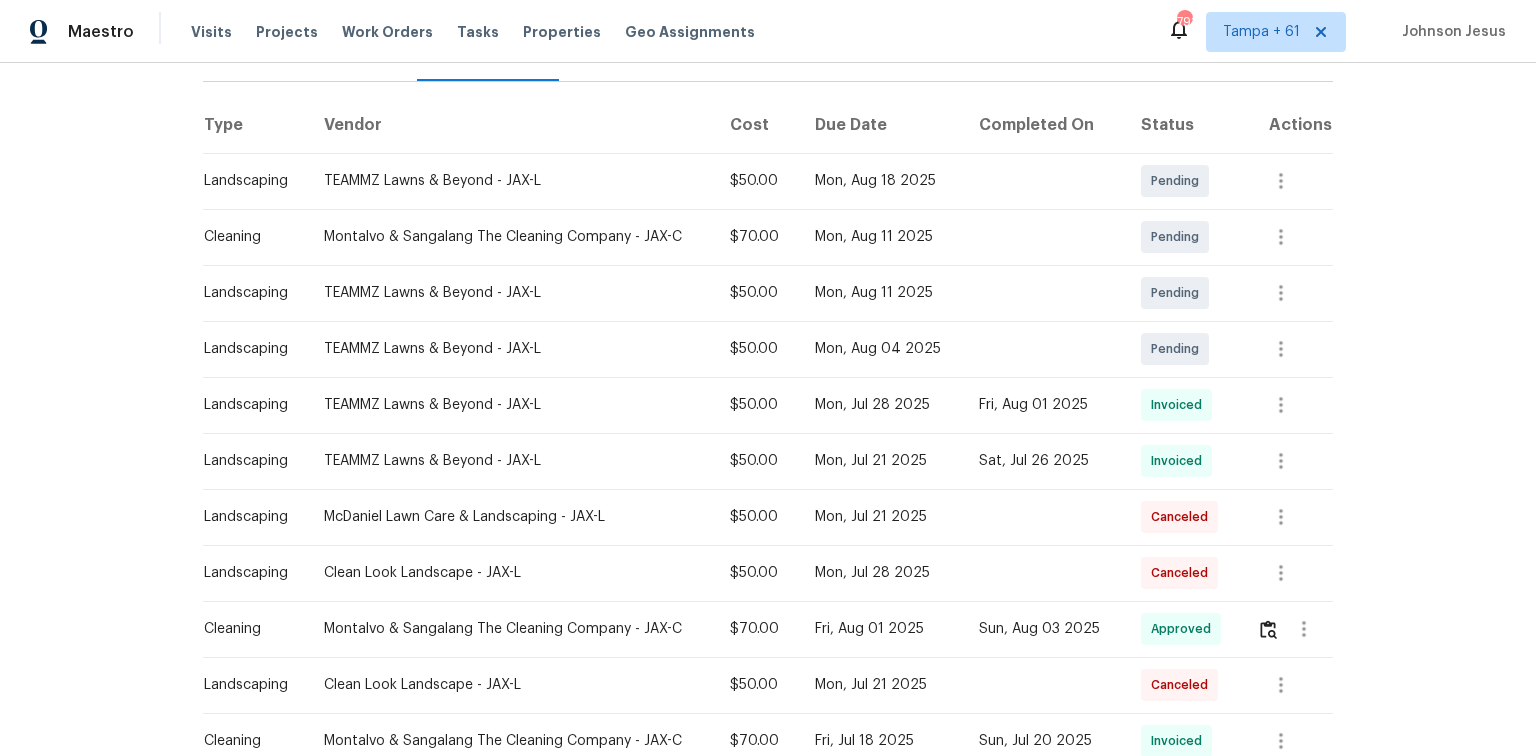 scroll, scrollTop: 320, scrollLeft: 0, axis: vertical 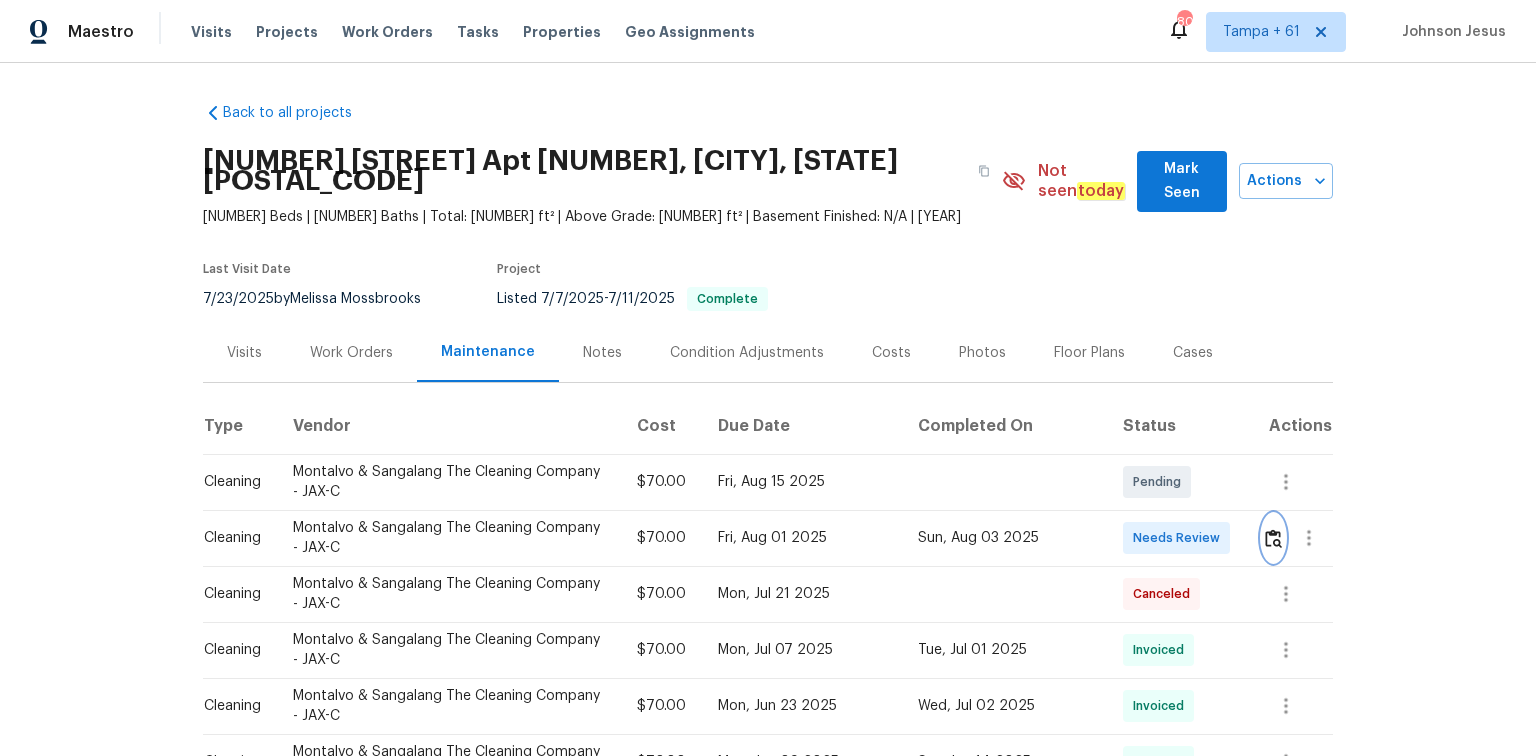 click at bounding box center (1273, 538) 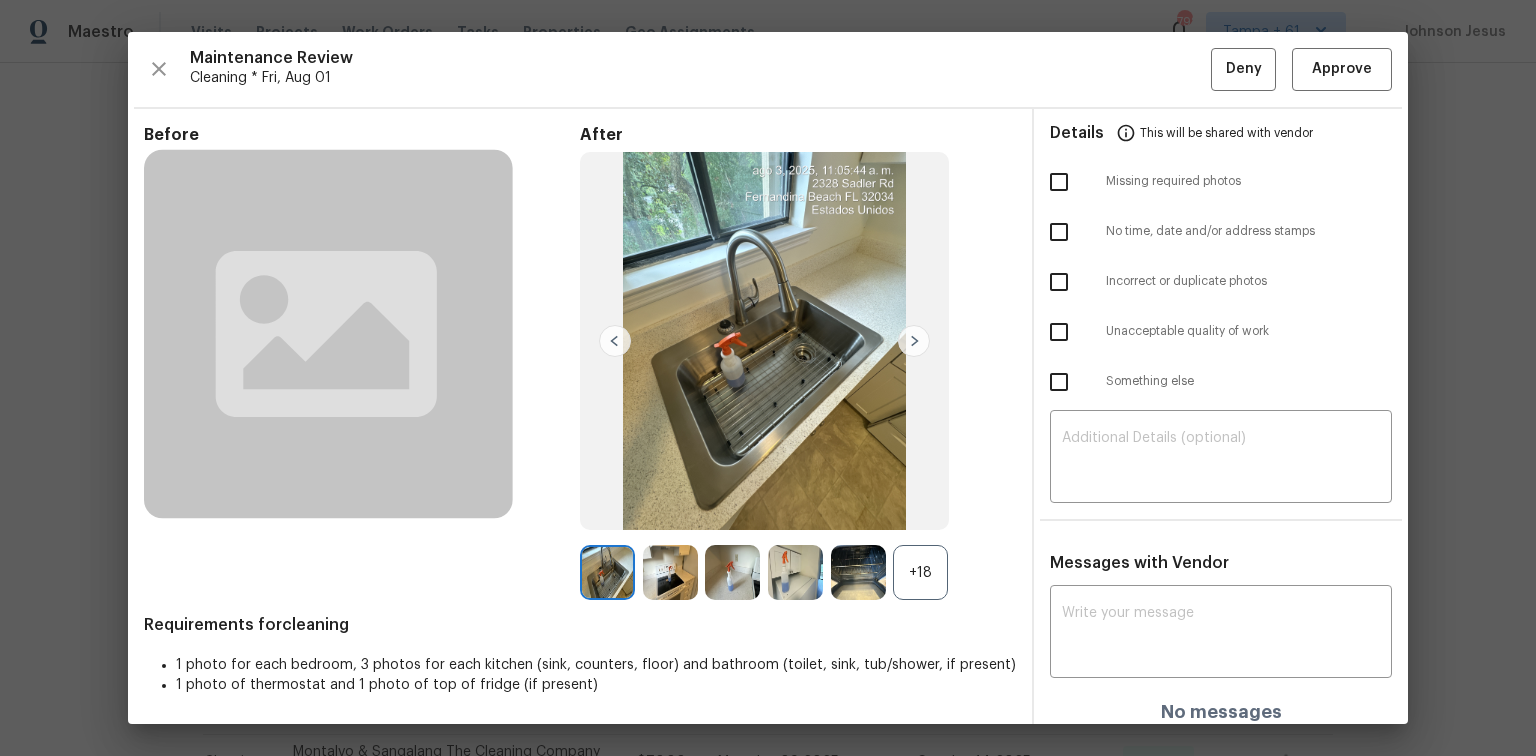 click on "Maintenance Review Cleaning * Fri, Aug 01 Deny Approve Before After  +18 Requirements for  cleaning 1 photo for each bedroom, 3 photos for each kitchen (sink, counters, floor) and bathroom (toilet, sink, tub/shower, if present) 1 photo of thermostat and 1 photo of top of fridge (if present) Details This will be shared with vendor Missing required photos No time, date and/or address stamps Incorrect or duplicate photos Unacceptable quality of work Something else ​   Messages with Vendor   x ​ No messages" at bounding box center (768, 378) 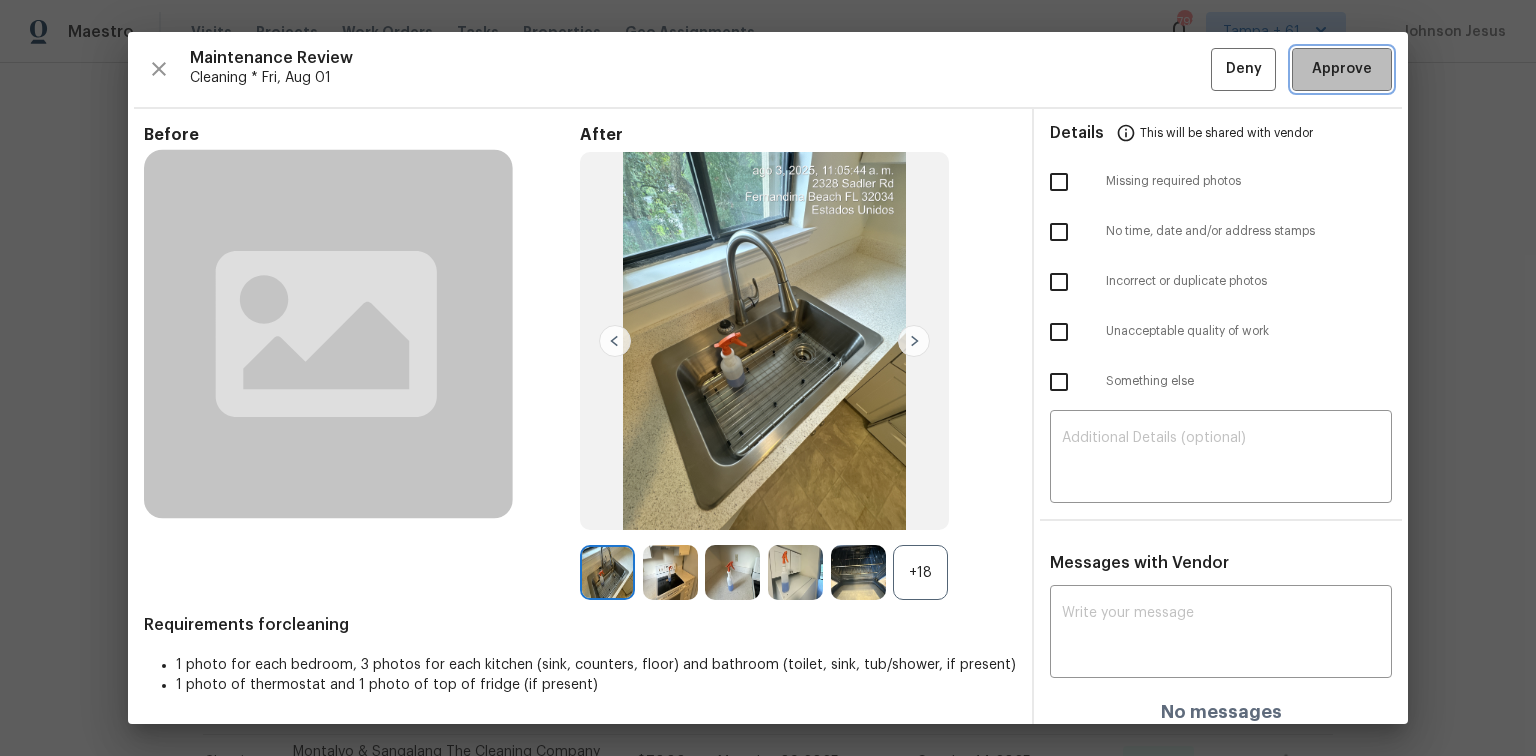 click on "Approve" at bounding box center (1342, 69) 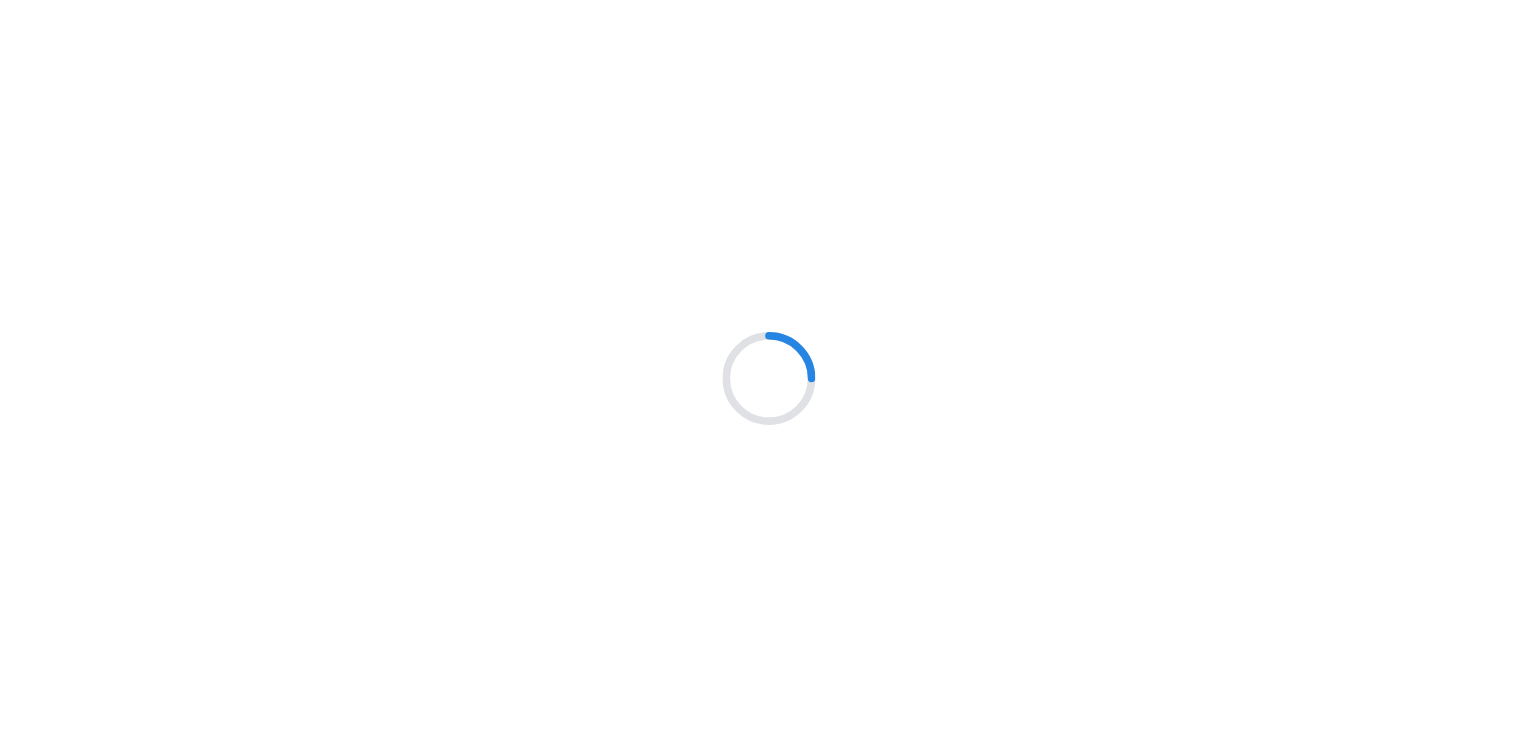 scroll, scrollTop: 0, scrollLeft: 0, axis: both 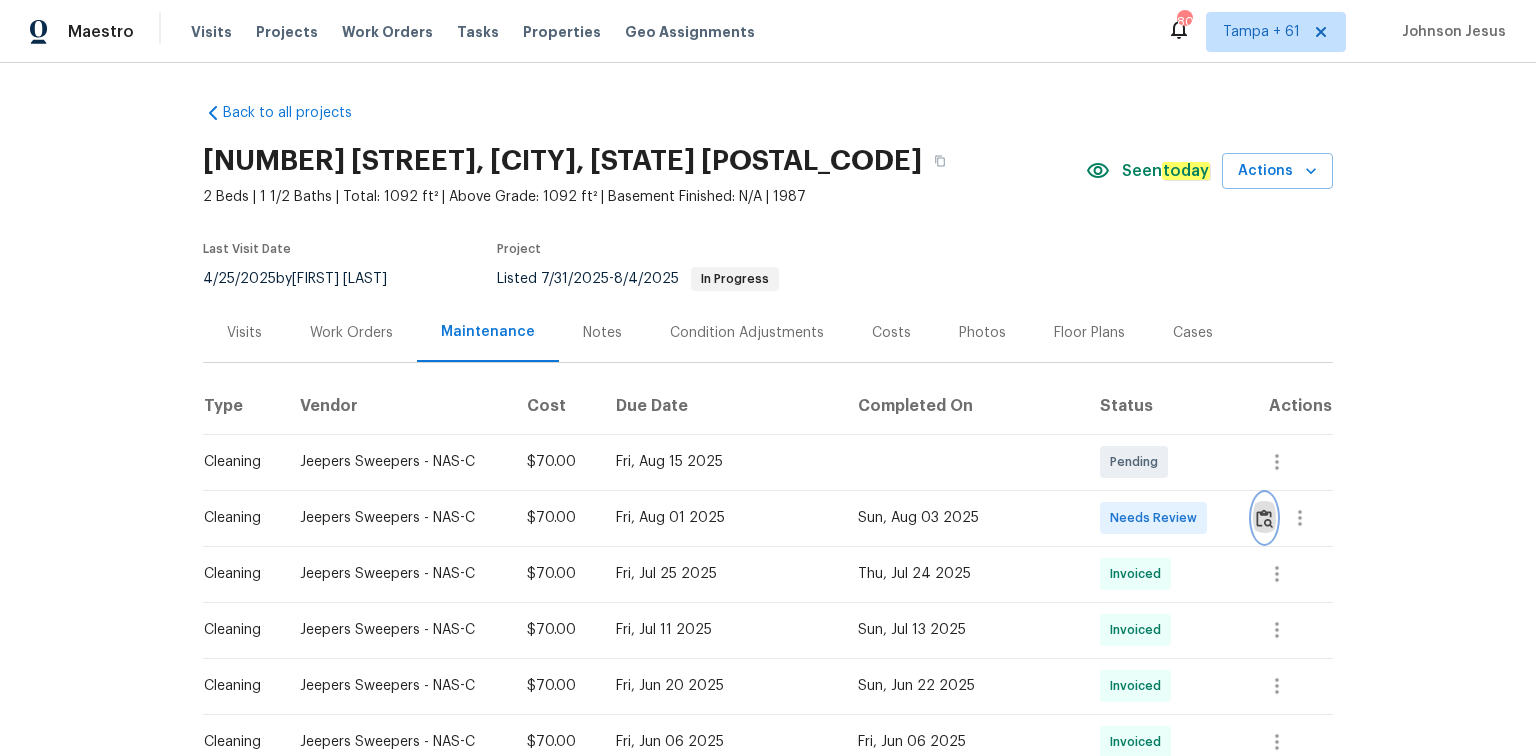click at bounding box center (1264, 518) 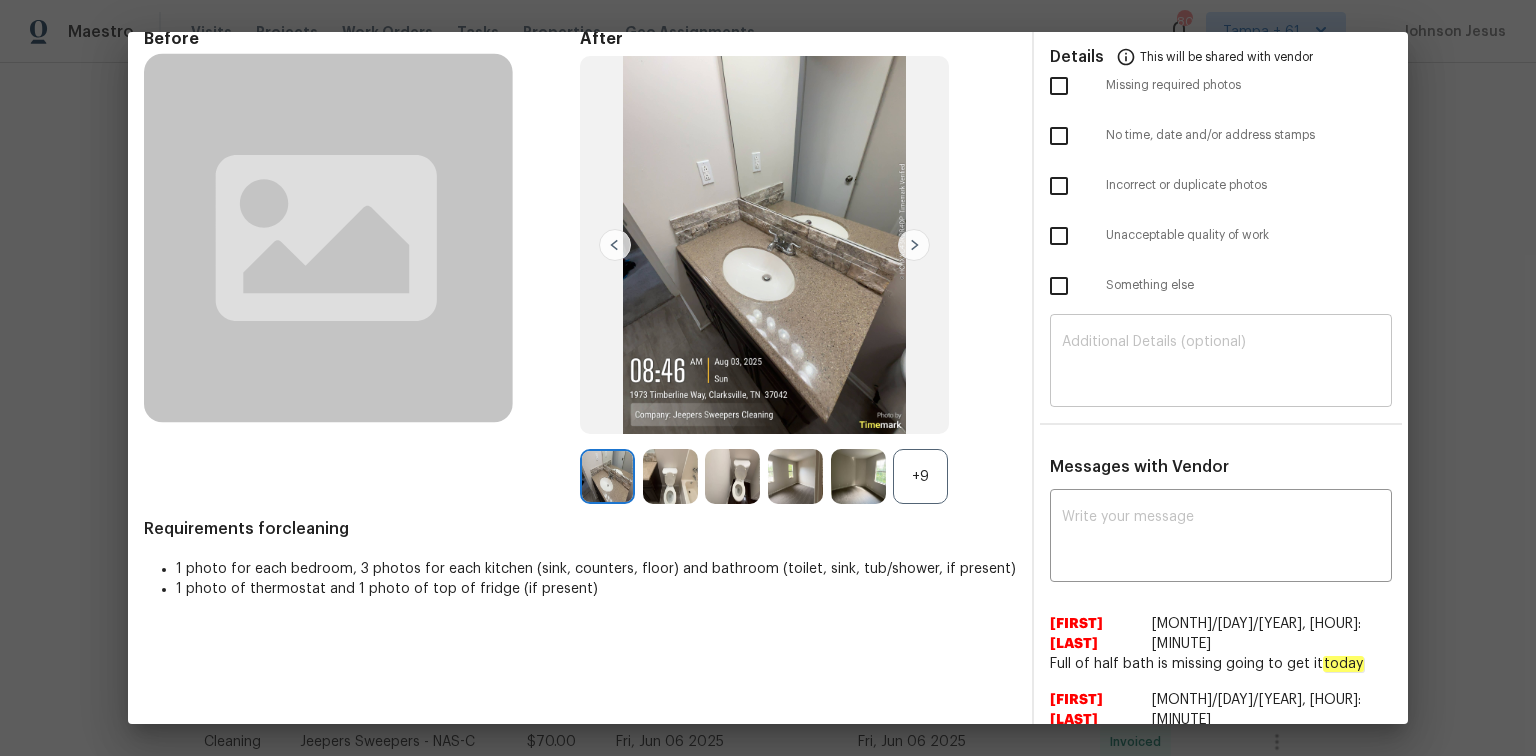 scroll, scrollTop: 0, scrollLeft: 0, axis: both 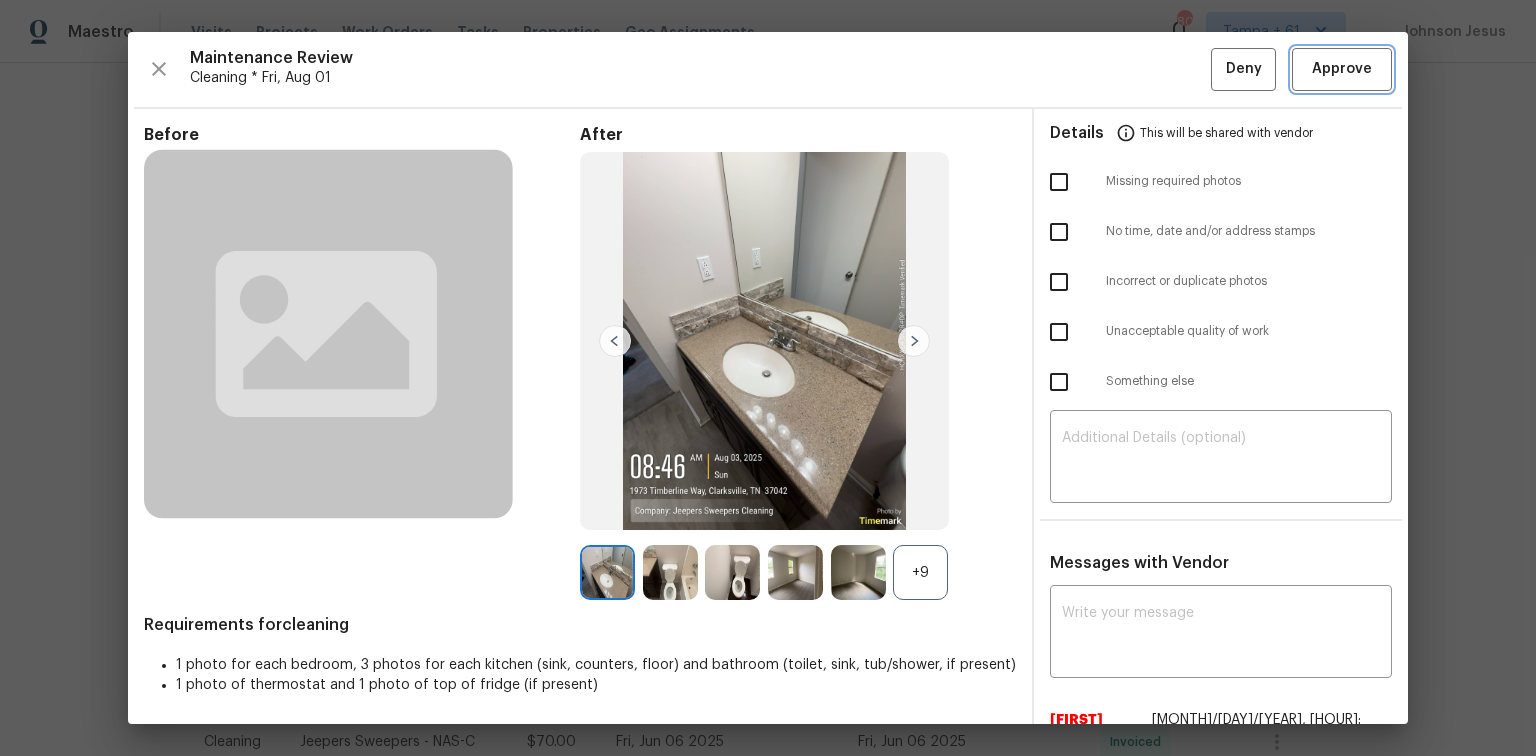 click on "Approve" at bounding box center (1342, 69) 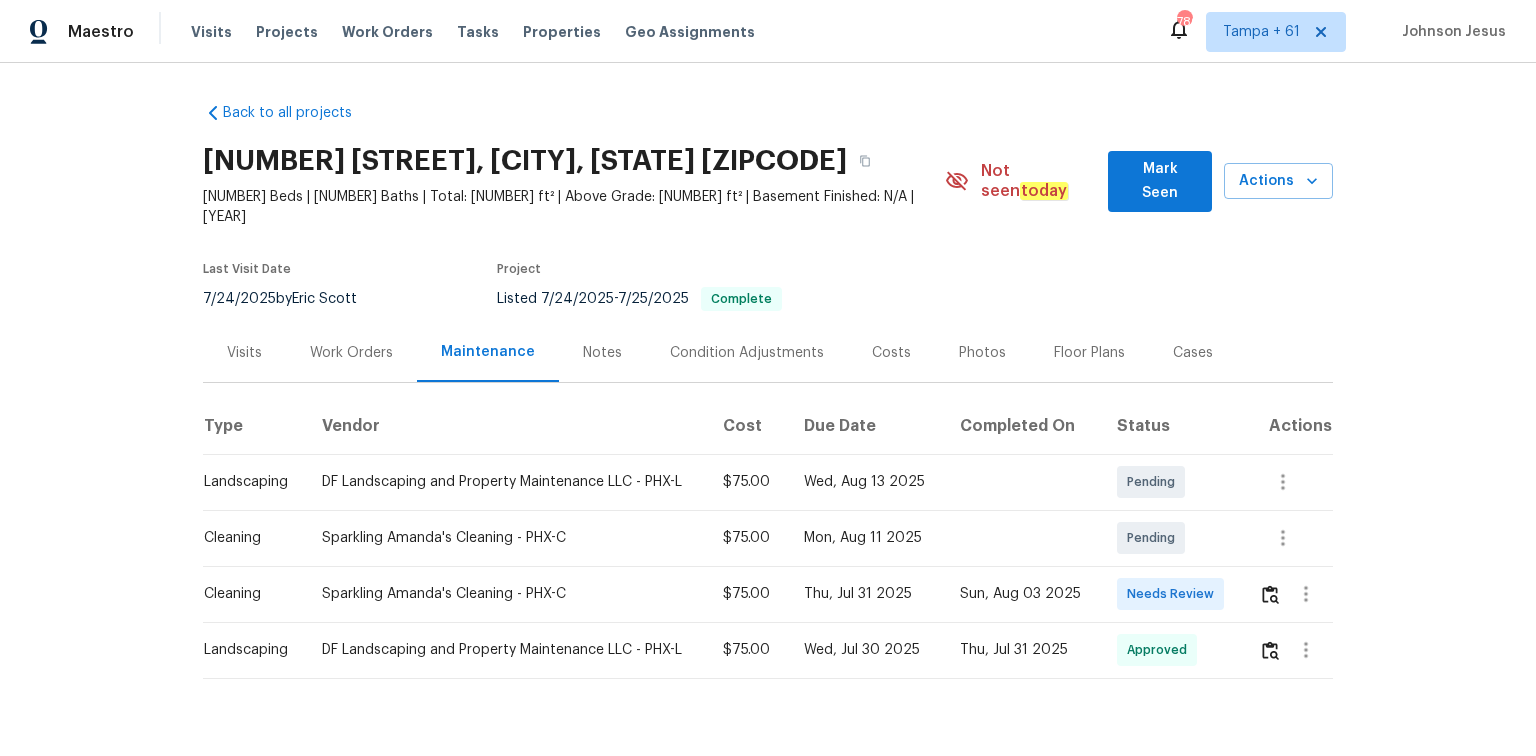 scroll, scrollTop: 0, scrollLeft: 0, axis: both 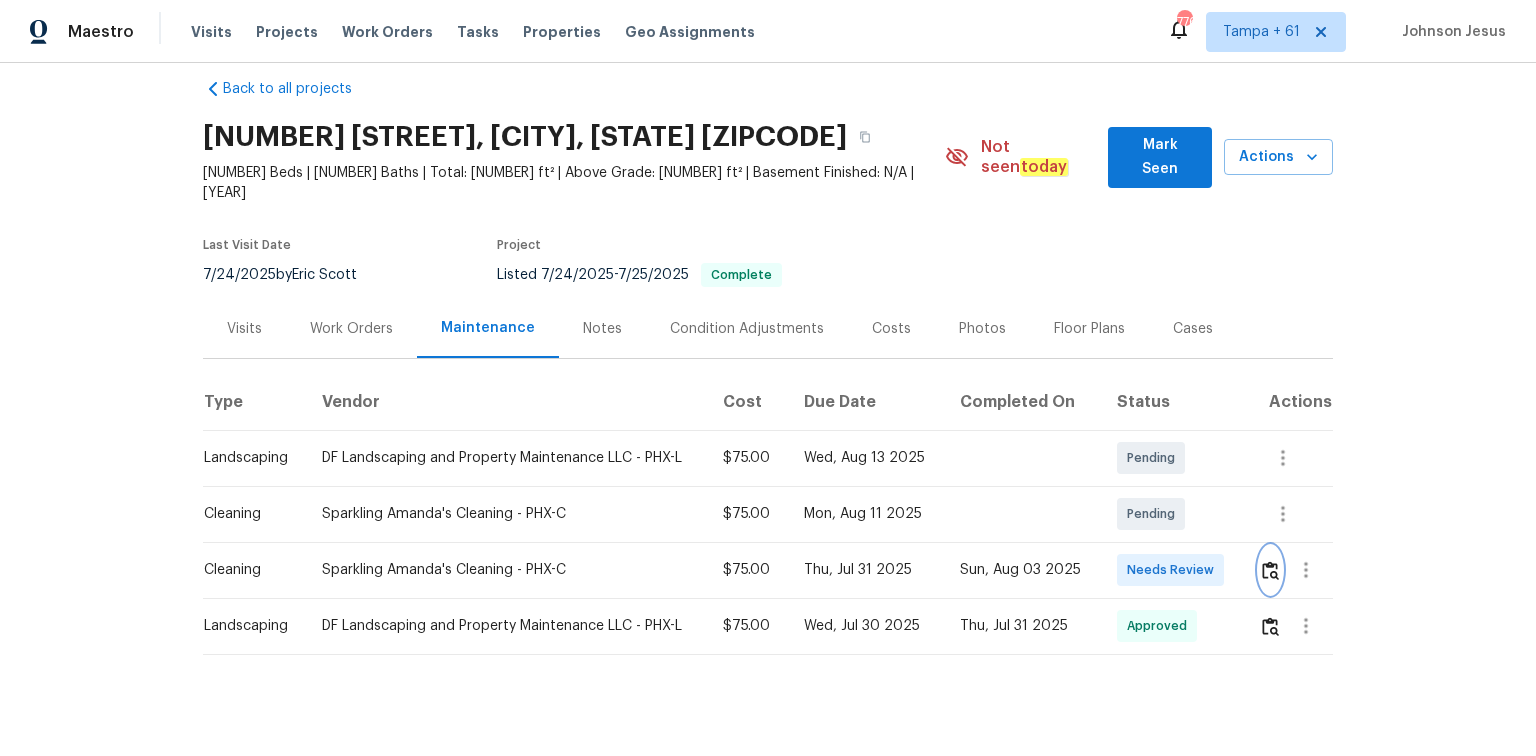 click at bounding box center (1270, 570) 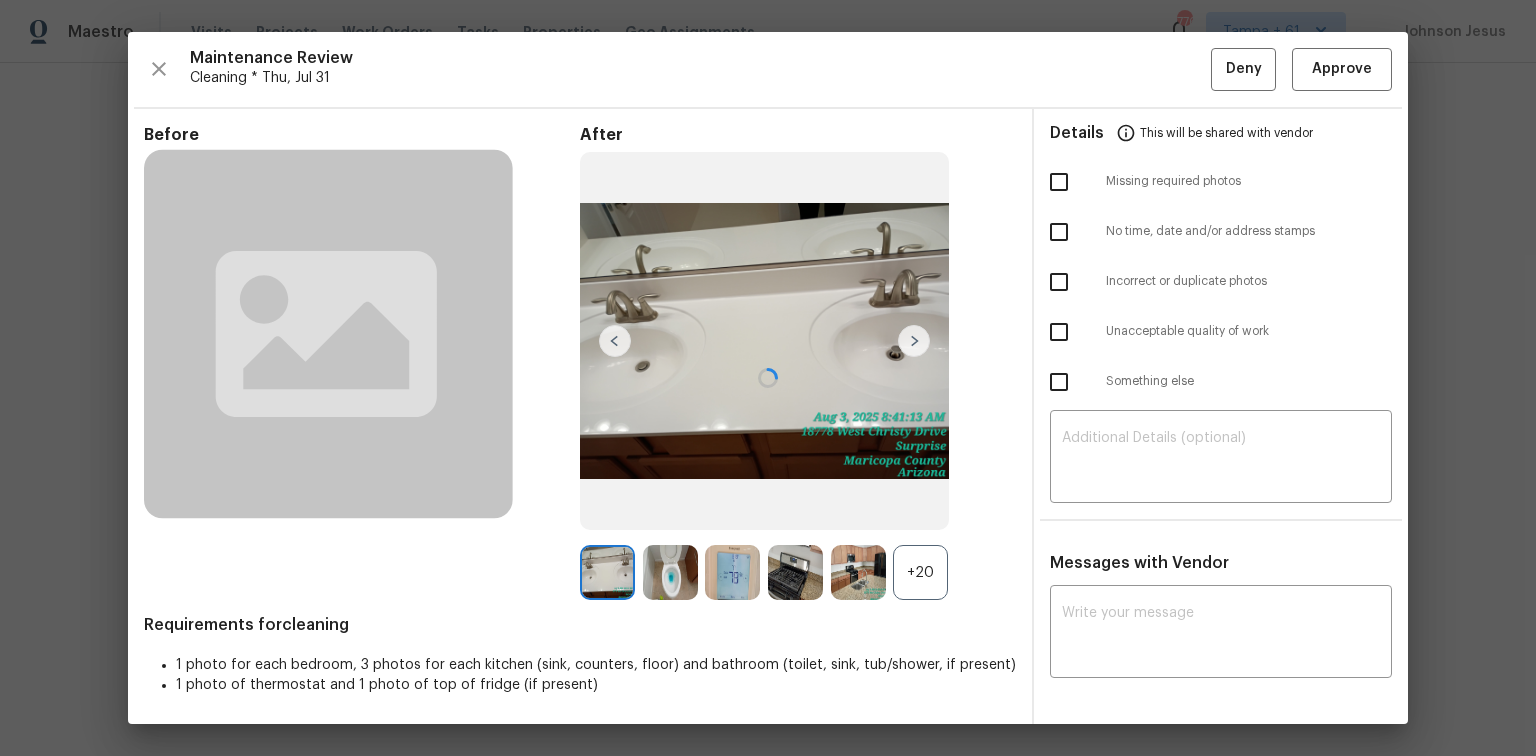 click at bounding box center [768, 378] 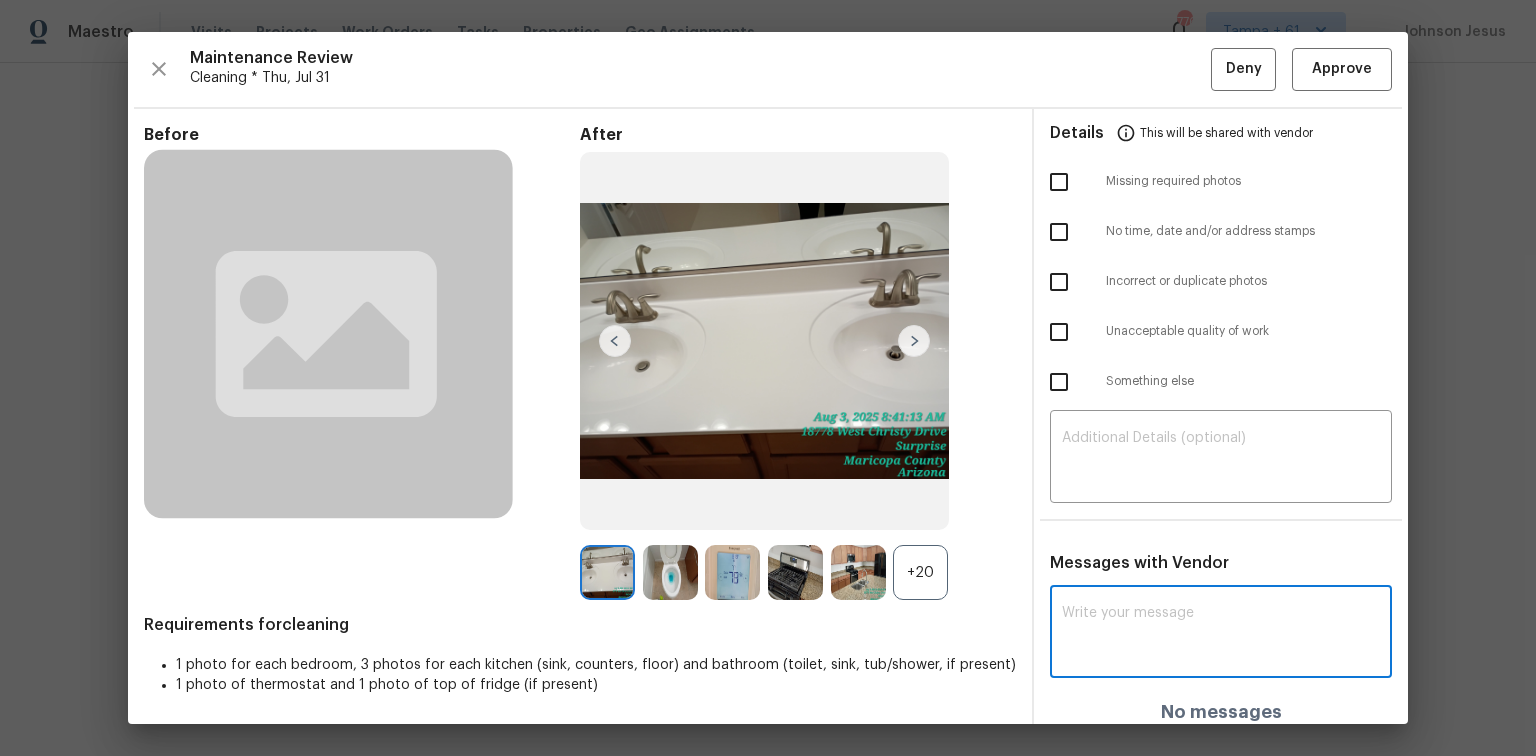 click at bounding box center [1221, 634] 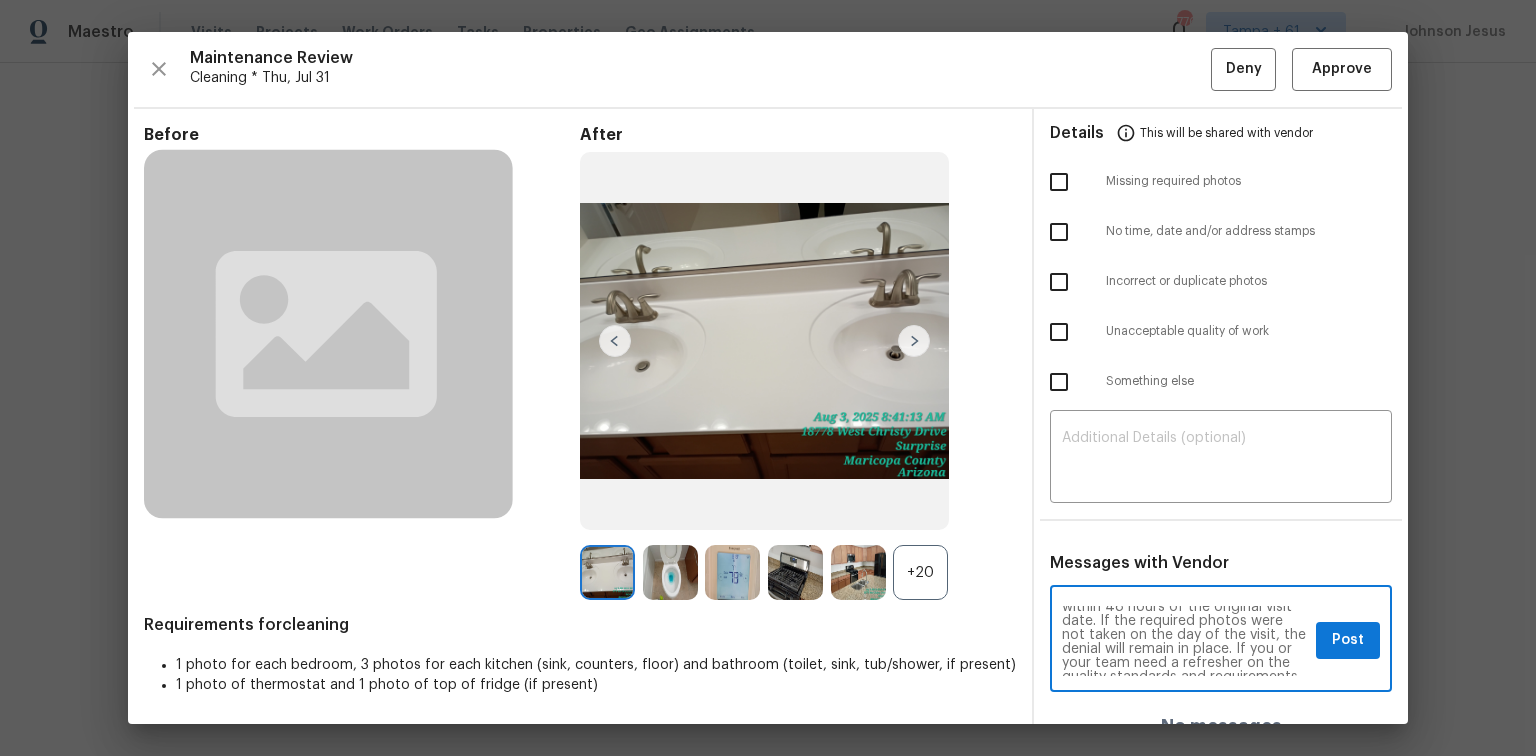 scroll, scrollTop: 237, scrollLeft: 0, axis: vertical 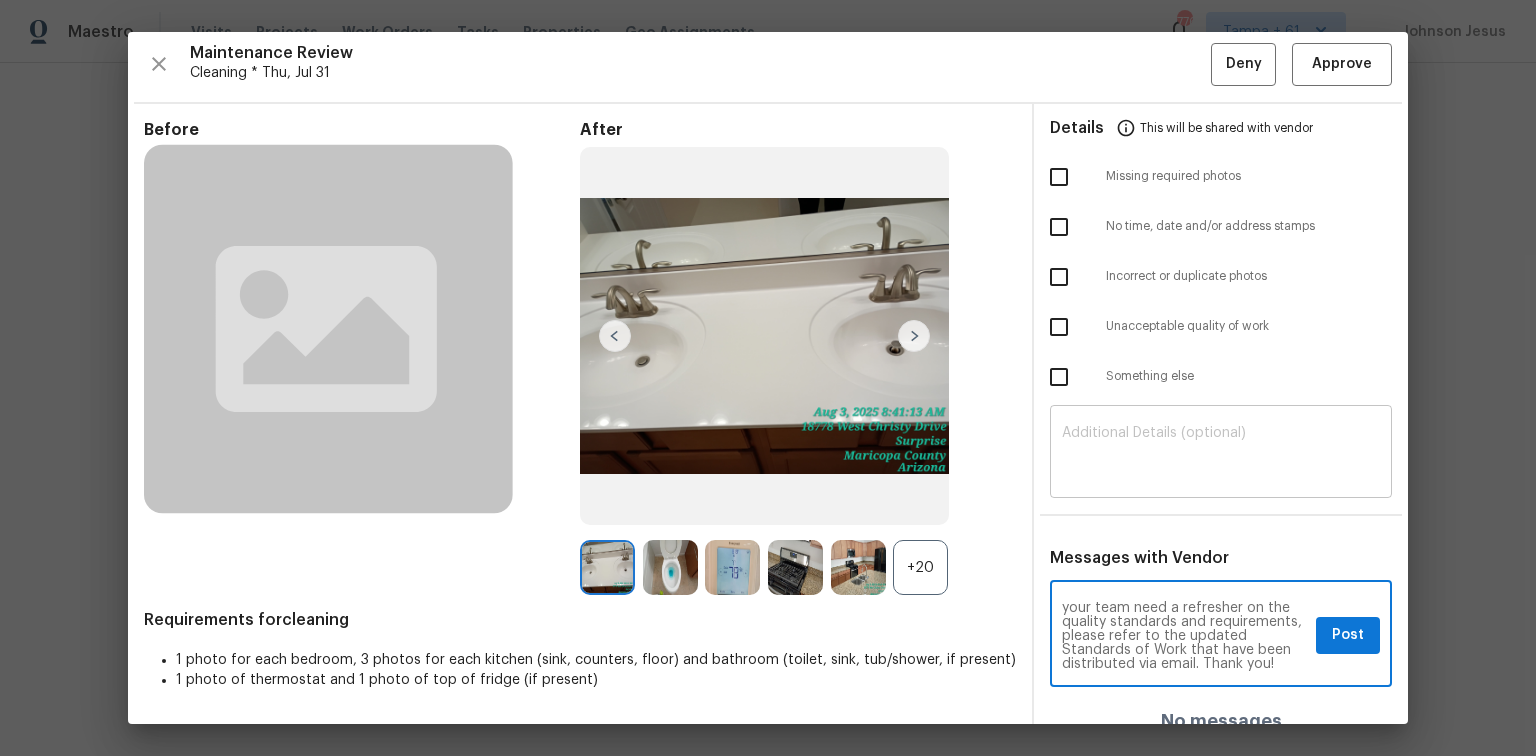 type on "Maintenance Audit Team: Hello! Unfortunately, this cleaning visit completed on 08/03/2025 has been denied because we are missing the required photos for approval. For approval, please upload 1 clear inside view of kitchen sink photo only if the correct or missing photos were taken on the same day the visit was completed. If those photos are available, they must be uploaded within 48 hours of the original visit date. If the required photos were not taken on the day of the visit, the denial will remain in place. If you or your team need a refresher on the quality standards and requirements, please refer to the updated Standards of Work that have been distributed via email. Thank you!" 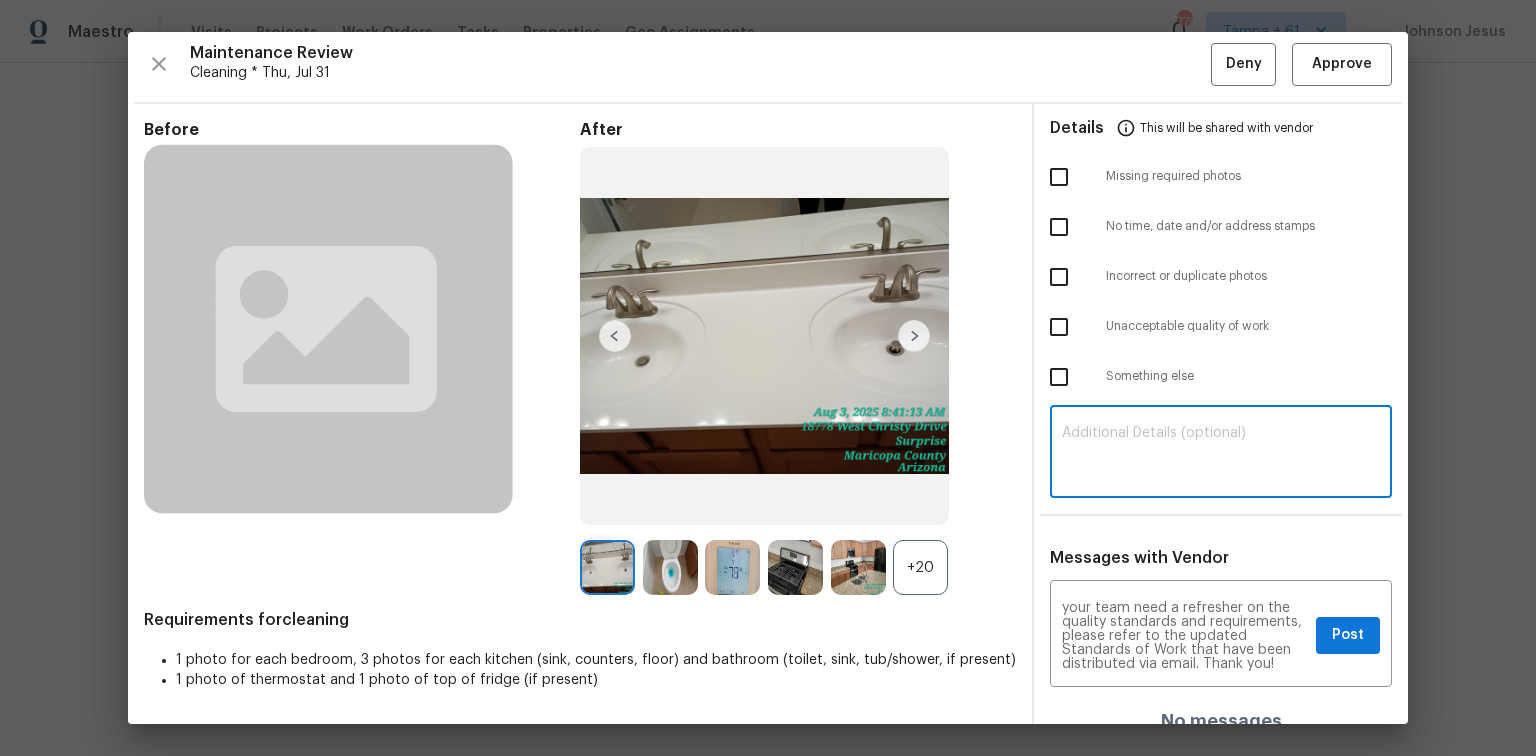 click at bounding box center (1221, 454) 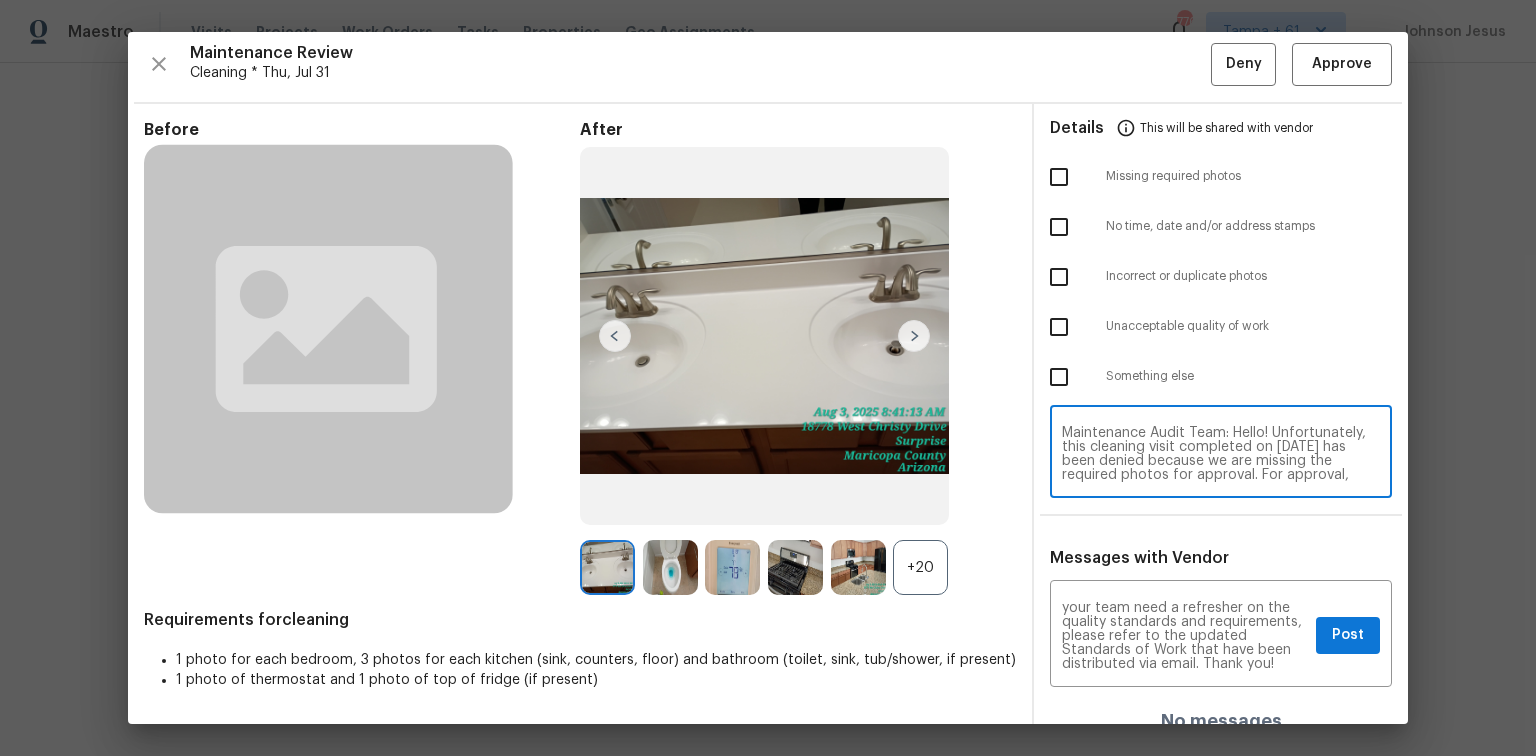 scroll, scrollTop: 168, scrollLeft: 0, axis: vertical 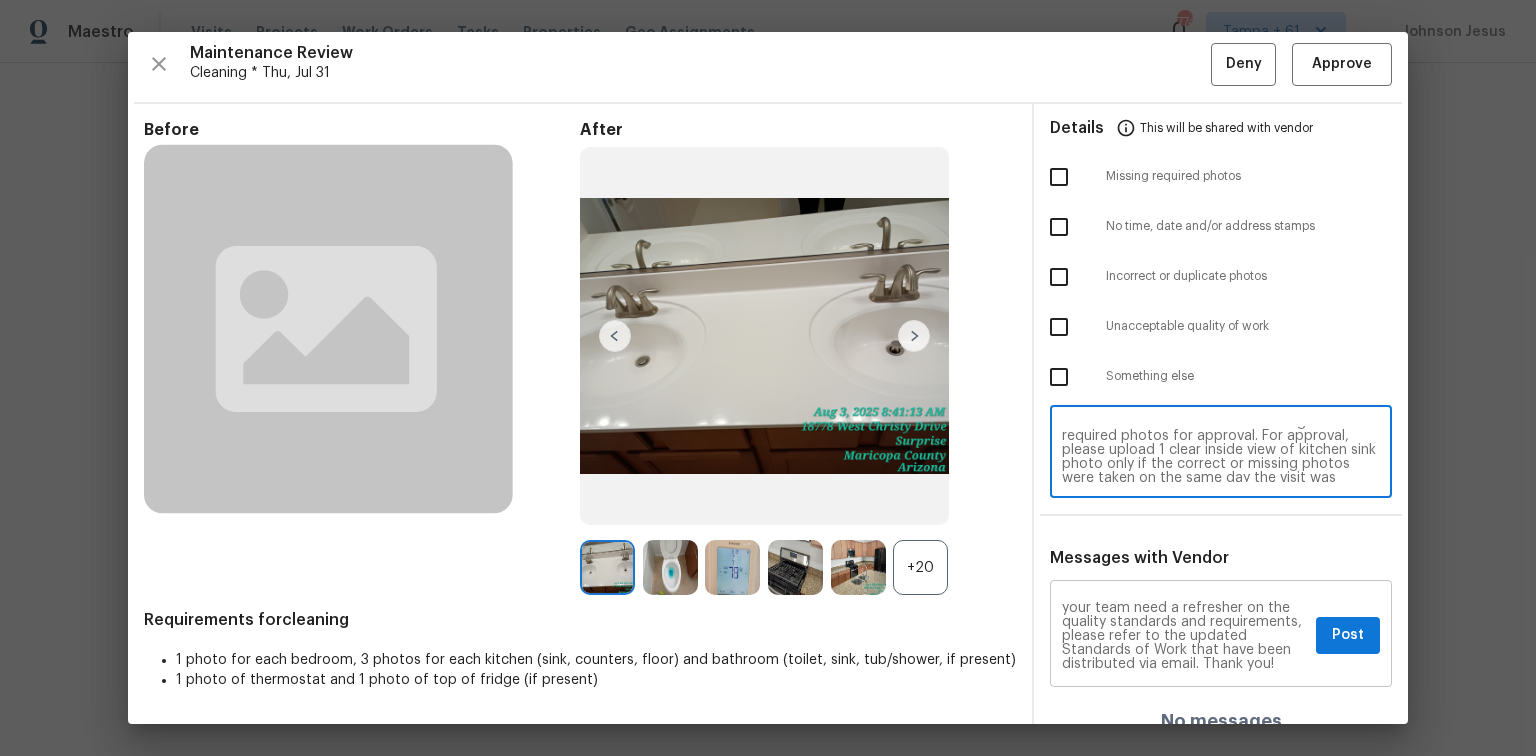 type on "Maintenance Audit Team: Hello! Unfortunately, this cleaning visit completed on 08/03/2025 has been denied because we are missing the required photos for approval. For approval, please upload 1 clear inside view of kitchen sink photo only if the correct or missing photos were taken on the same day the visit was completed. If those photos are available, they must be uploaded within 48 hours of the original visit date. If the required photos were not taken on the day of the visit, the denial will remain in place. If you or your team need a refresher on the quality standards and requirements, please refer to the updated Standards of Work that have been distributed via email. Thank you!" 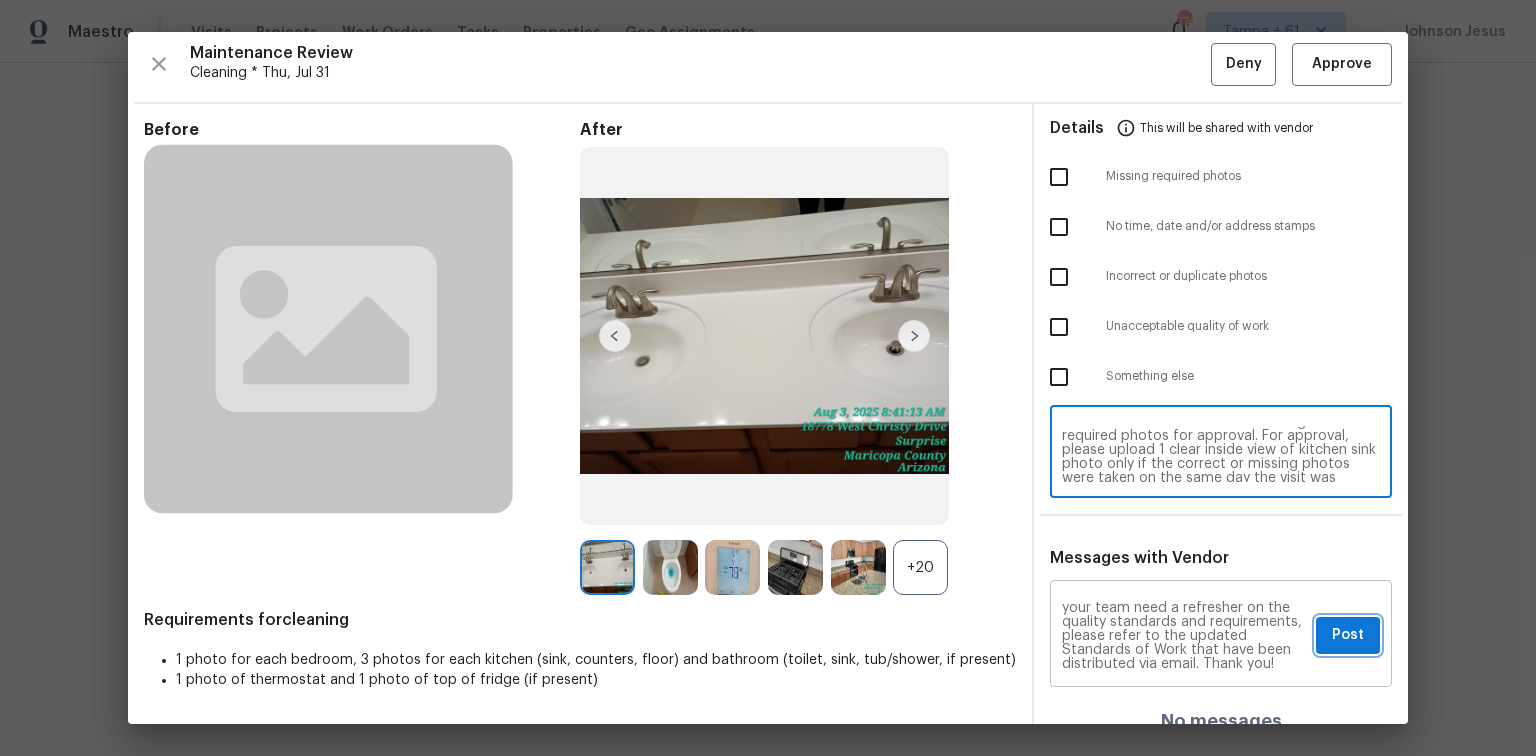click on "Post" at bounding box center [1348, 635] 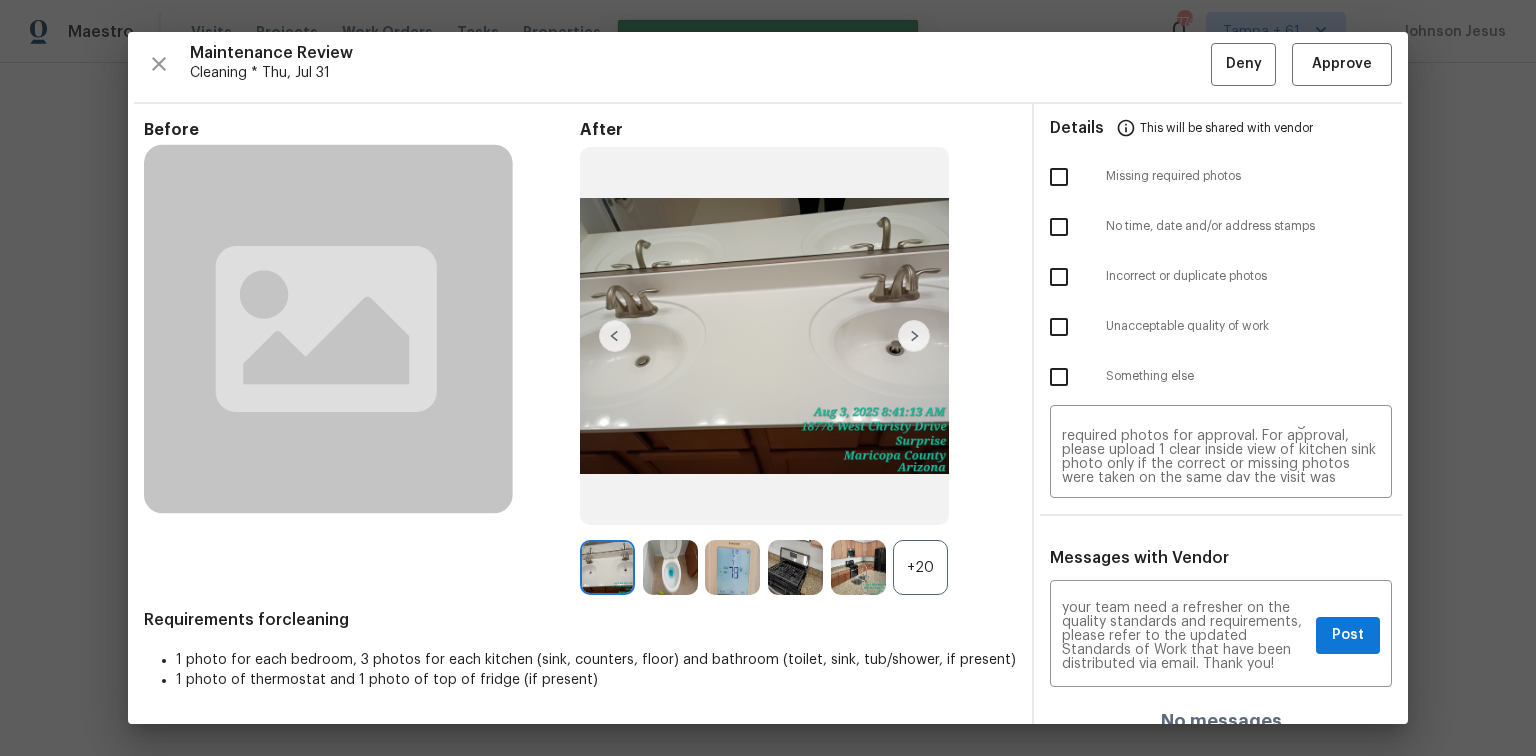 type 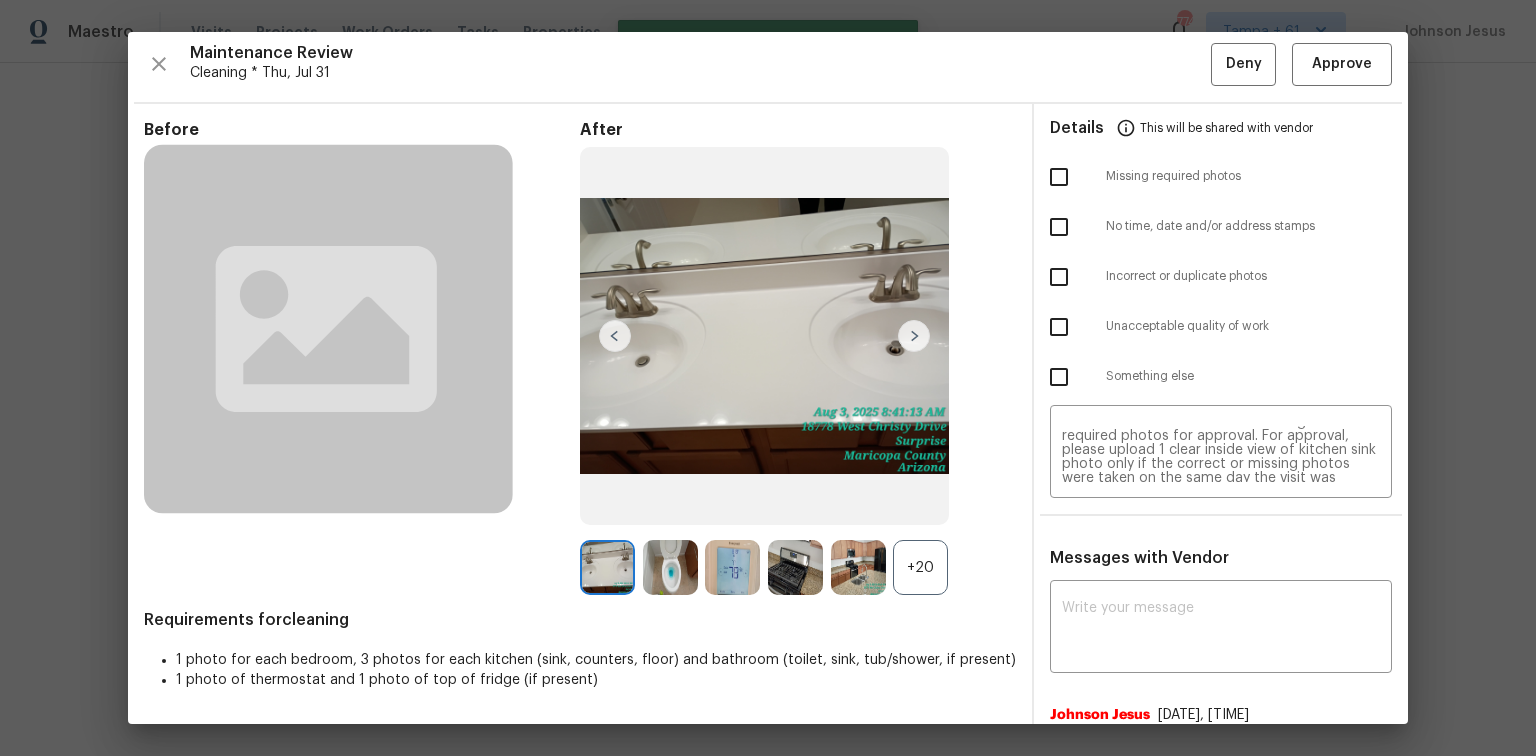 scroll, scrollTop: 0, scrollLeft: 0, axis: both 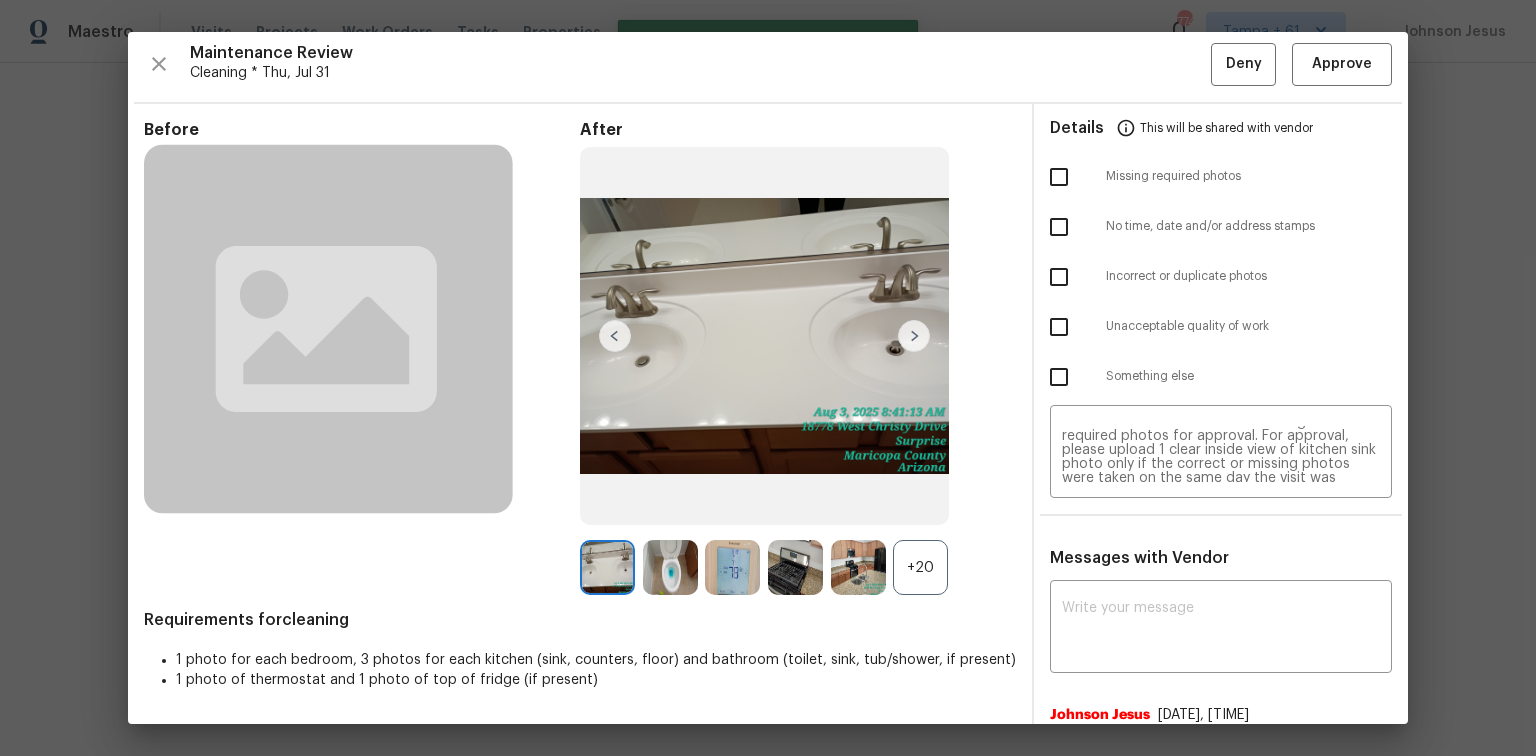 click at bounding box center (1059, 177) 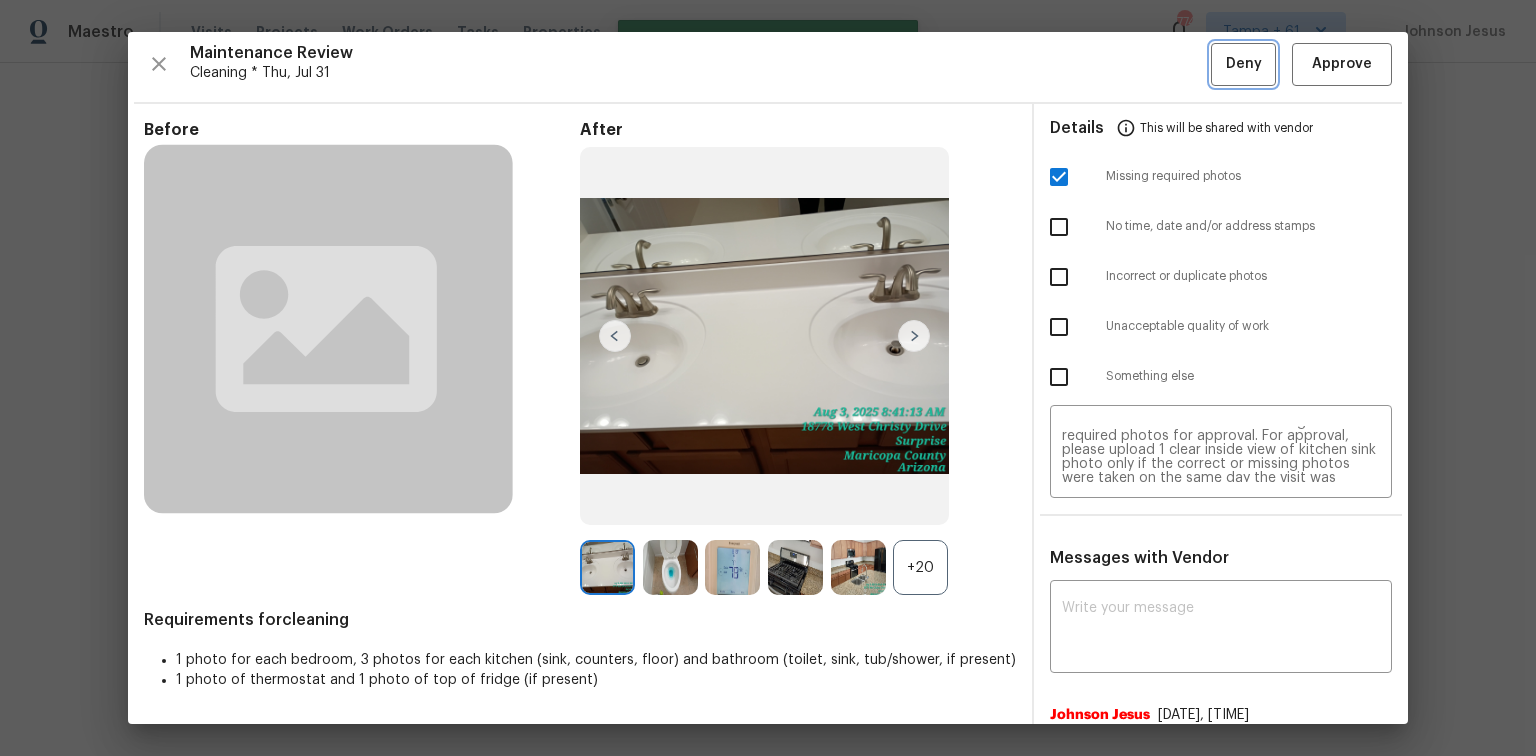click on "Deny" at bounding box center [1244, 64] 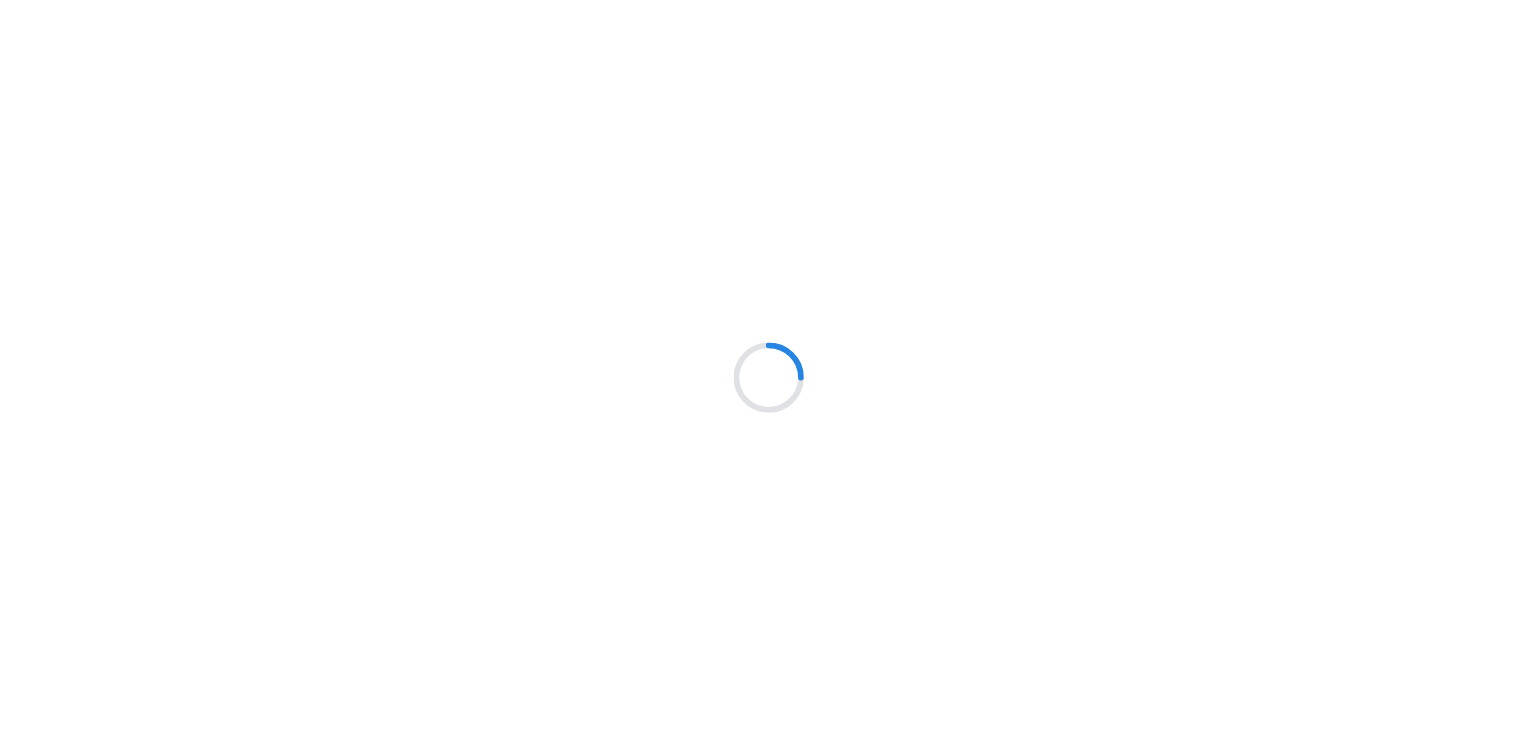 scroll, scrollTop: 0, scrollLeft: 0, axis: both 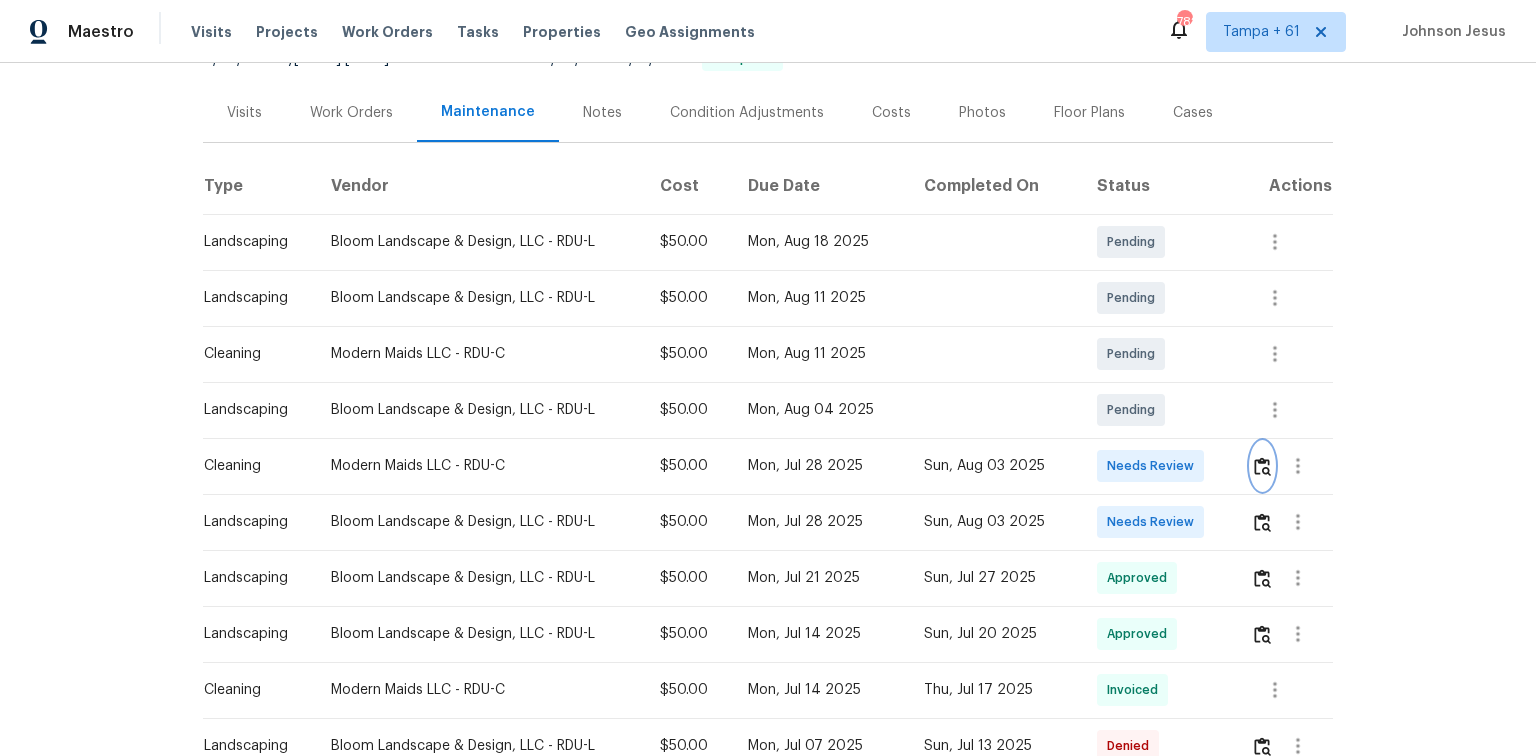 click at bounding box center (1262, 466) 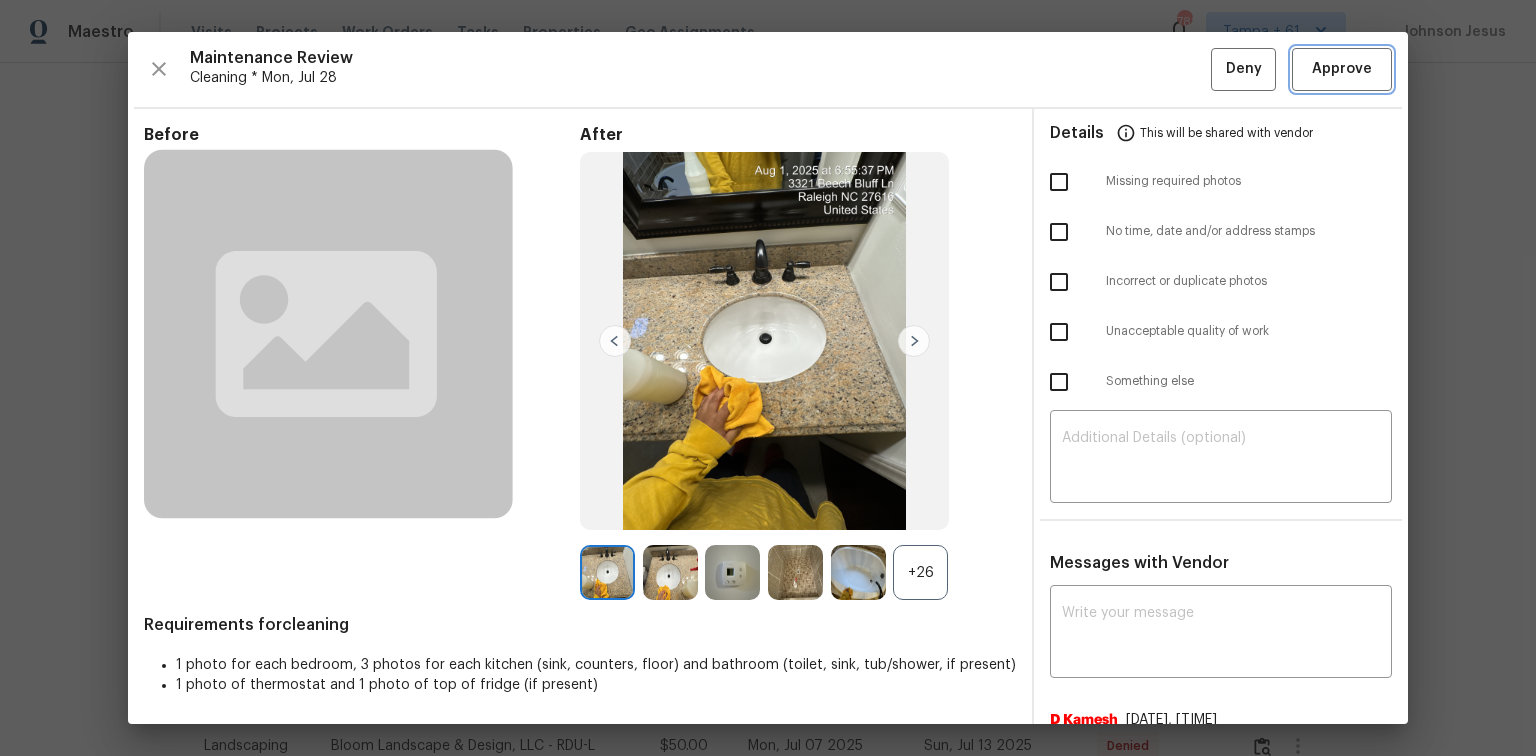 click on "Approve" at bounding box center [1342, 69] 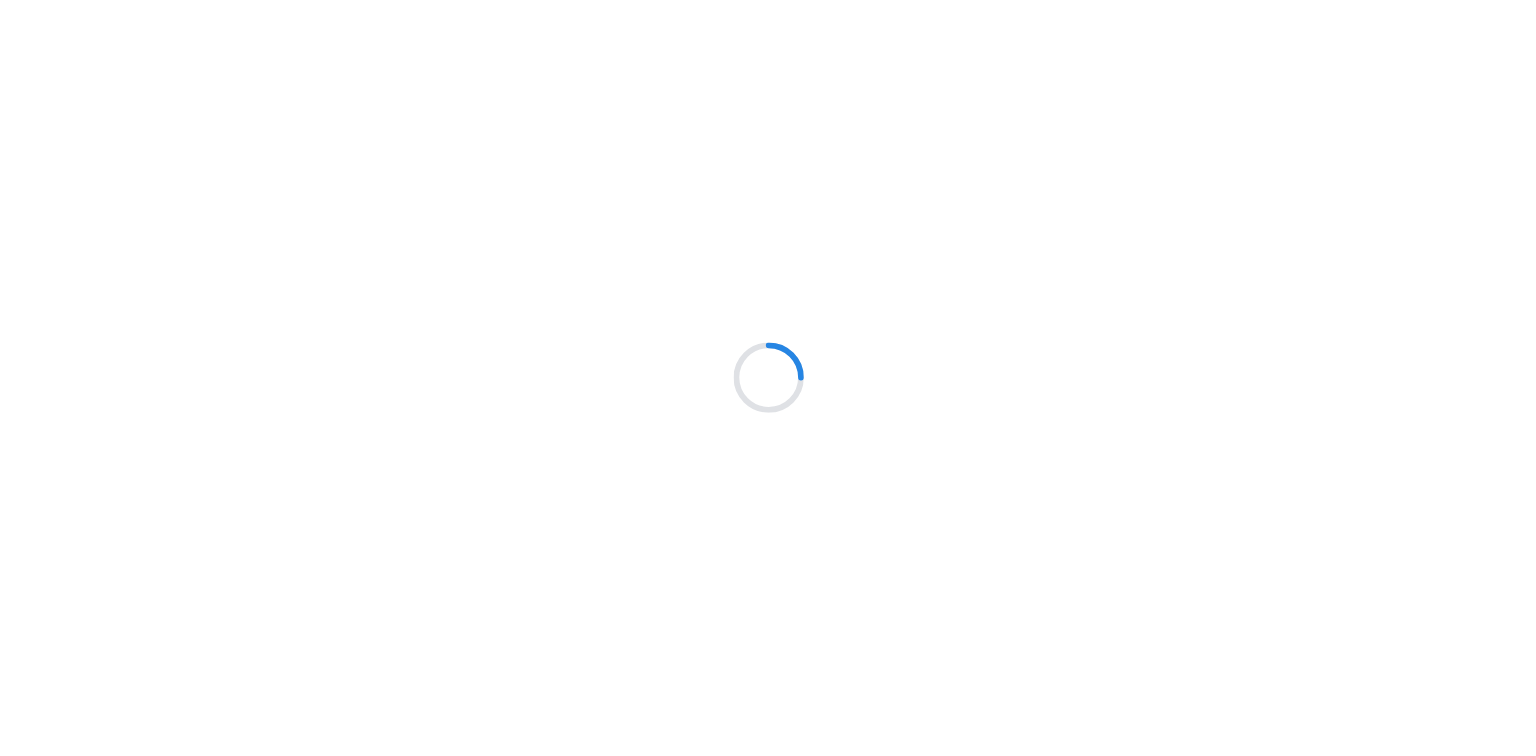 scroll, scrollTop: 0, scrollLeft: 0, axis: both 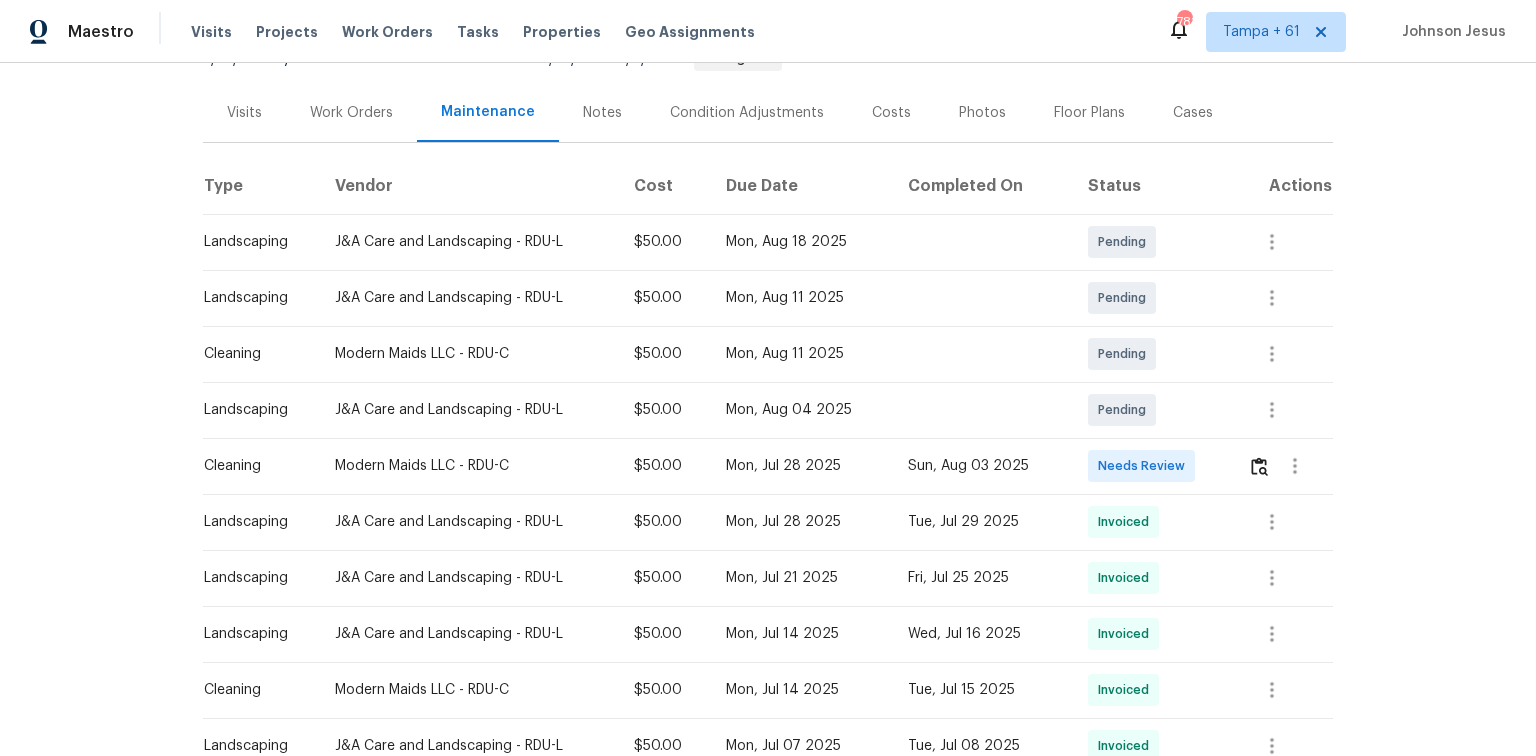 click at bounding box center (1282, 466) 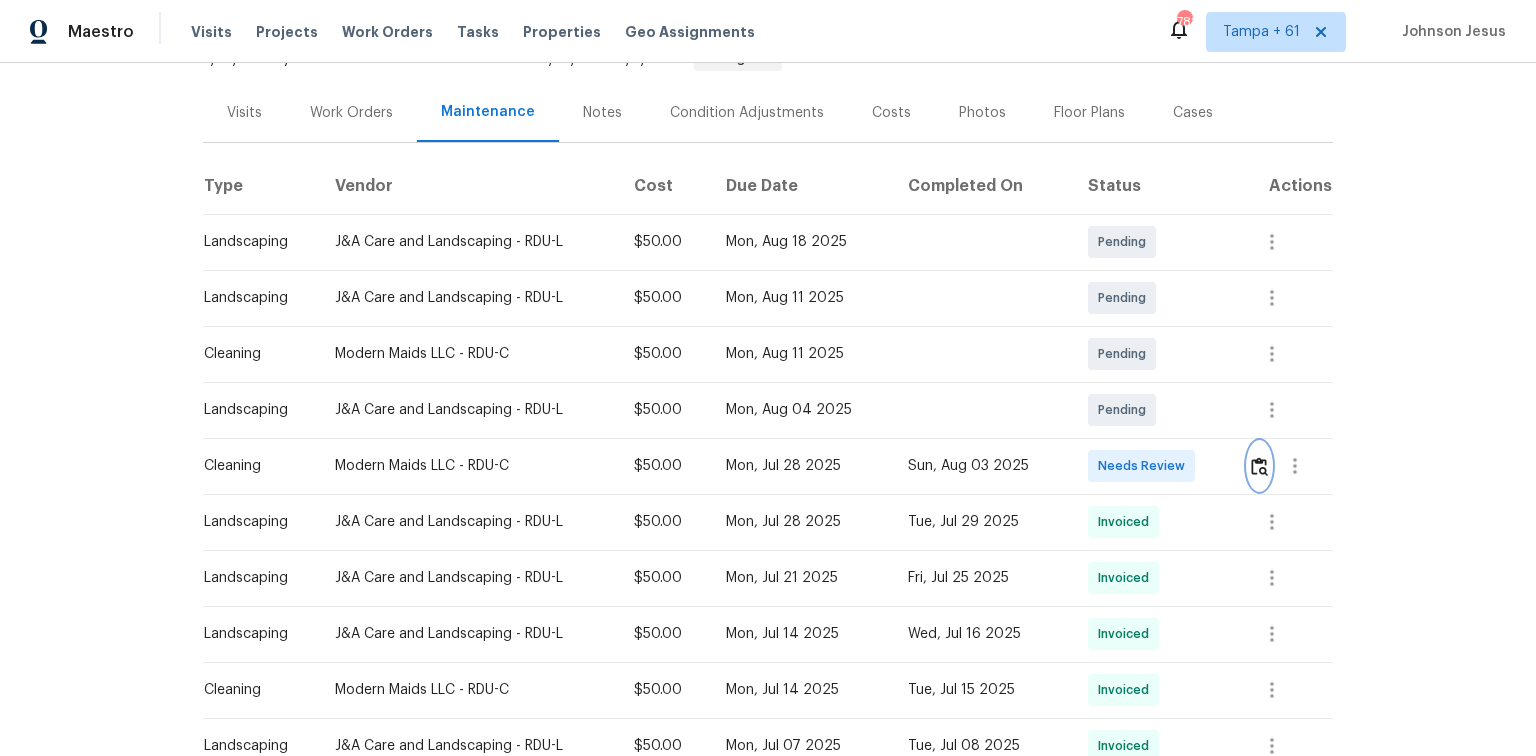 click at bounding box center [1259, 466] 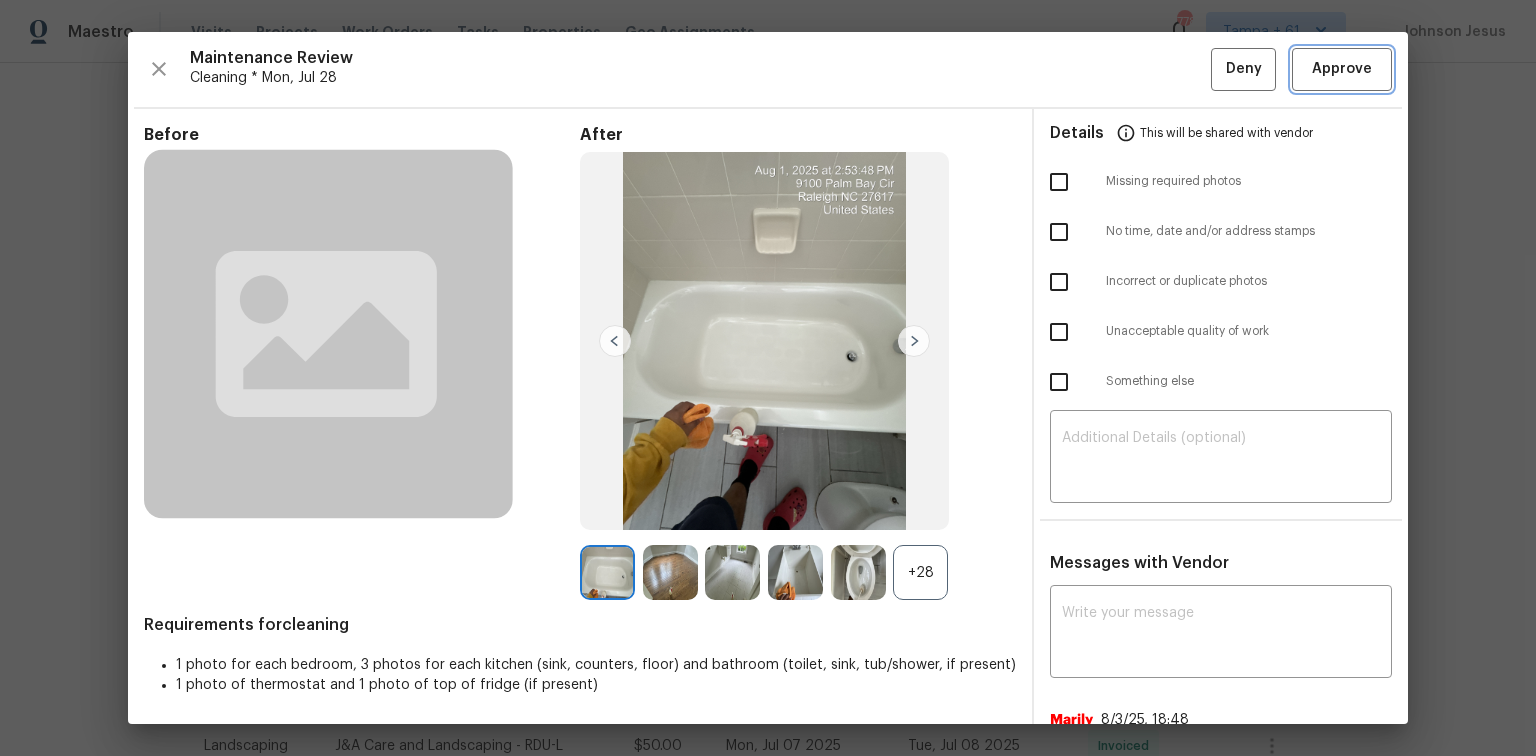 click on "Approve" at bounding box center (1342, 69) 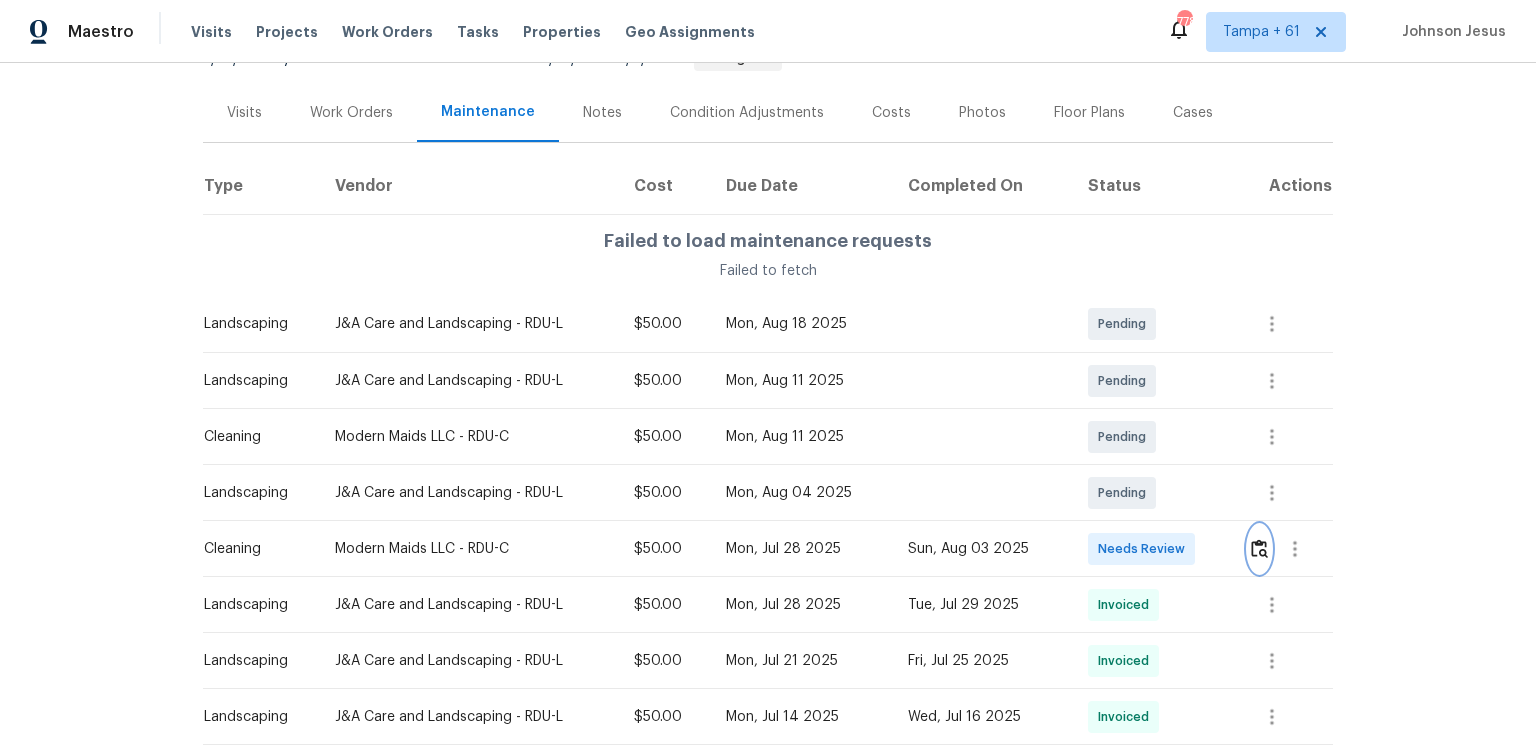 click at bounding box center (1259, 548) 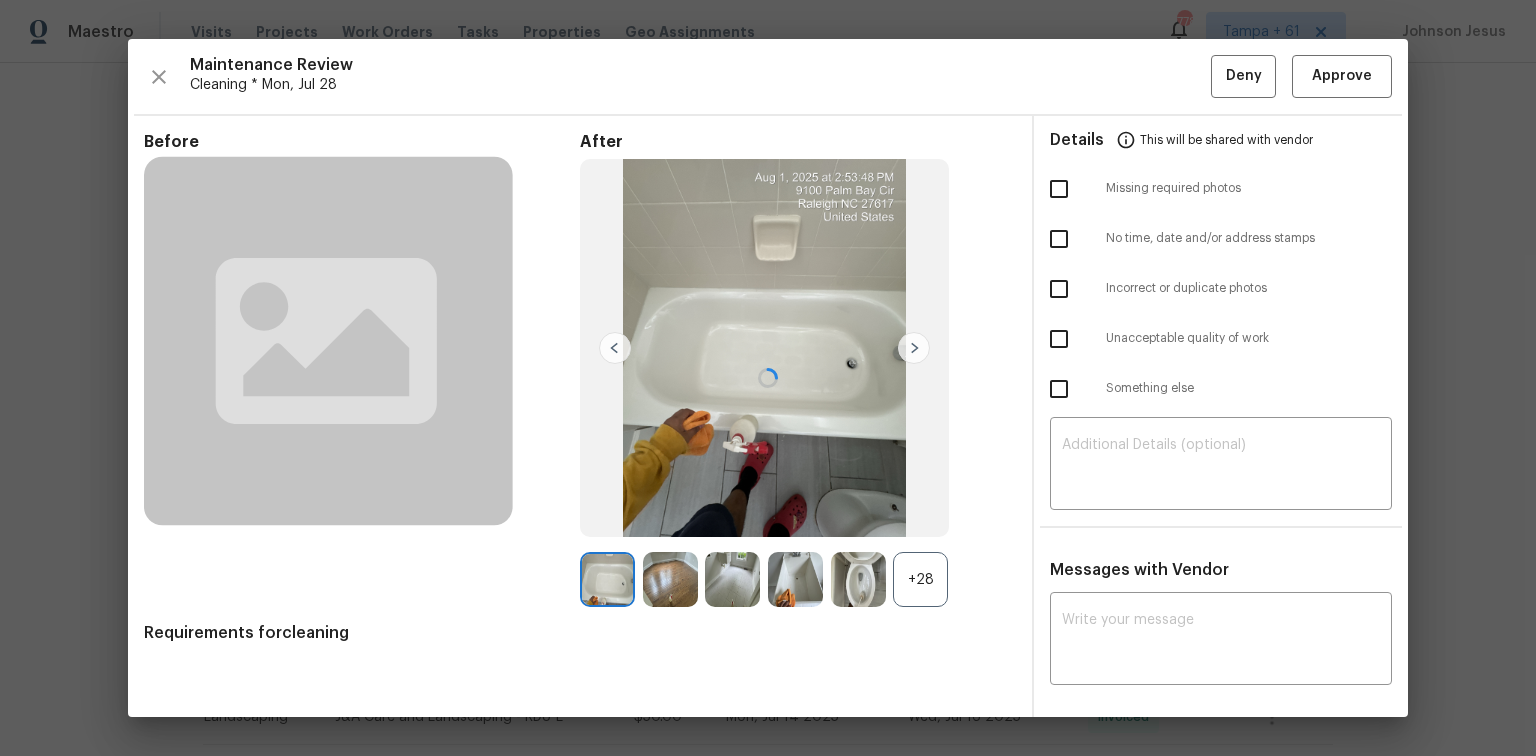 click at bounding box center [768, 378] 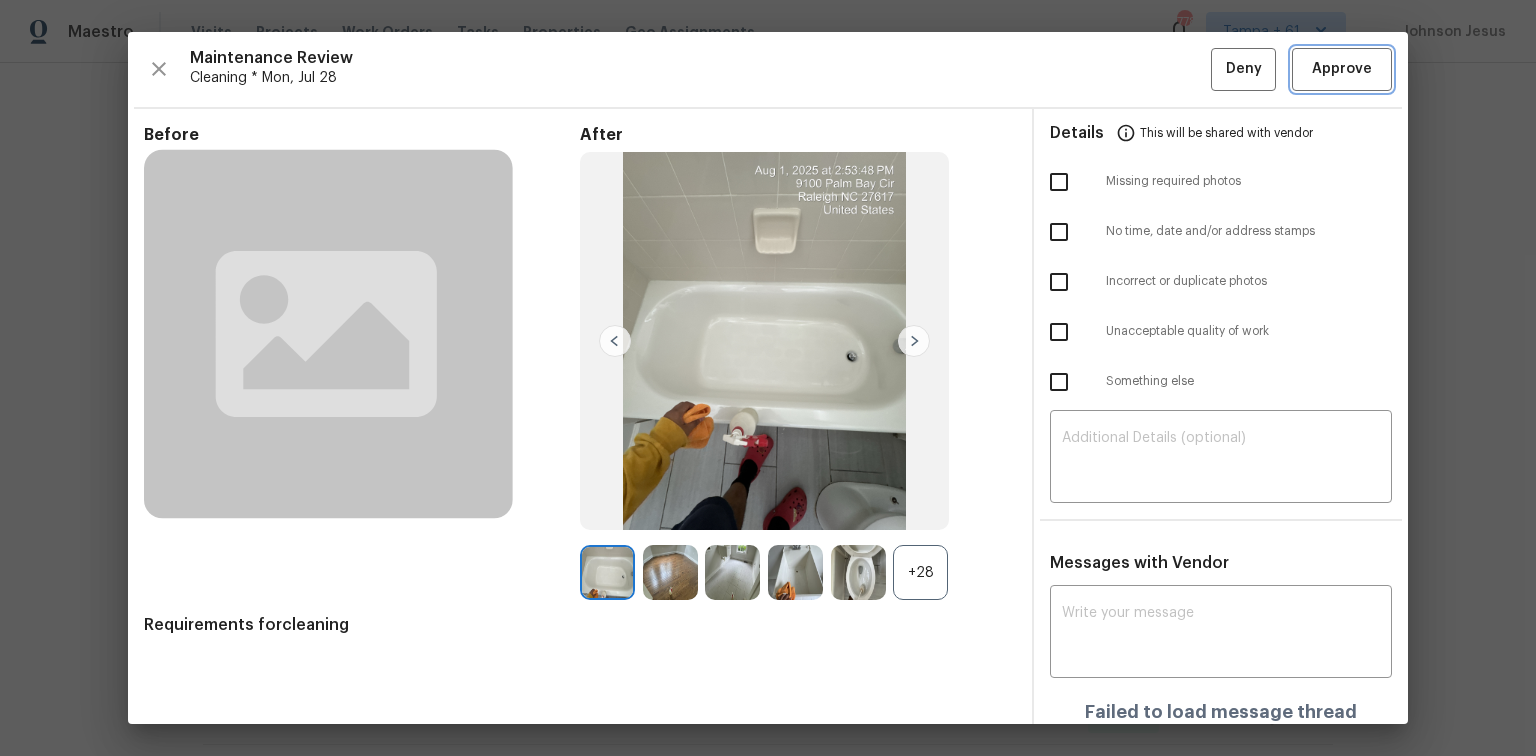 click on "Approve" at bounding box center [1342, 69] 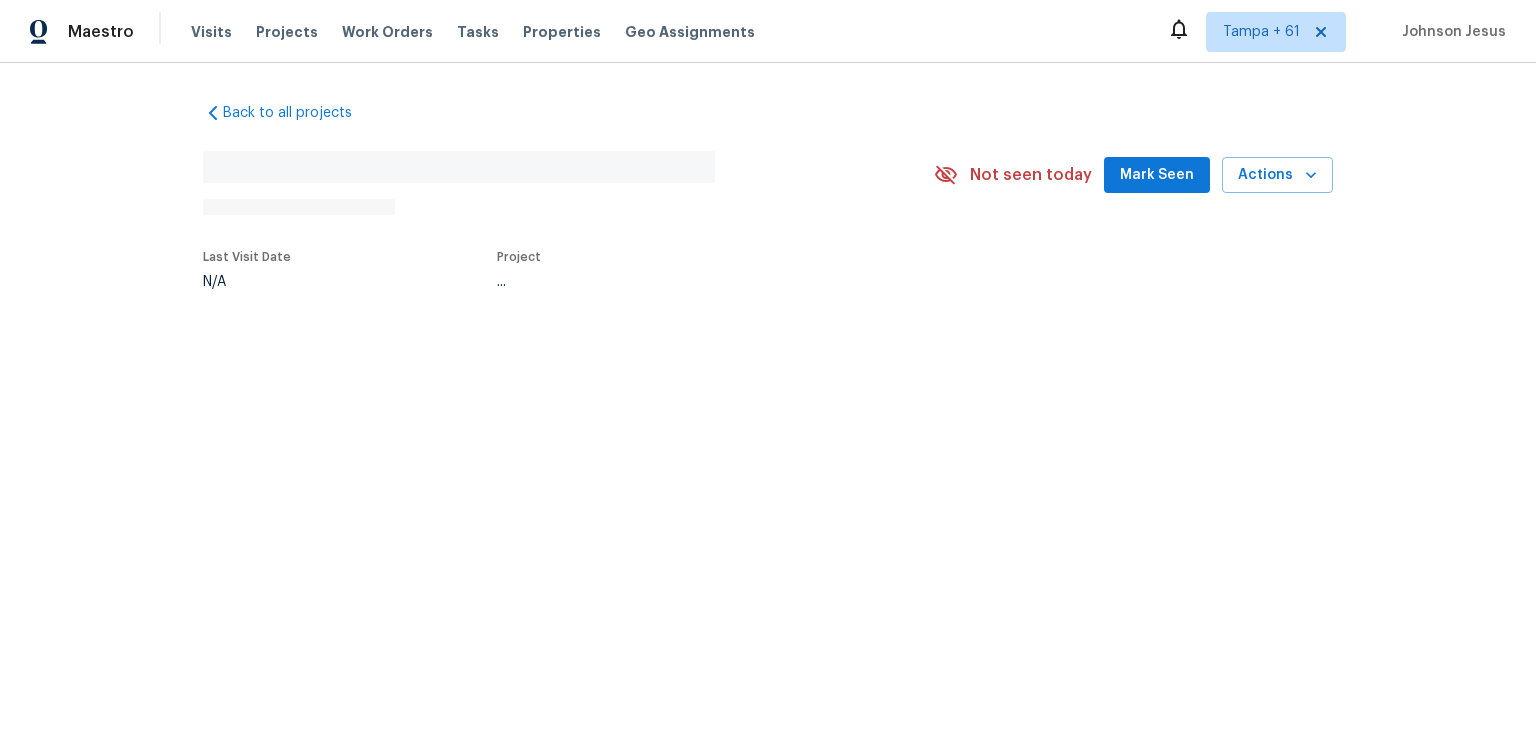 scroll, scrollTop: 0, scrollLeft: 0, axis: both 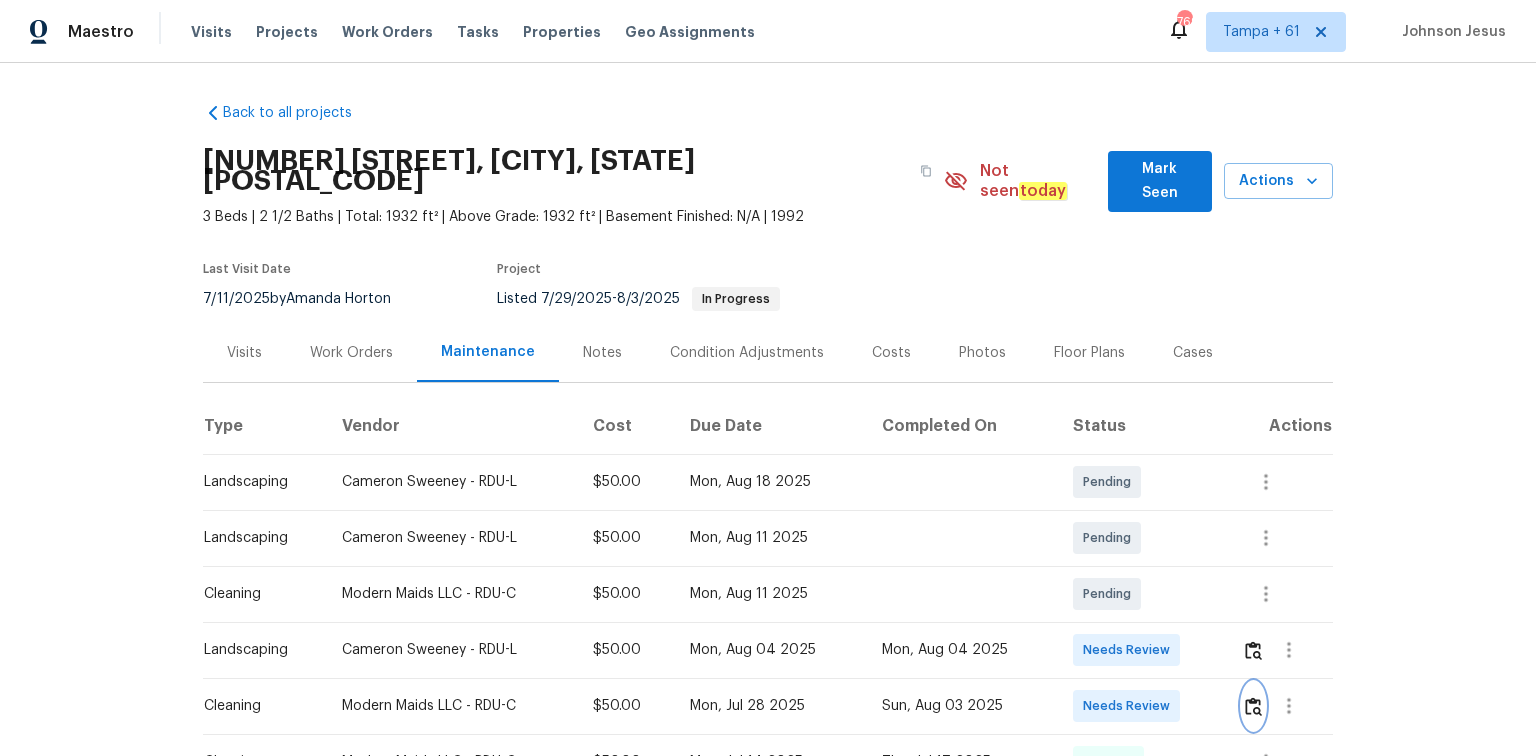 click at bounding box center (1253, 706) 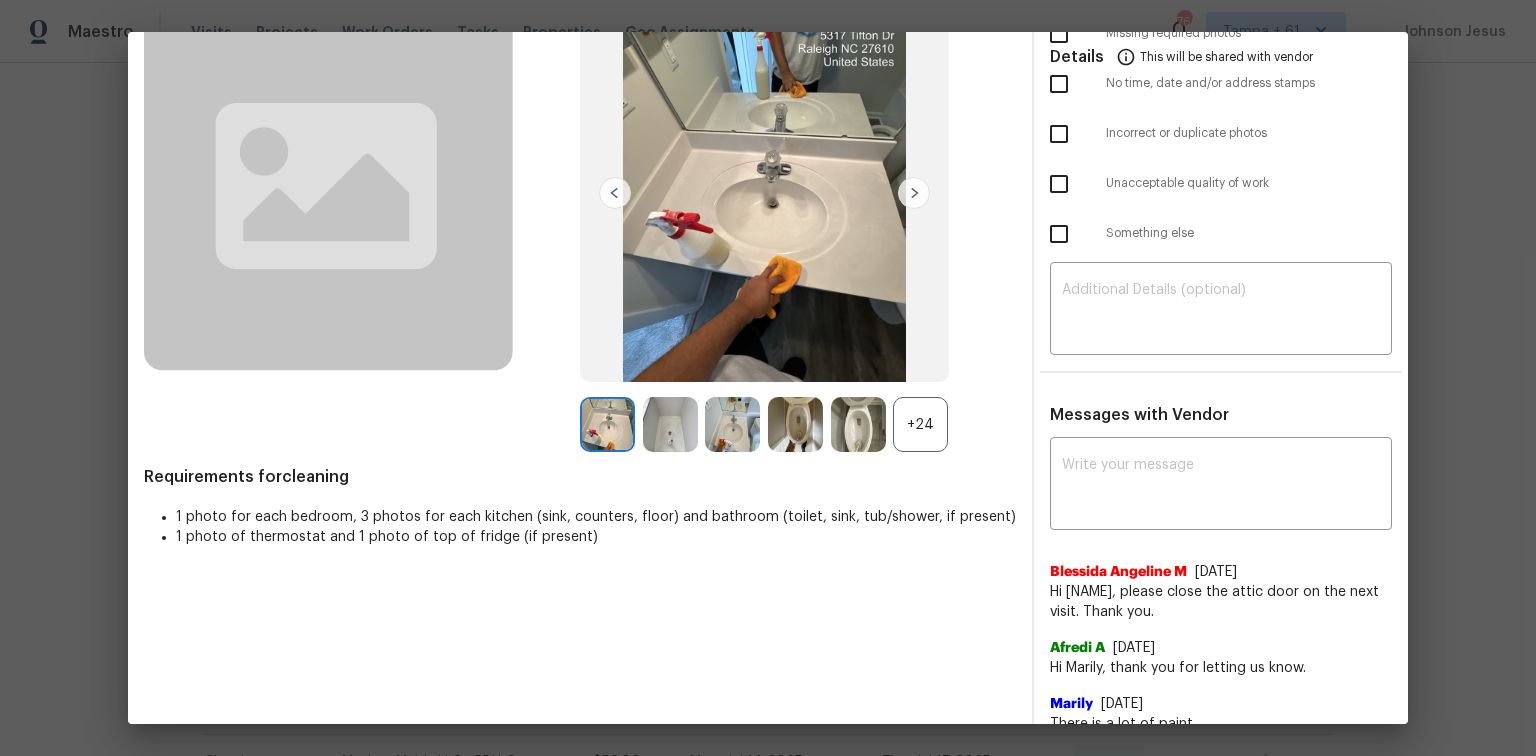 scroll, scrollTop: 0, scrollLeft: 0, axis: both 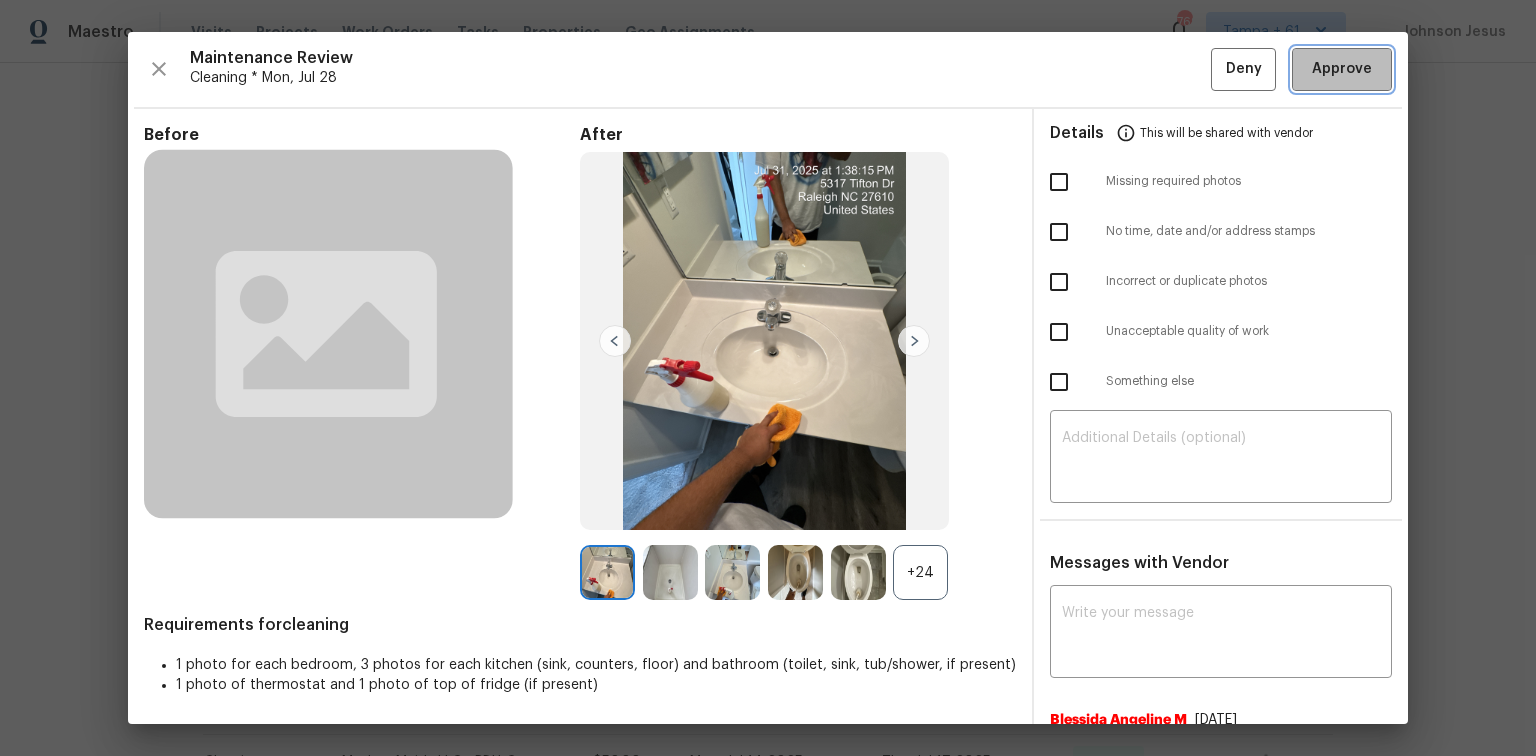 click on "Approve" at bounding box center [1342, 69] 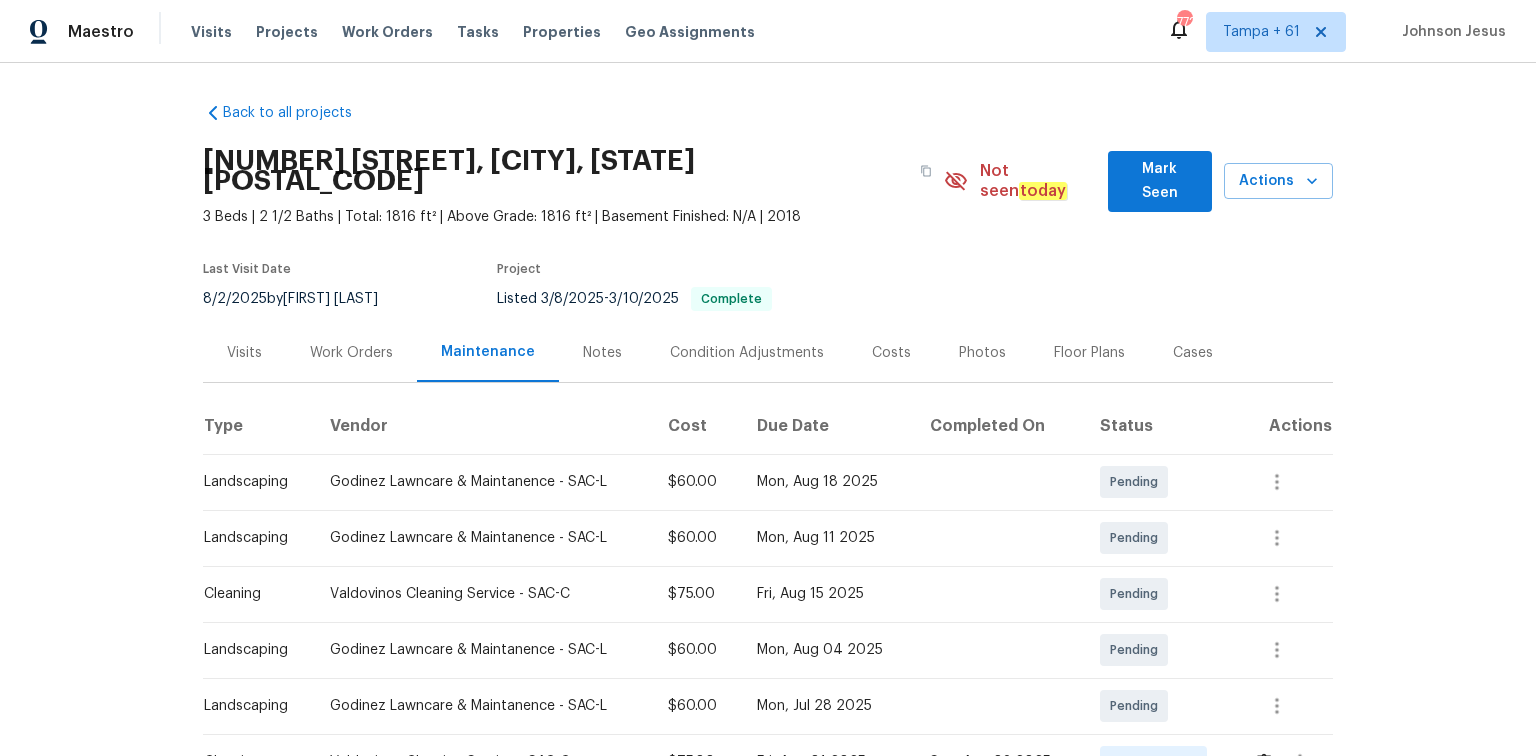 scroll, scrollTop: 0, scrollLeft: 0, axis: both 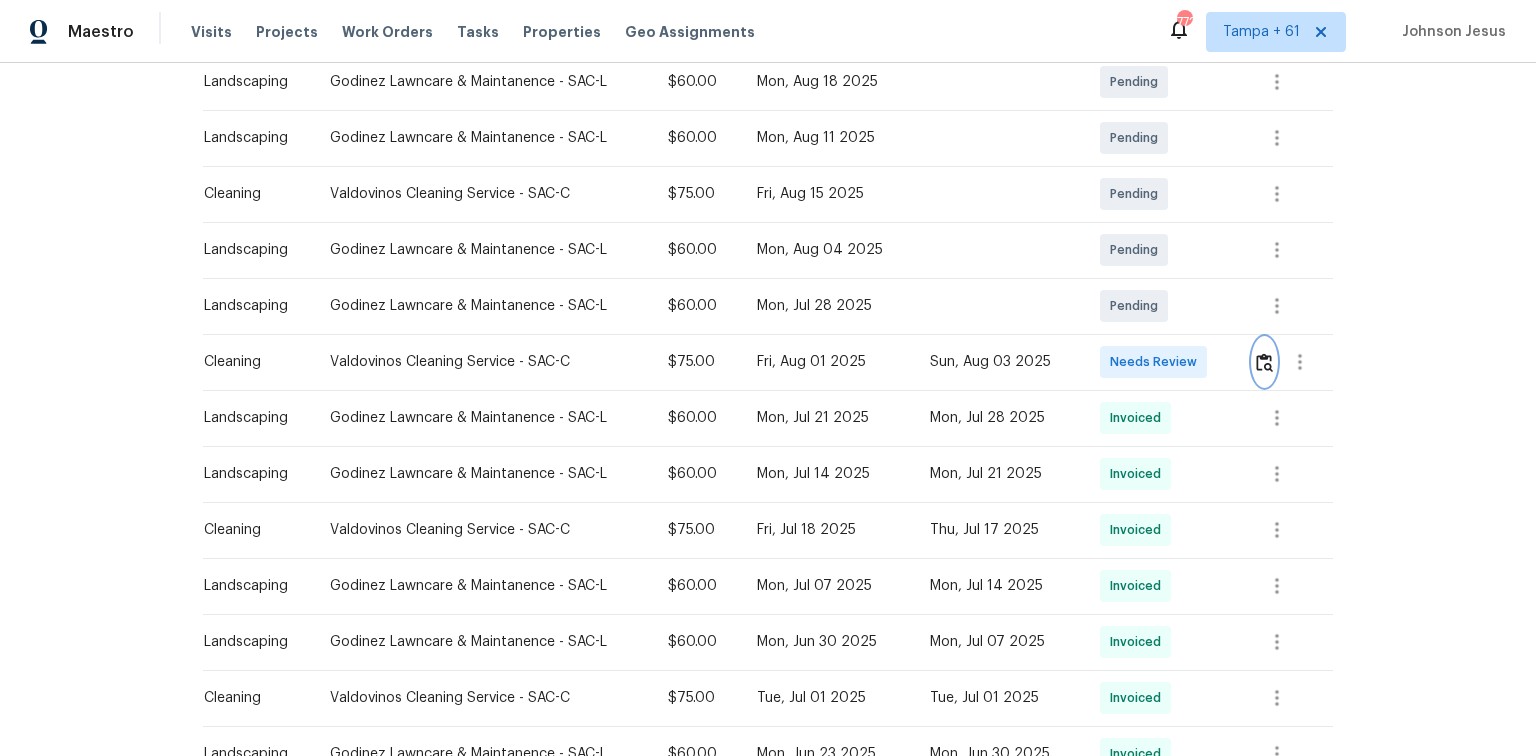 click at bounding box center (1264, 362) 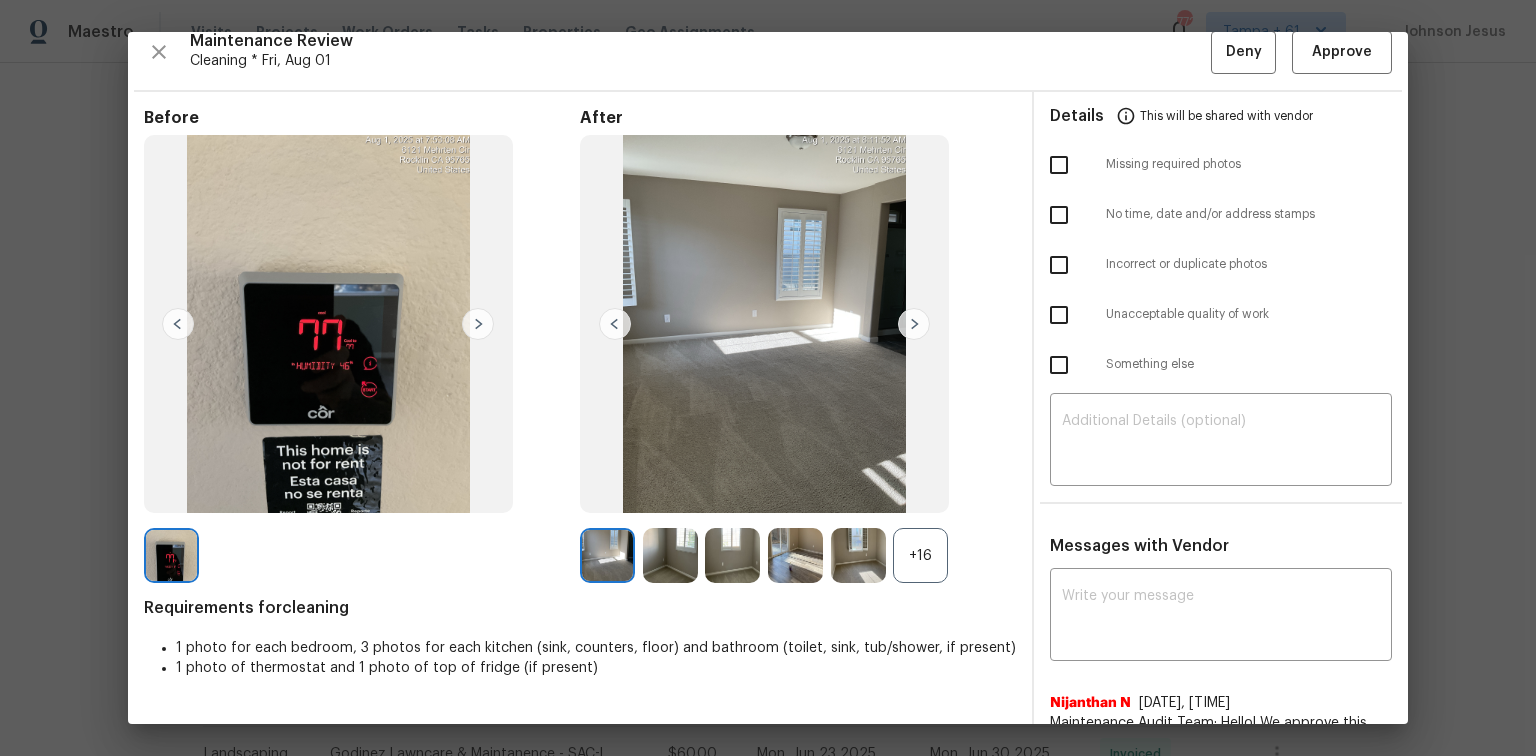 scroll, scrollTop: 0, scrollLeft: 0, axis: both 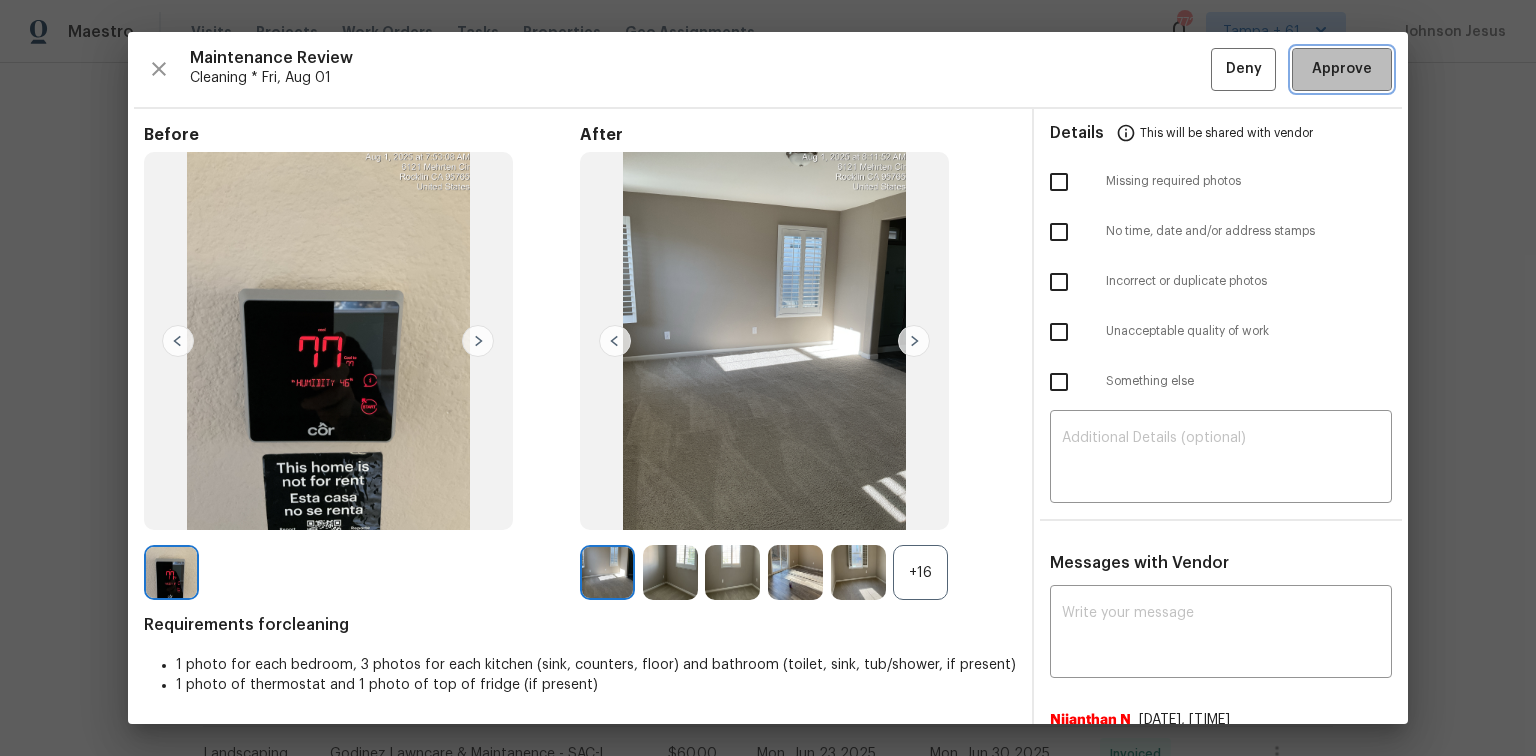 click on "Approve" at bounding box center [1342, 69] 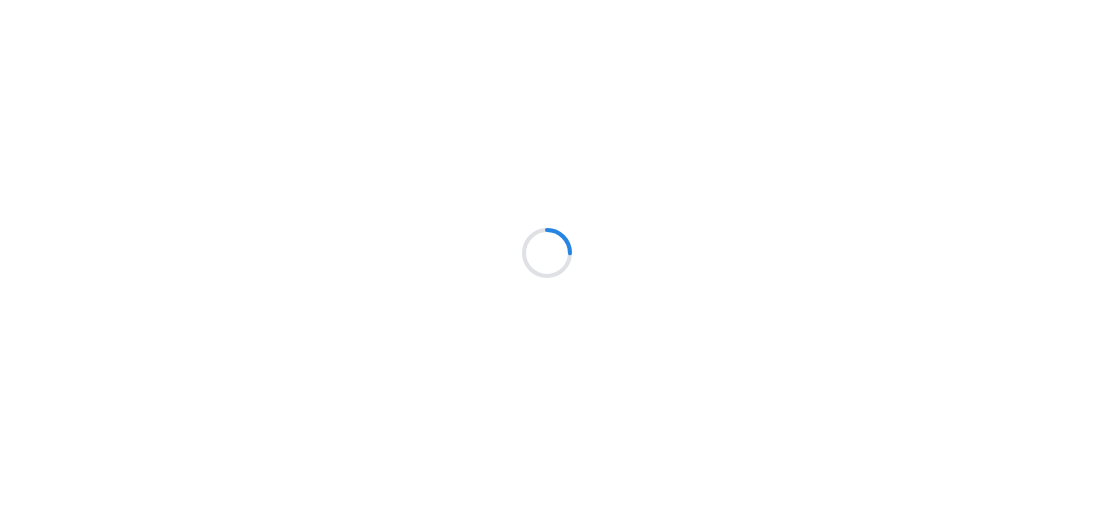 scroll, scrollTop: 0, scrollLeft: 0, axis: both 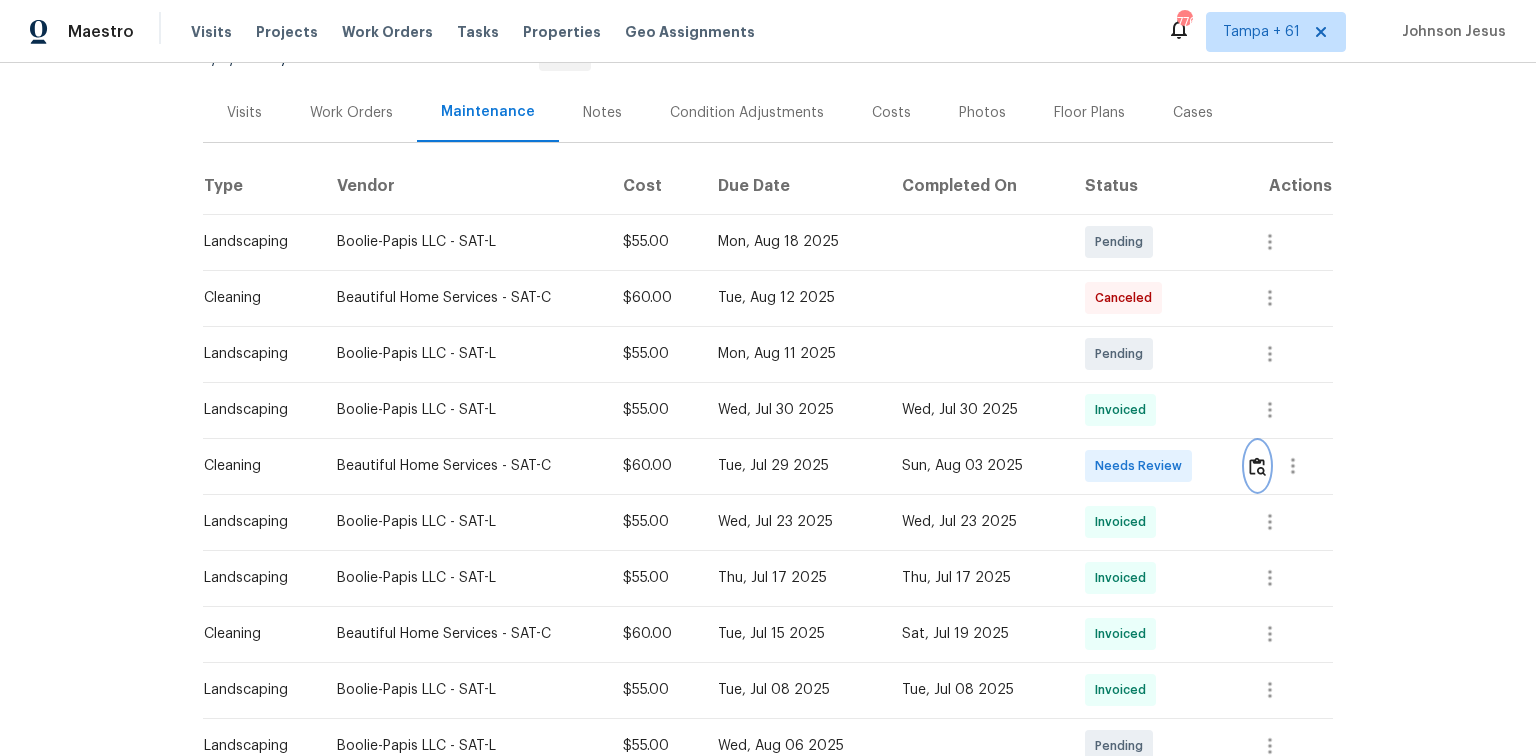 click at bounding box center (1257, 466) 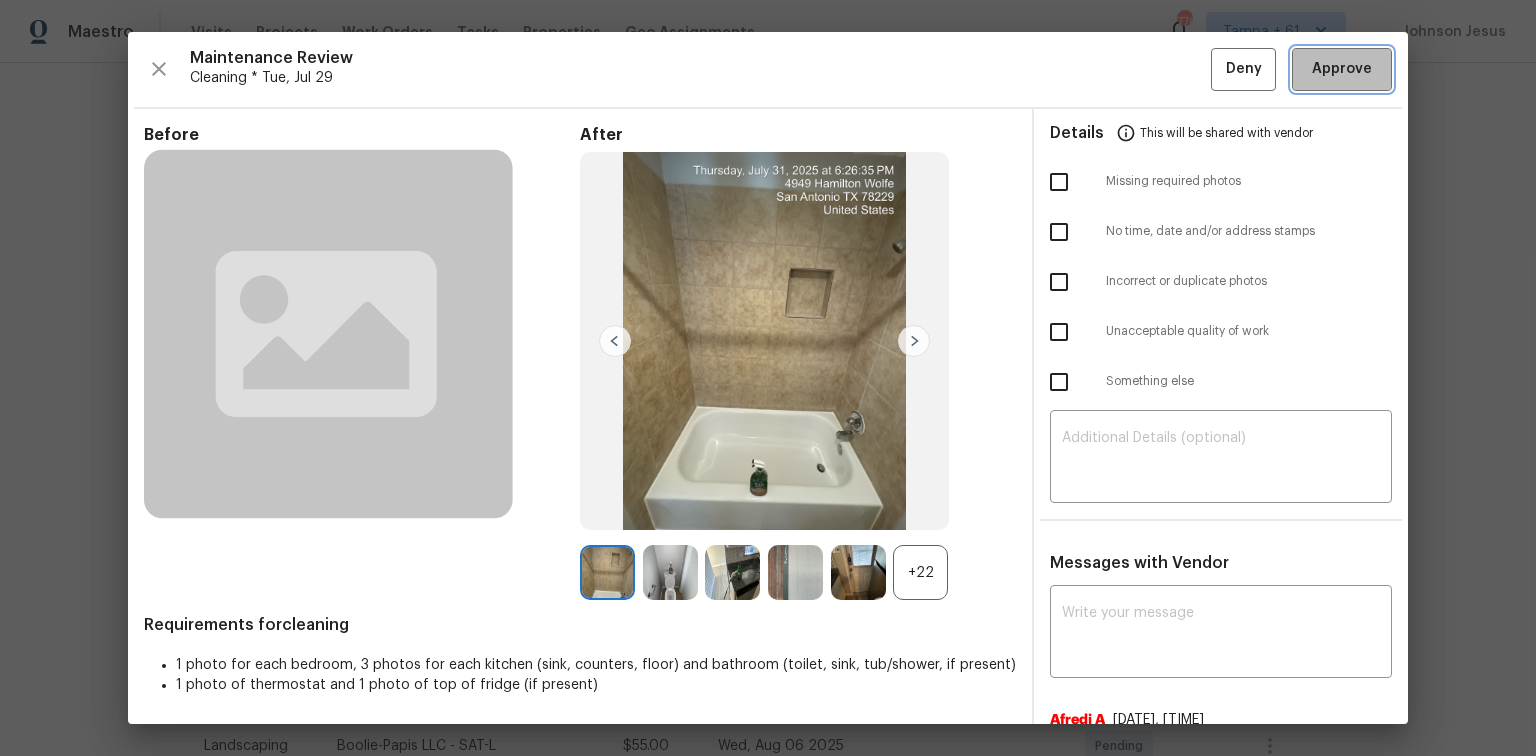 click on "Approve" at bounding box center [1342, 69] 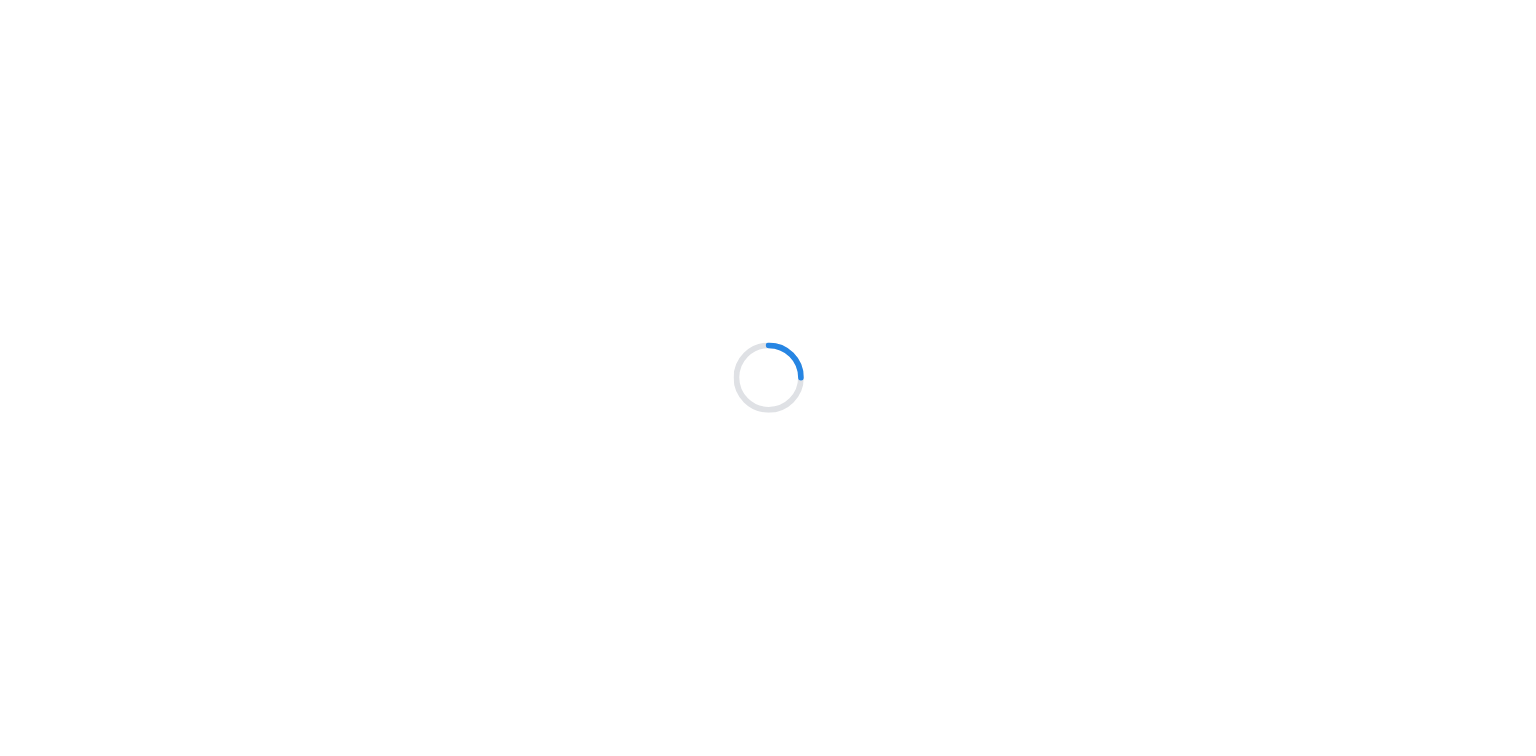 scroll, scrollTop: 0, scrollLeft: 0, axis: both 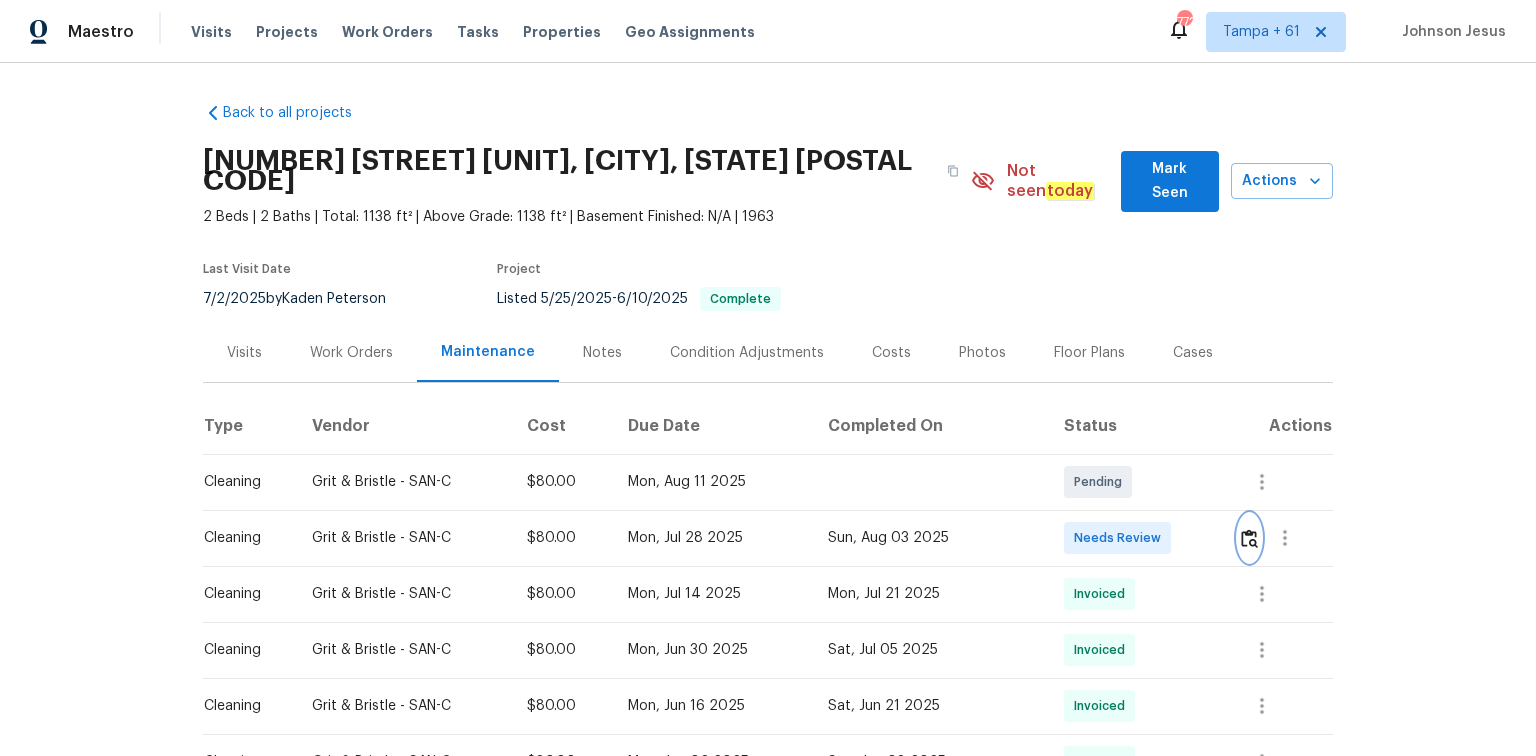click at bounding box center [1249, 538] 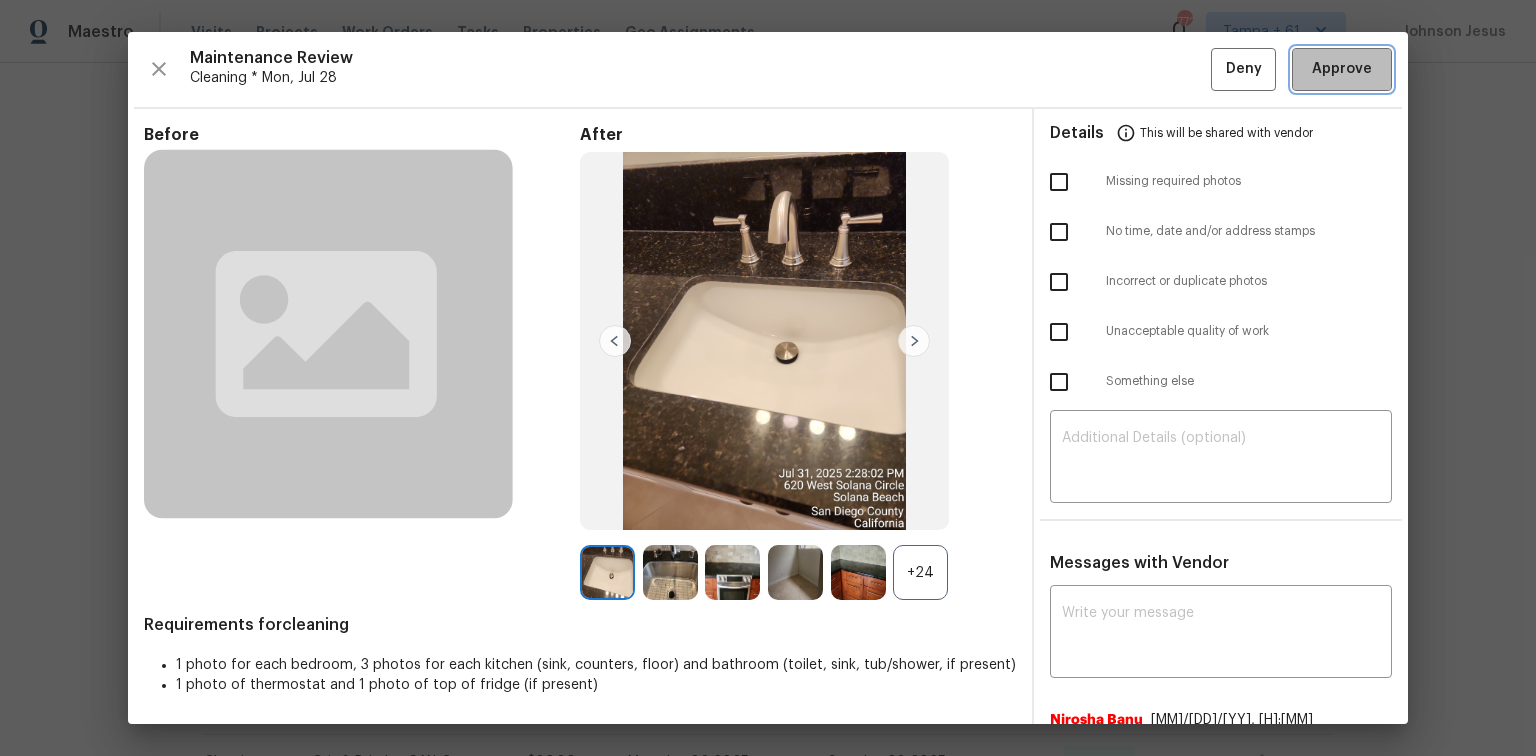 click on "Approve" at bounding box center (1342, 69) 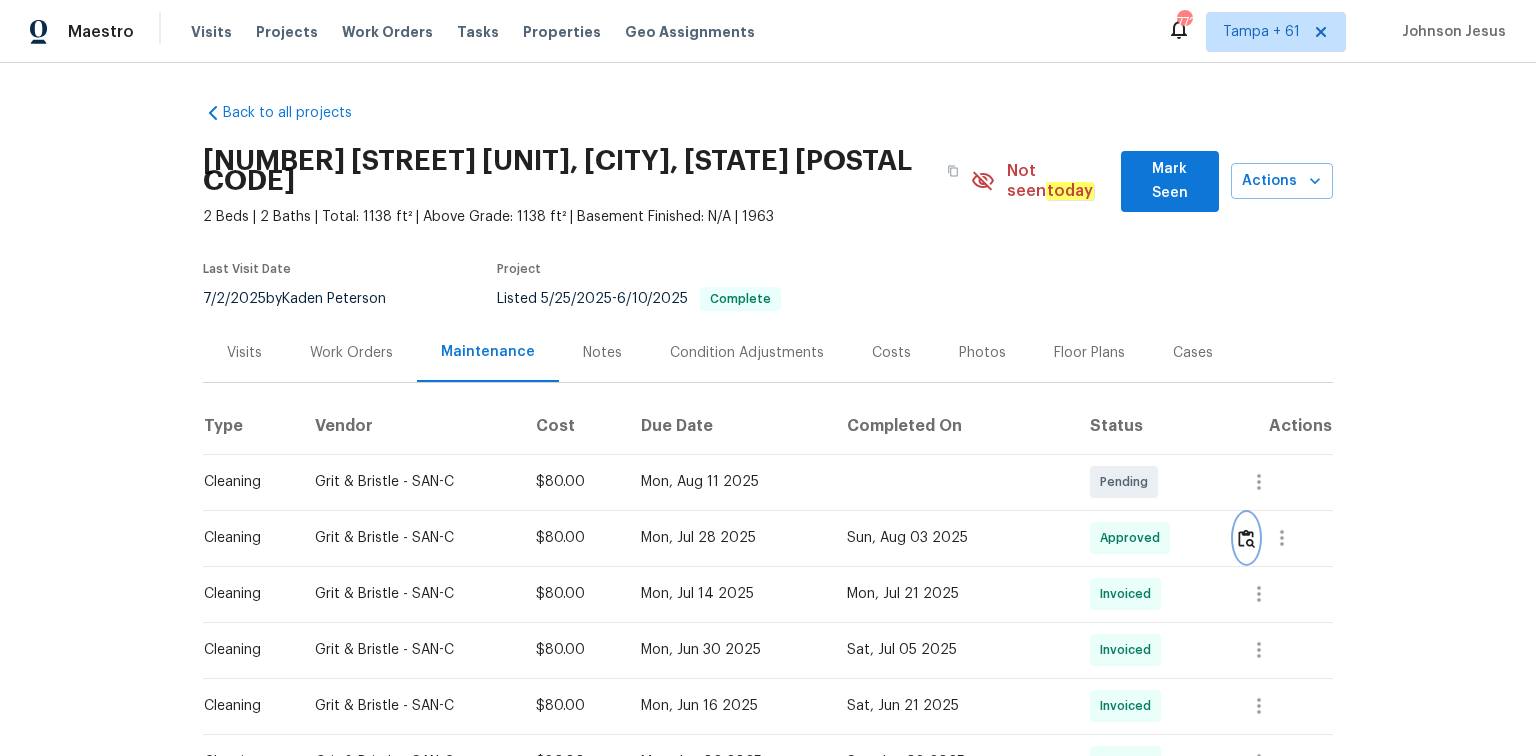 click at bounding box center [1246, 538] 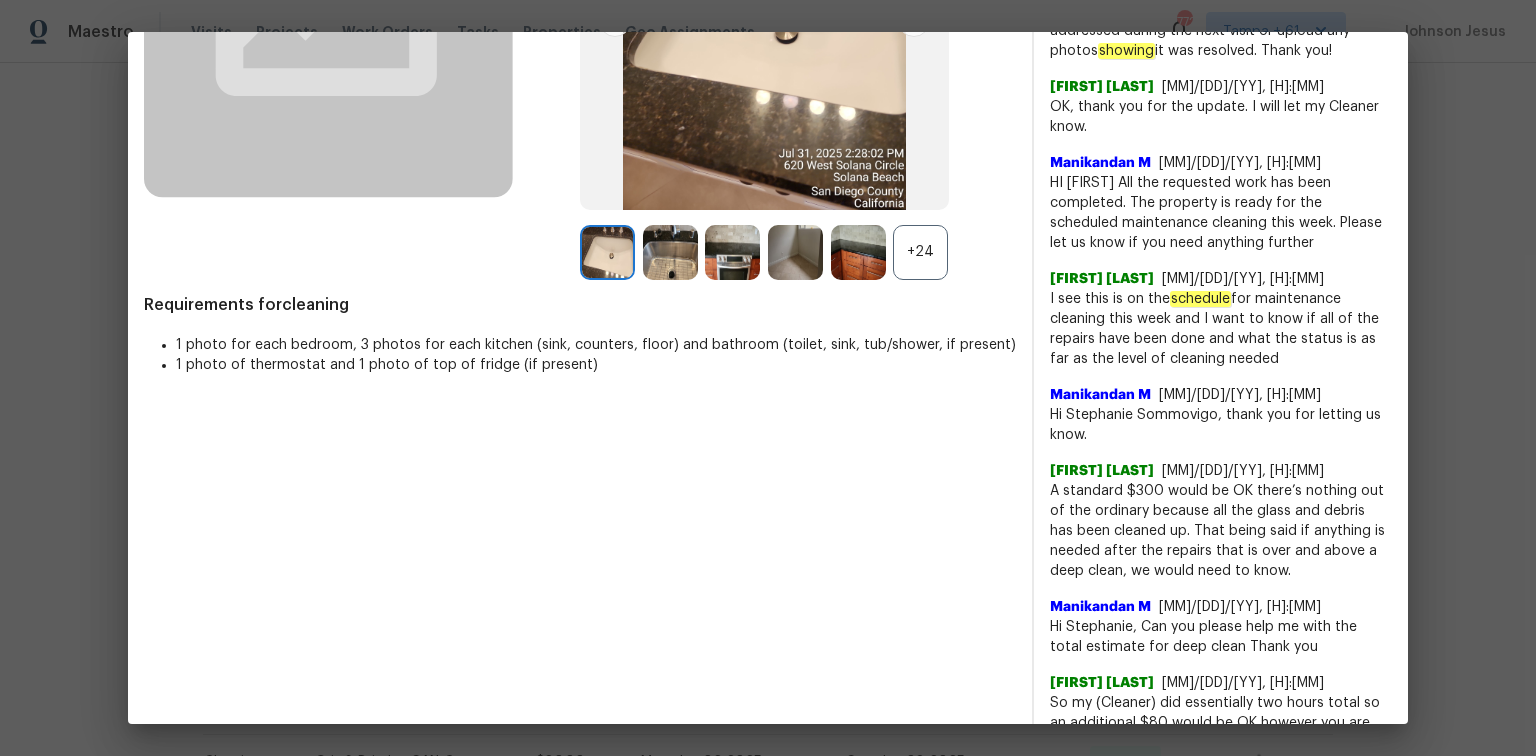 scroll, scrollTop: 0, scrollLeft: 0, axis: both 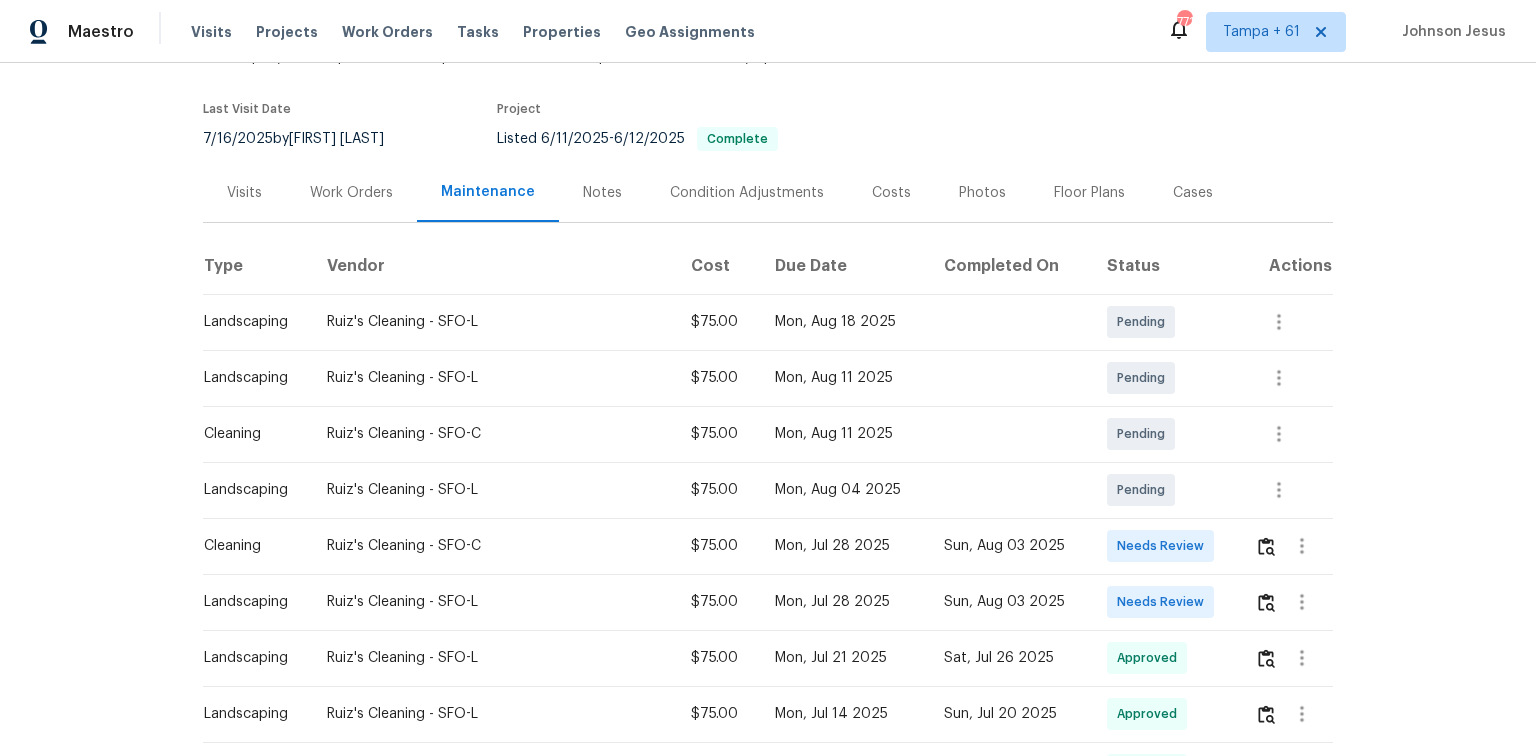click at bounding box center (1286, 546) 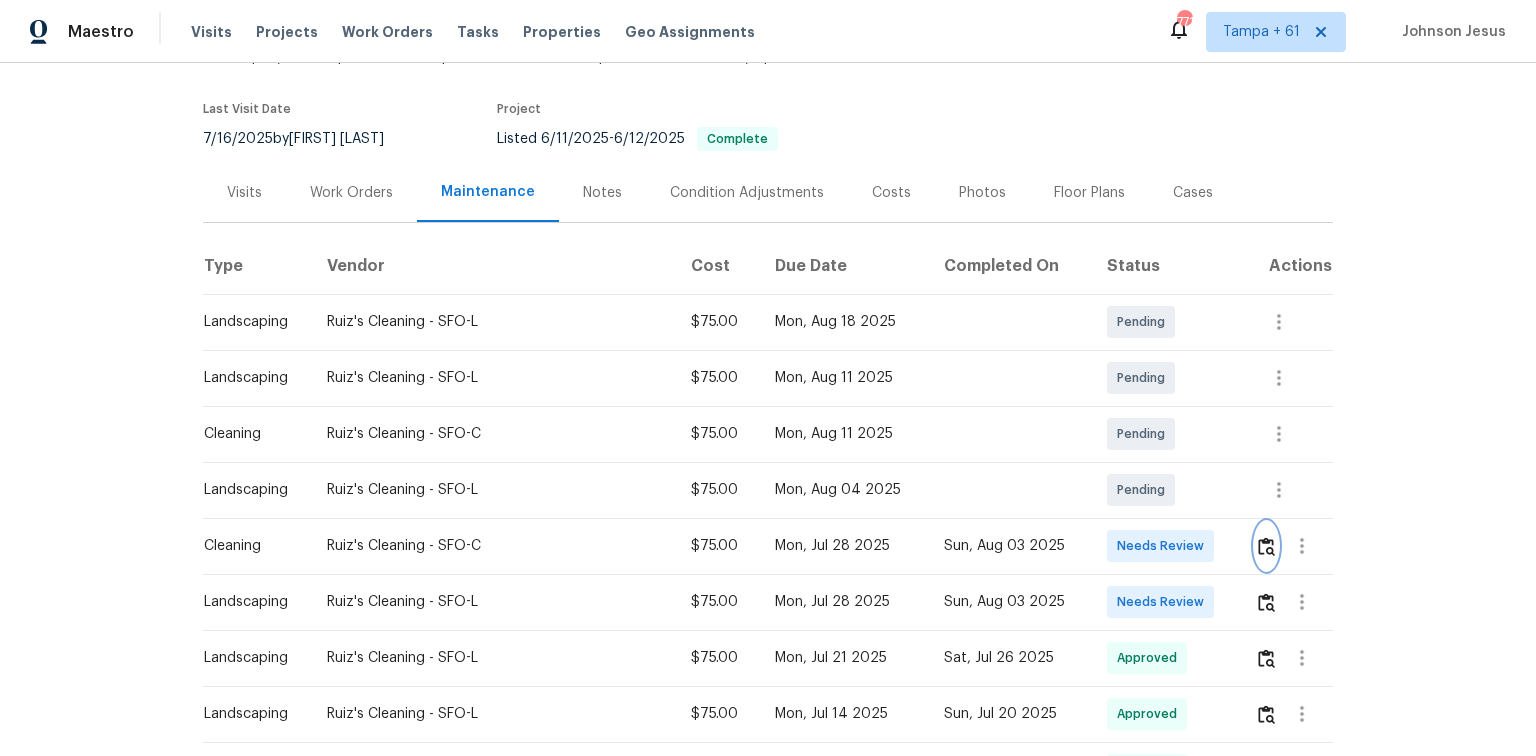 click at bounding box center [1266, 546] 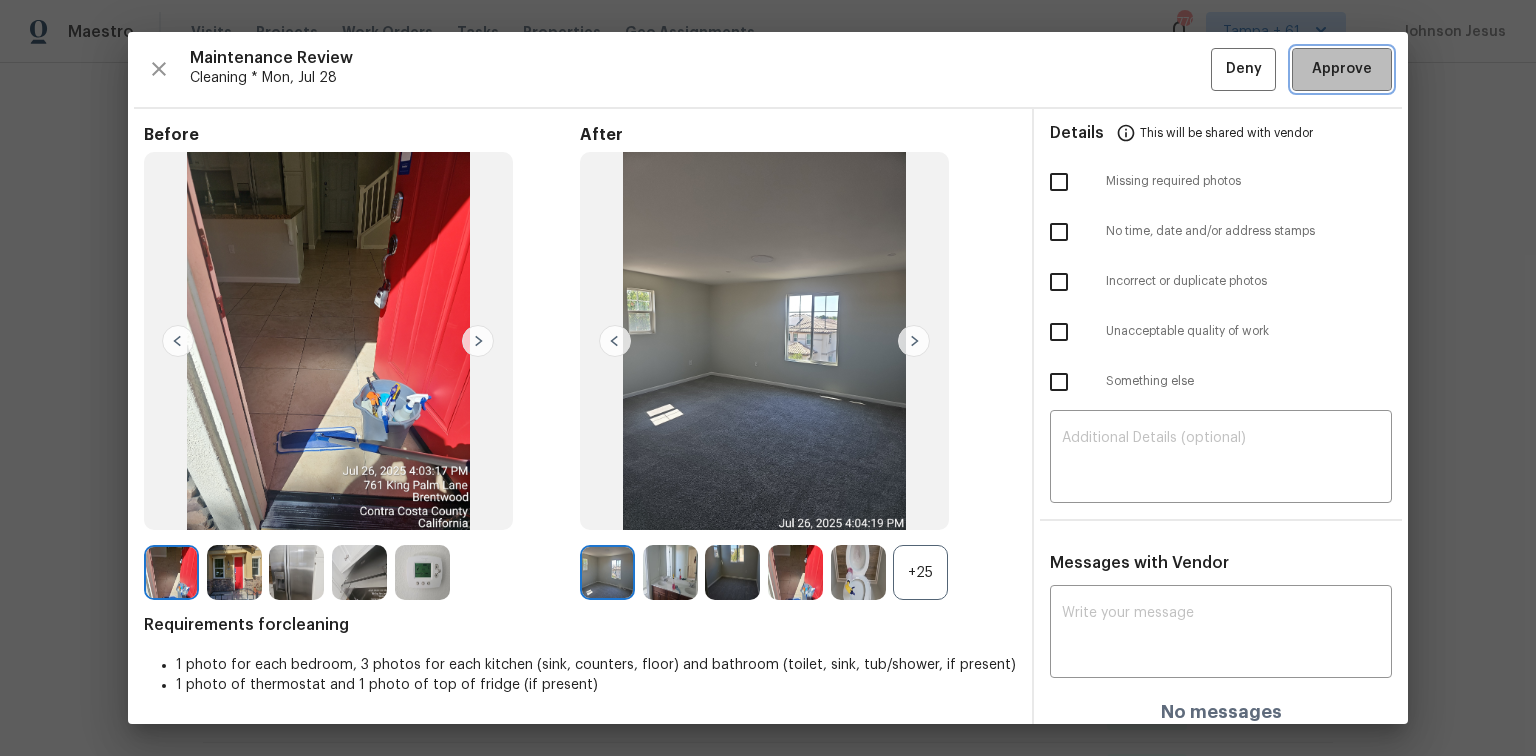 click on "Approve" at bounding box center [1342, 69] 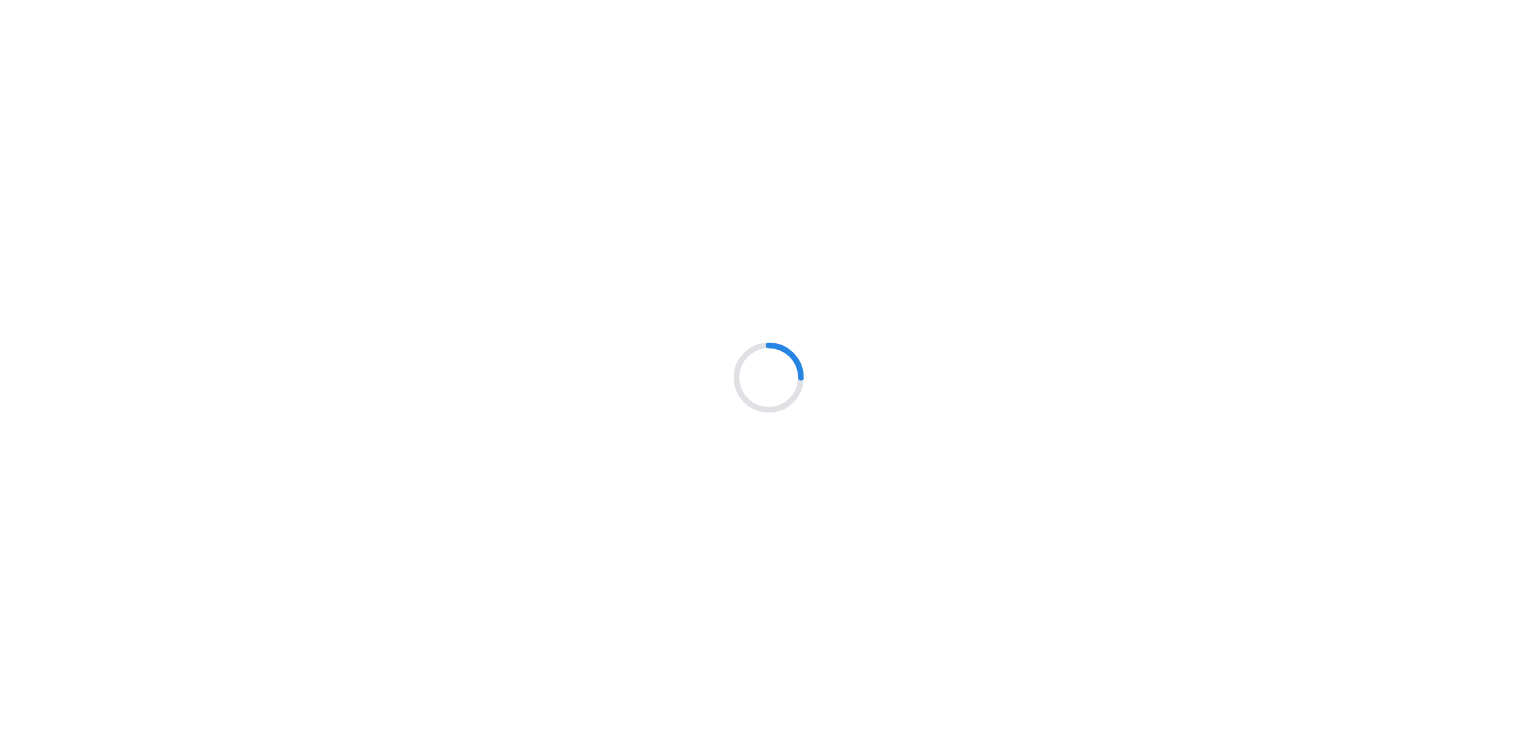 scroll, scrollTop: 0, scrollLeft: 0, axis: both 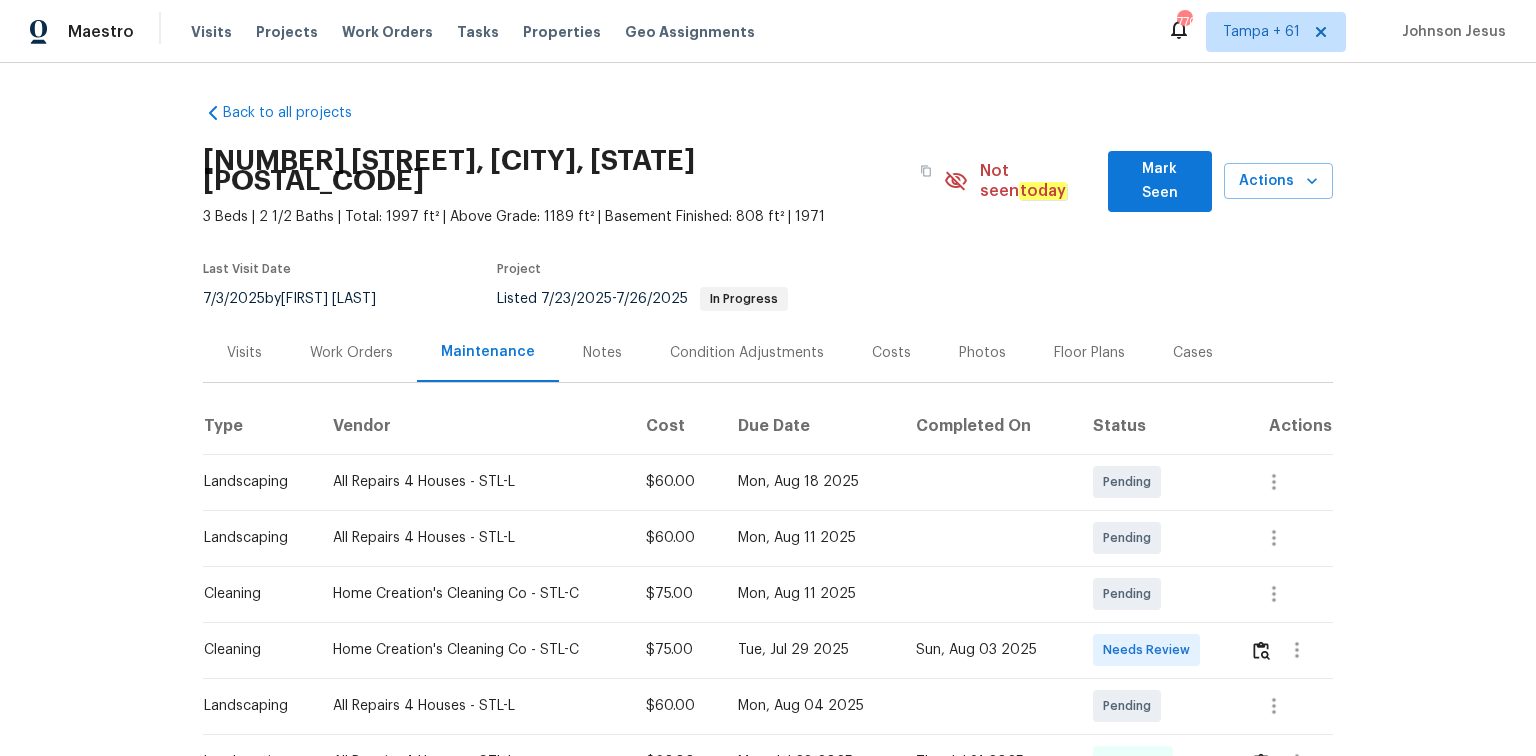 click at bounding box center (1291, 650) 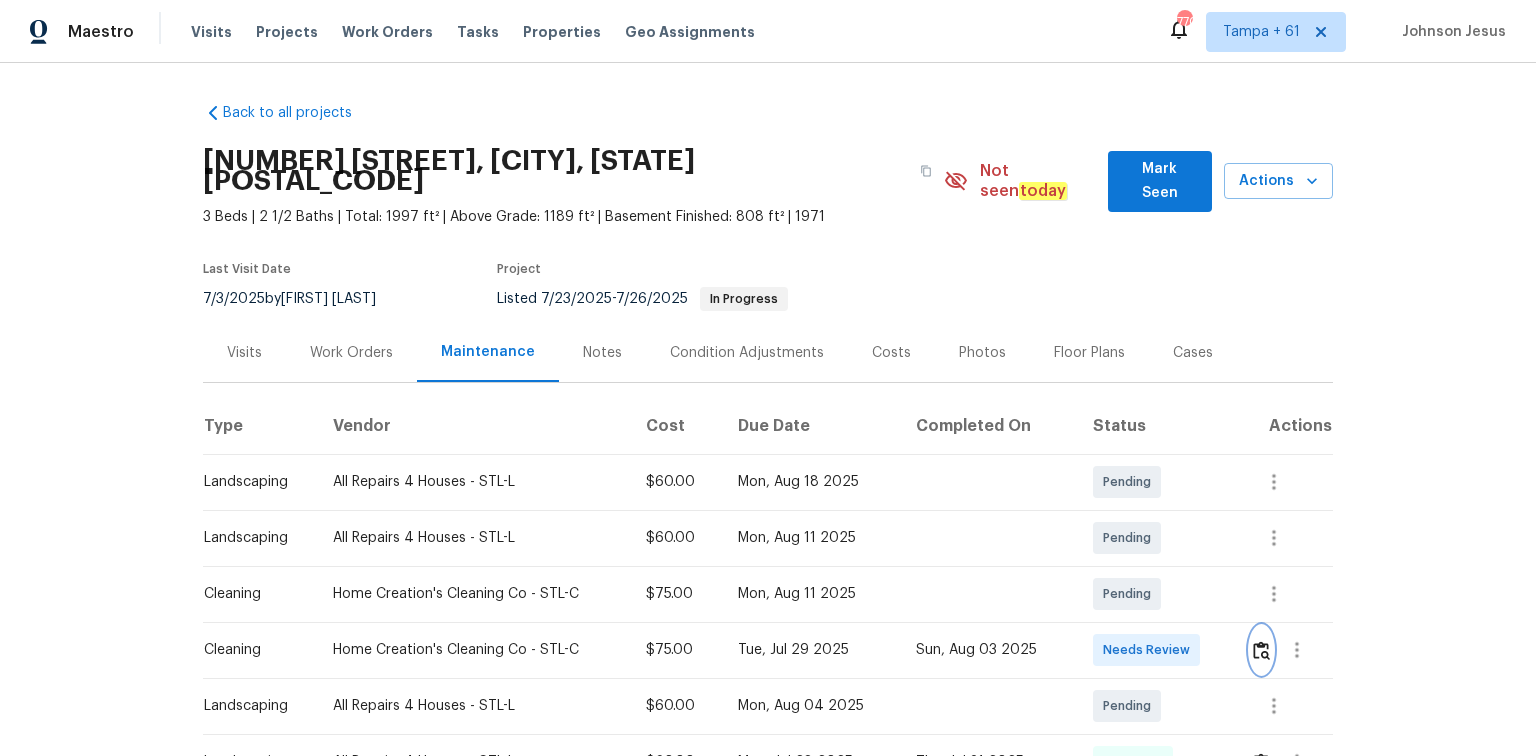 click at bounding box center (1261, 650) 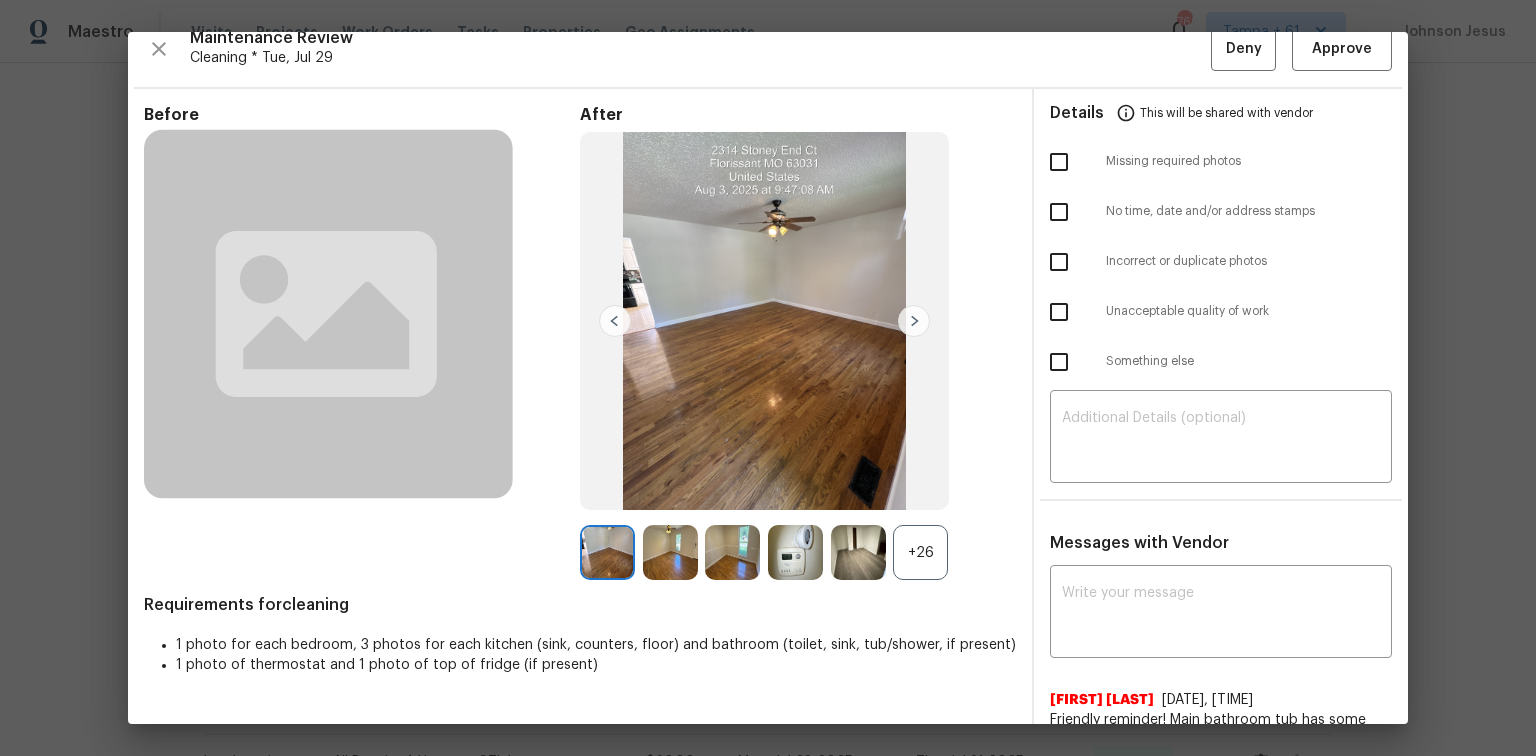 scroll, scrollTop: 0, scrollLeft: 0, axis: both 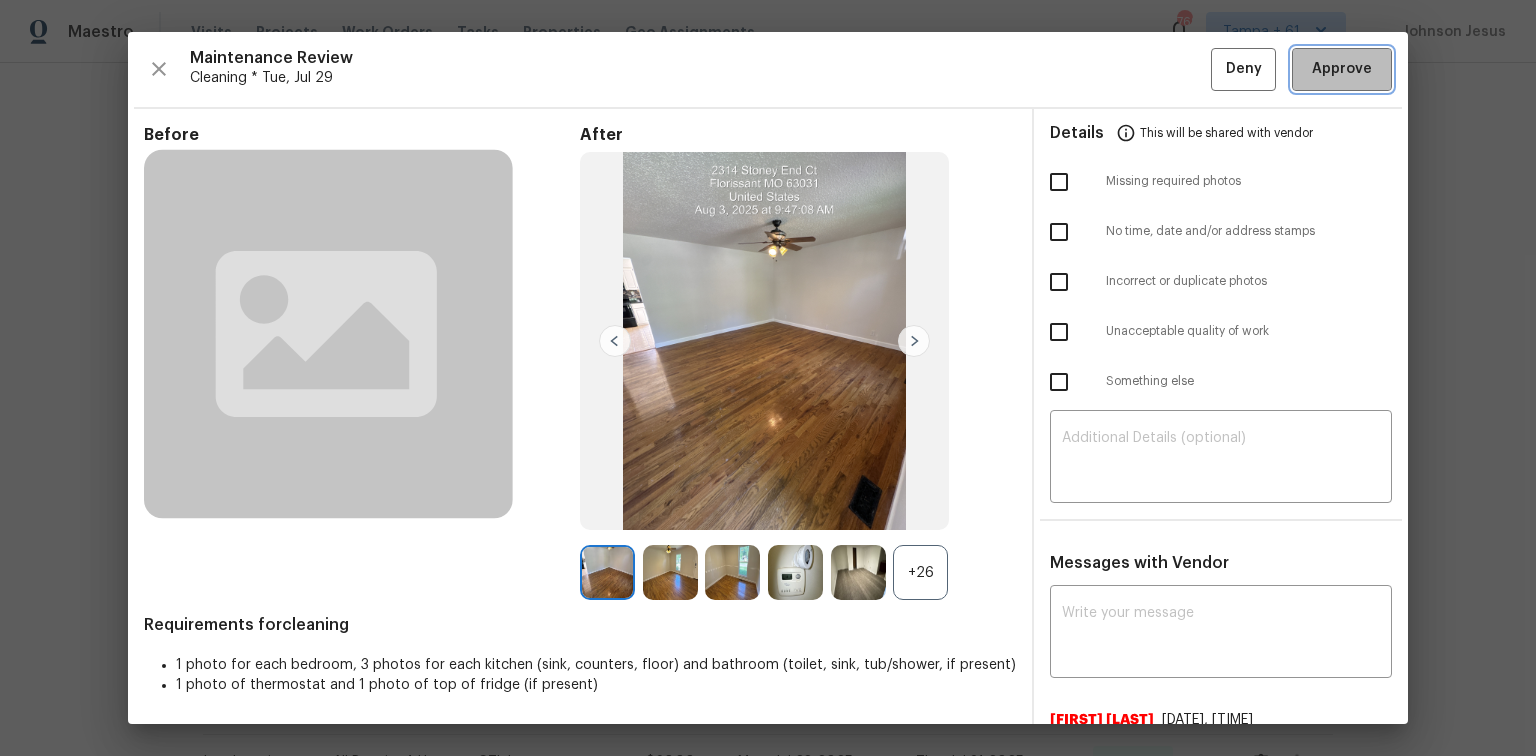 click on "Approve" at bounding box center [1342, 69] 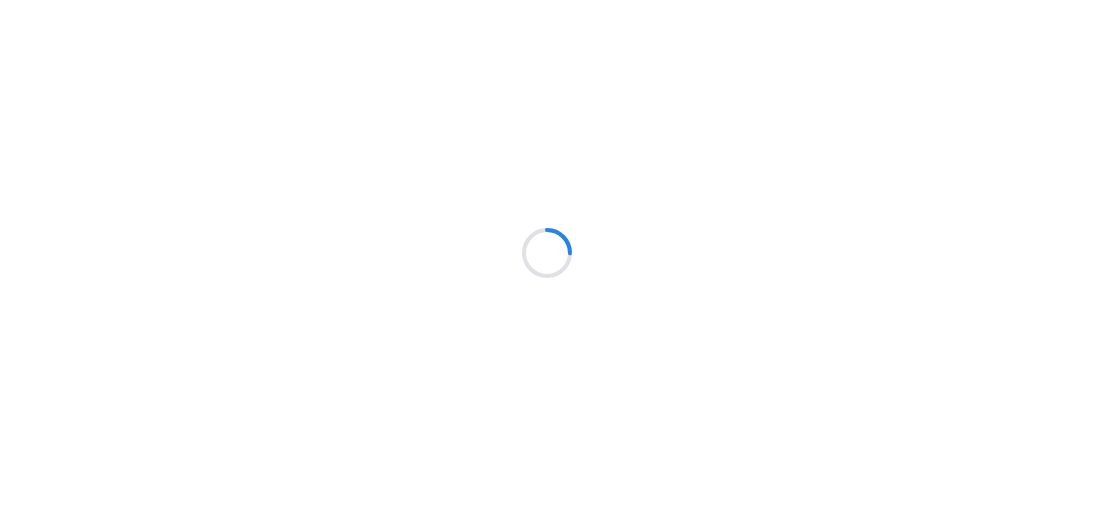 scroll, scrollTop: 0, scrollLeft: 0, axis: both 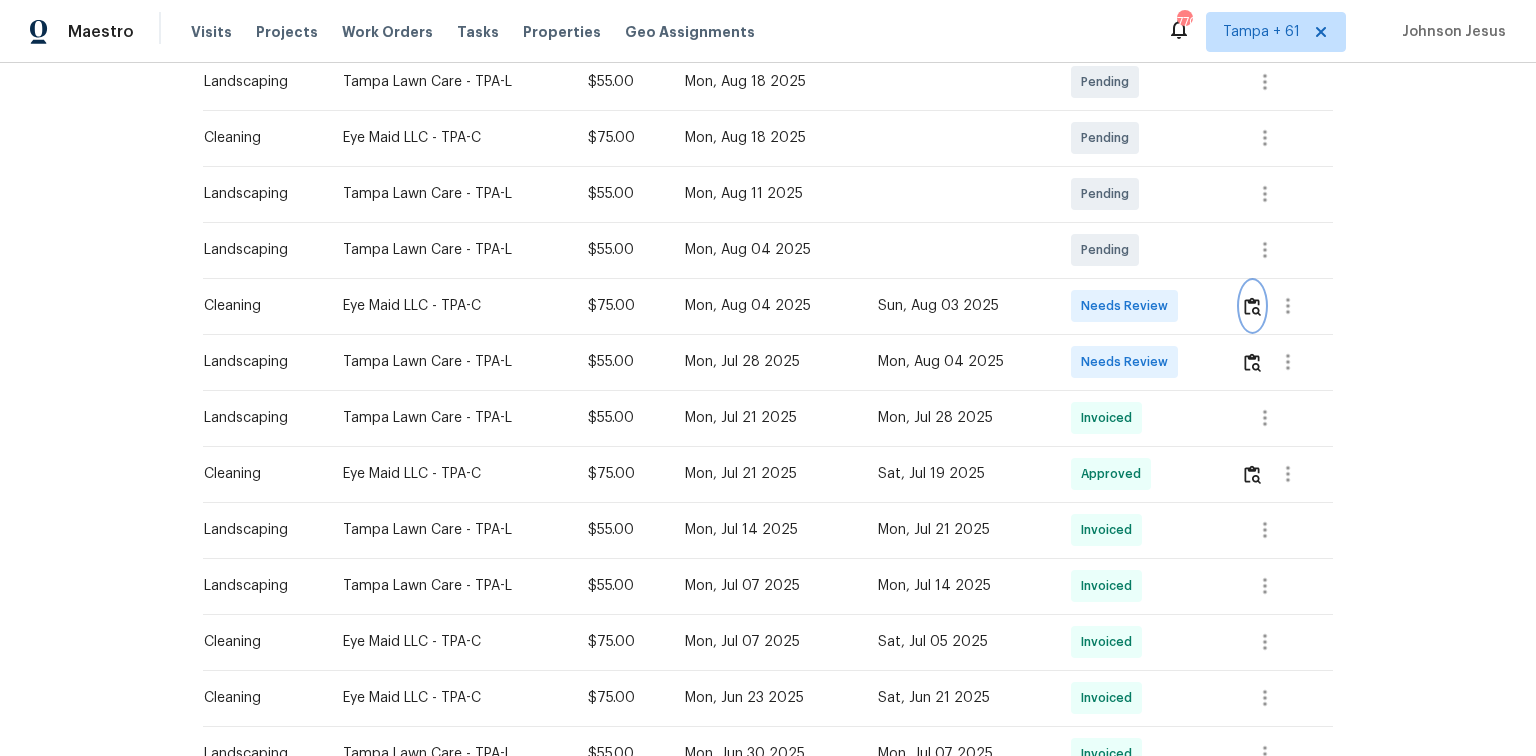 click at bounding box center (1252, 306) 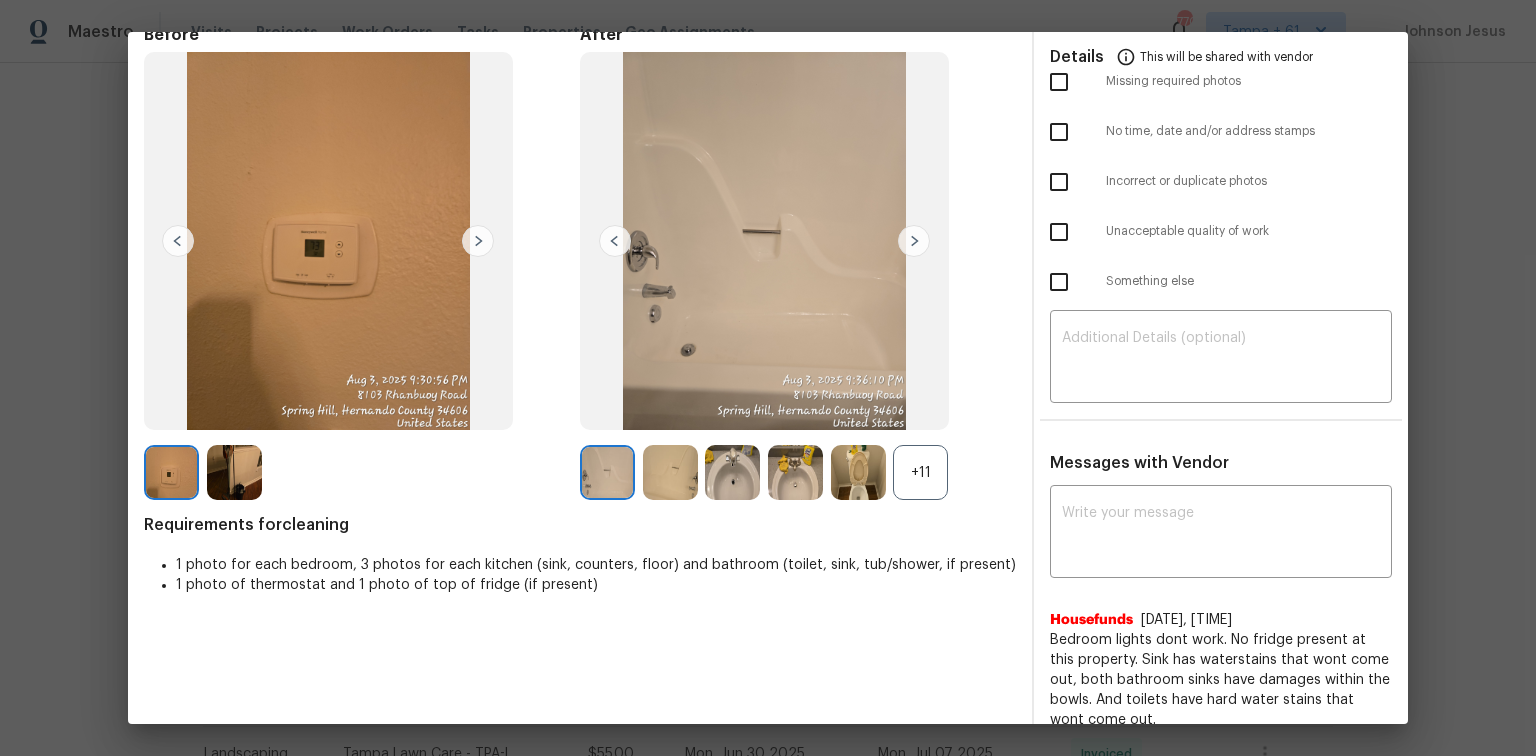 scroll, scrollTop: 0, scrollLeft: 0, axis: both 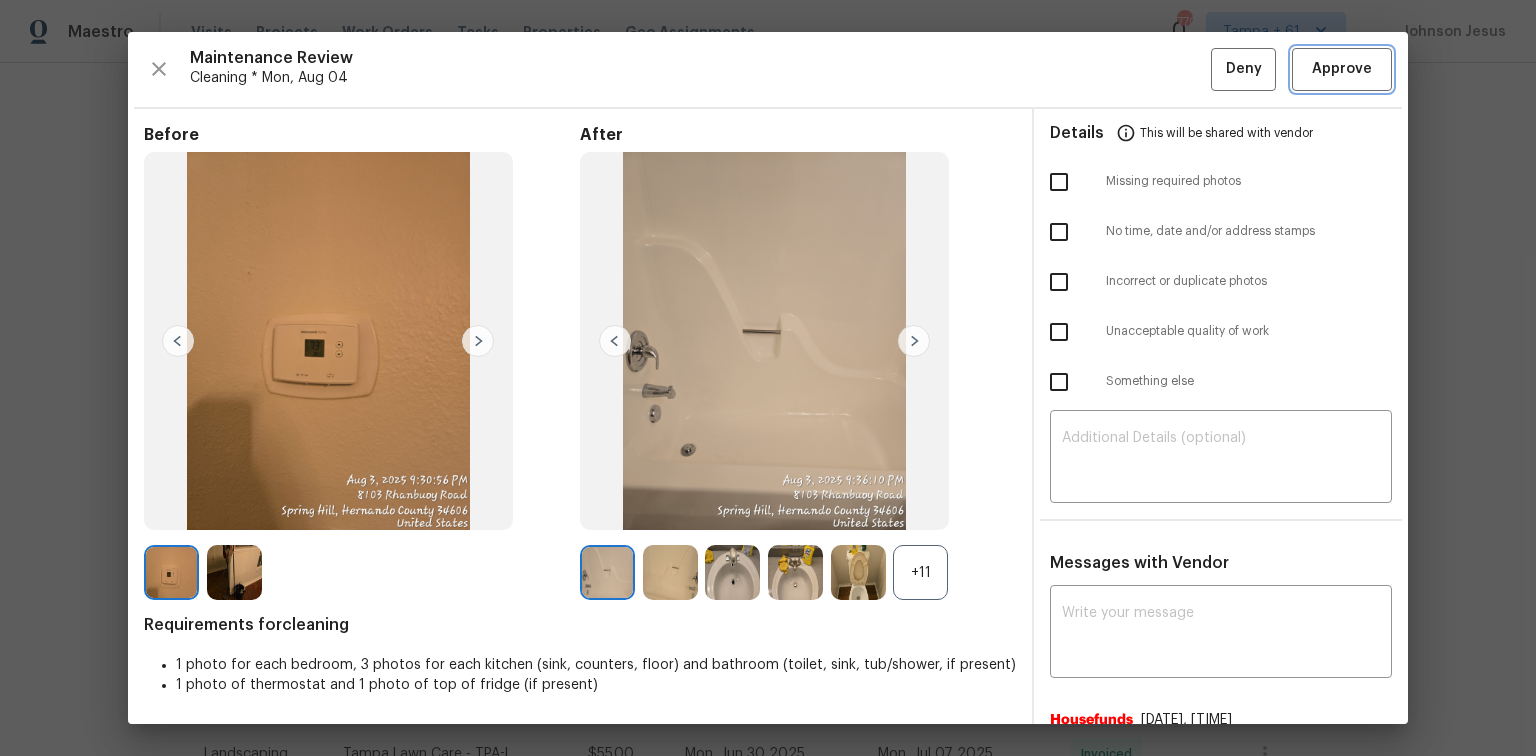 click on "Approve" at bounding box center [1342, 69] 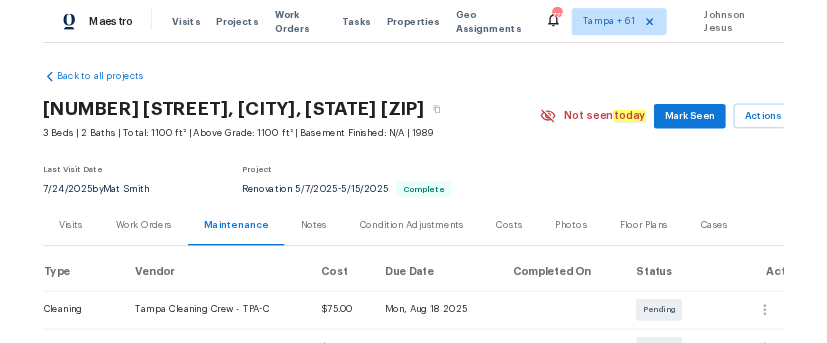 scroll, scrollTop: 0, scrollLeft: 0, axis: both 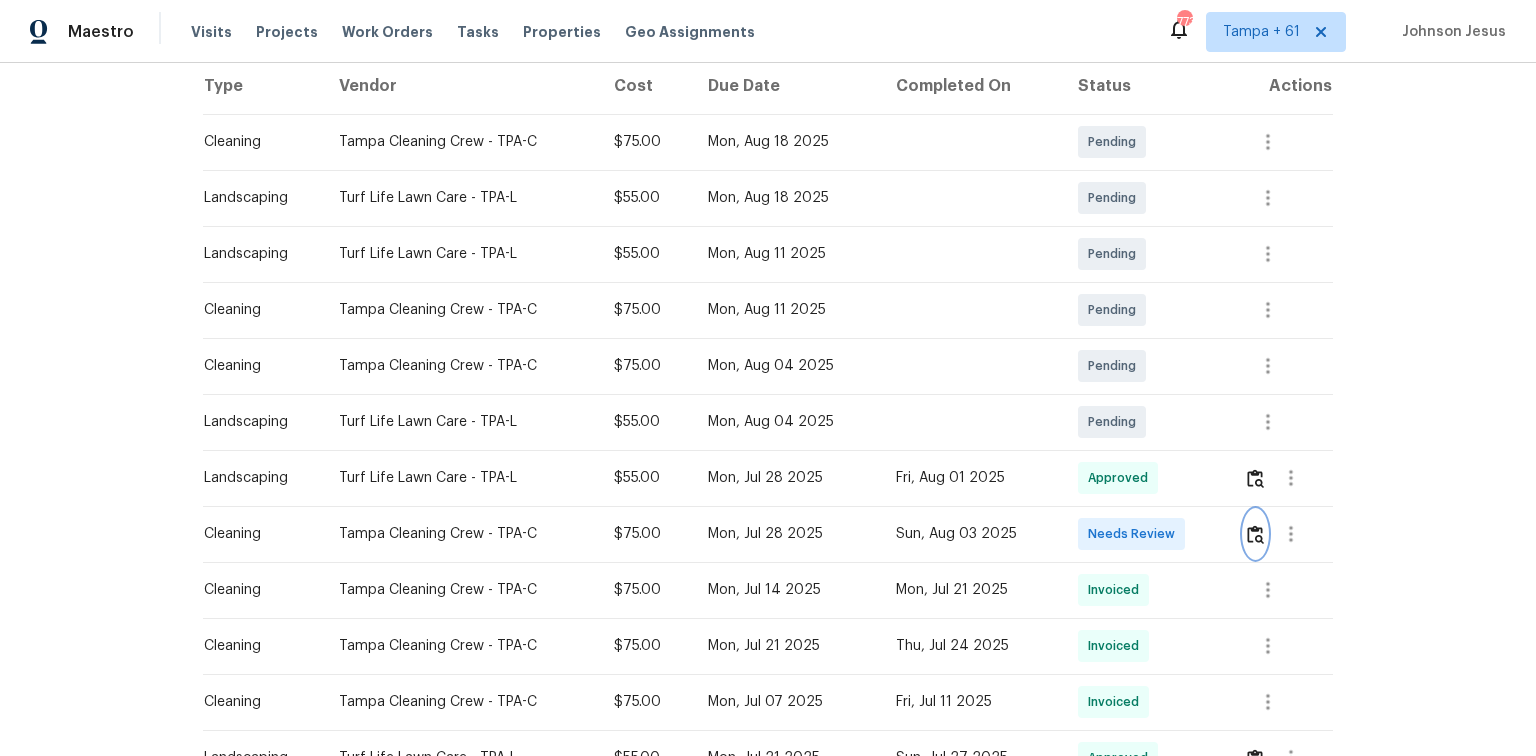 click at bounding box center (1255, 534) 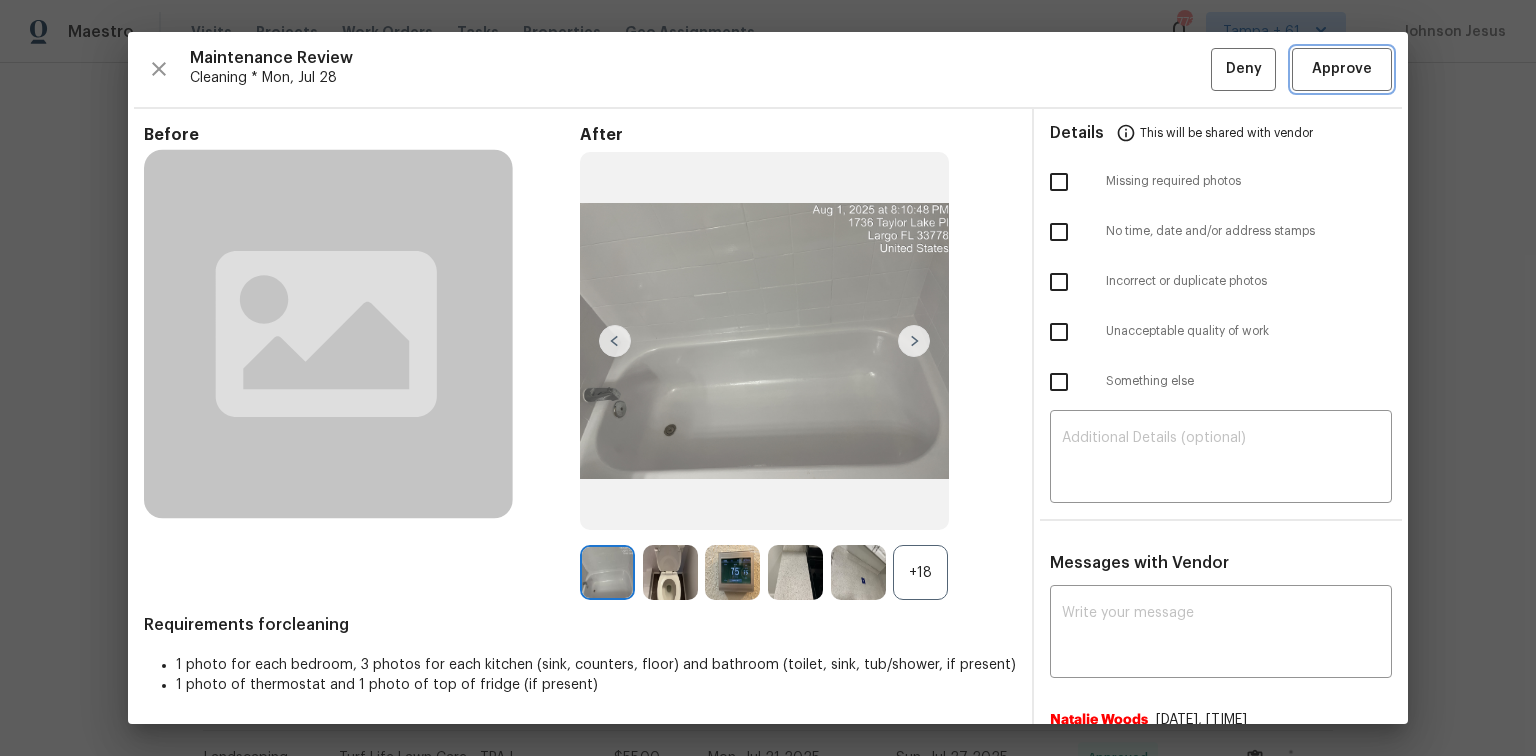 click on "Approve" at bounding box center (1342, 69) 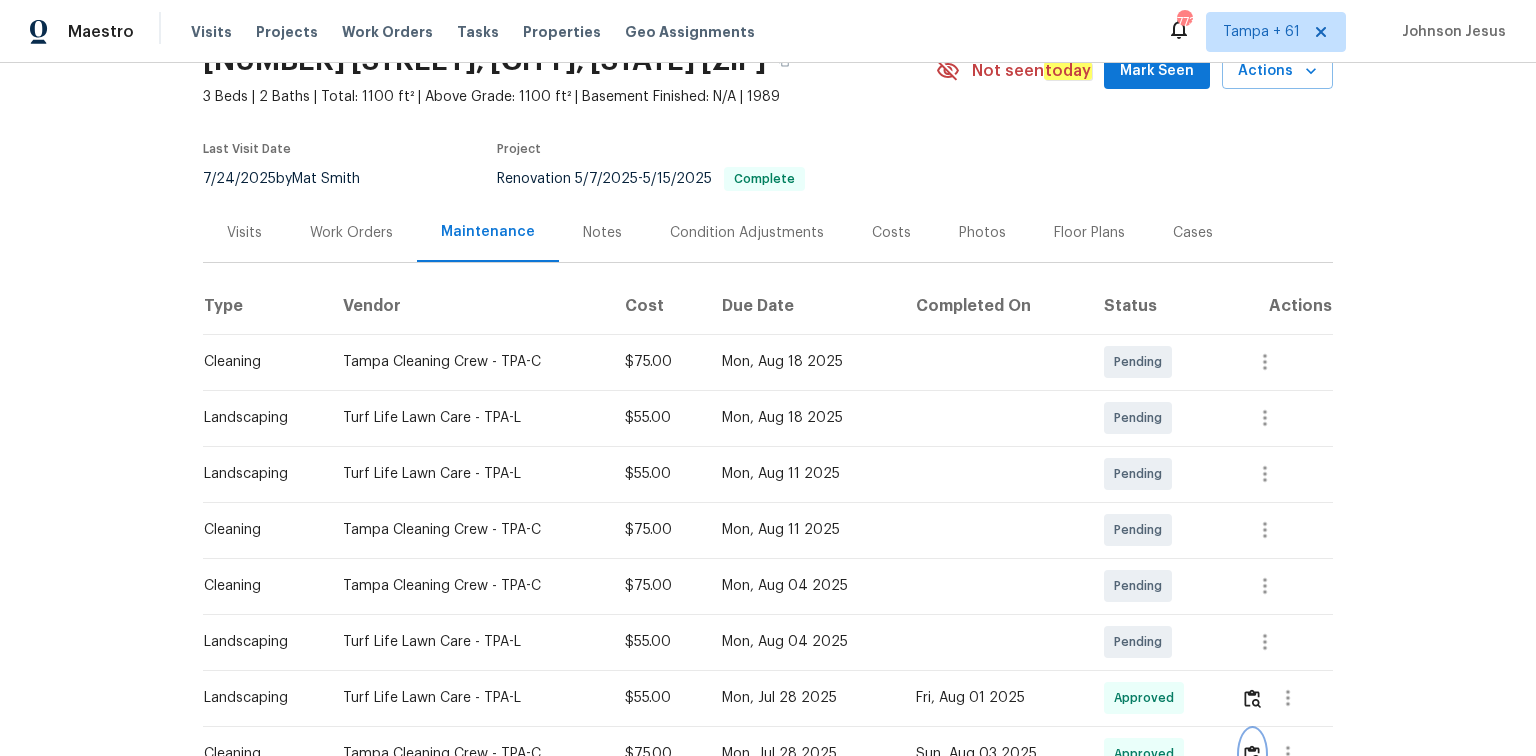scroll, scrollTop: 0, scrollLeft: 0, axis: both 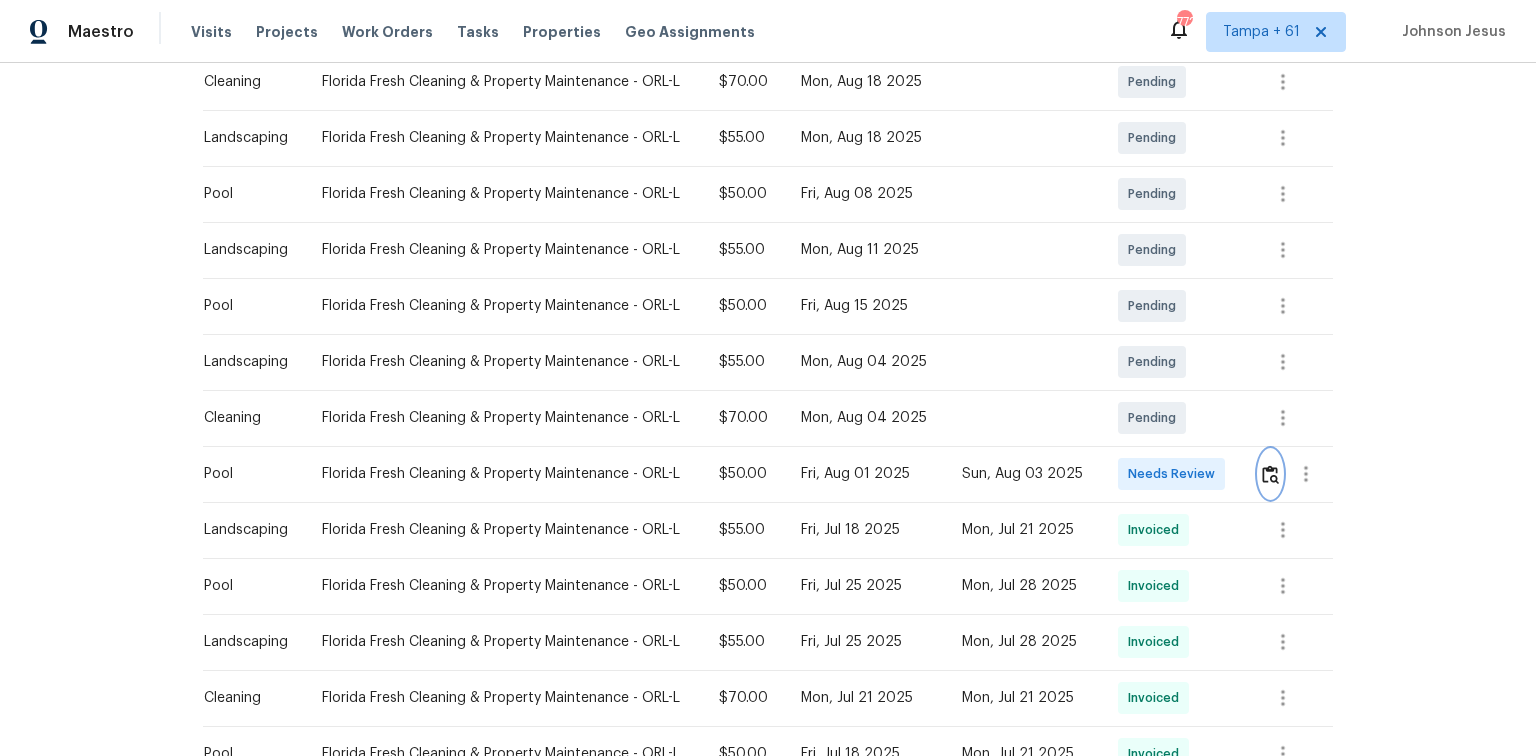 click at bounding box center (1270, 474) 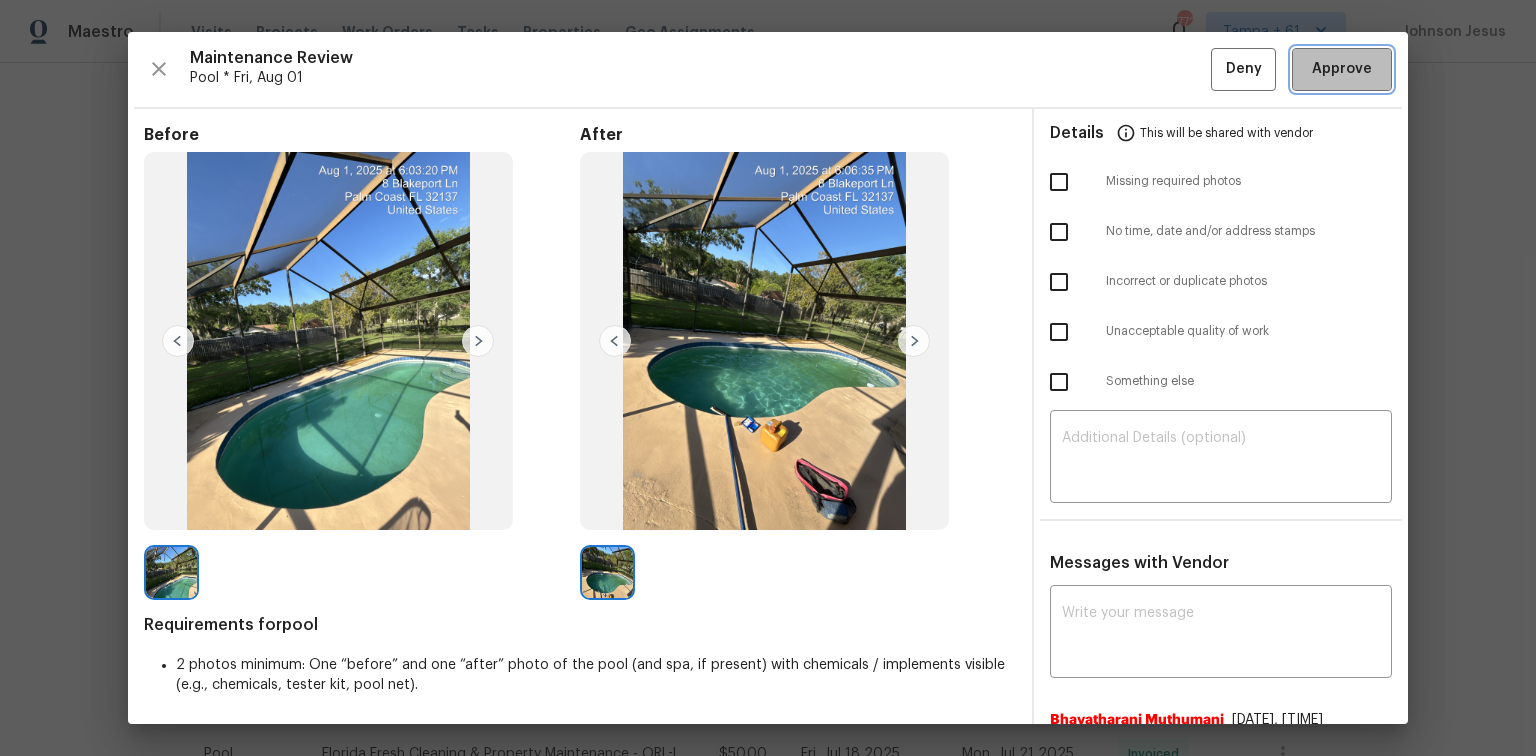 click on "Approve" at bounding box center (1342, 69) 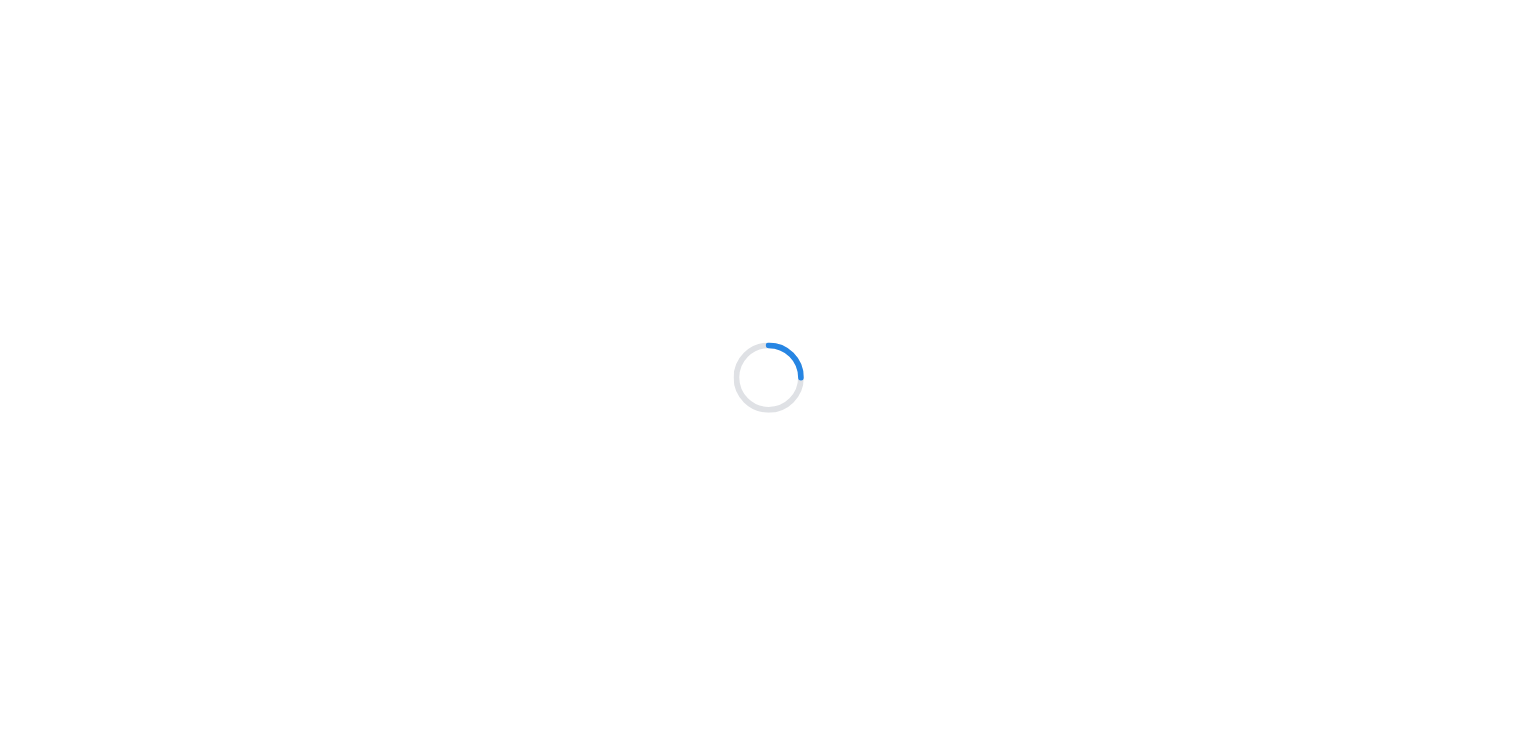 scroll, scrollTop: 0, scrollLeft: 0, axis: both 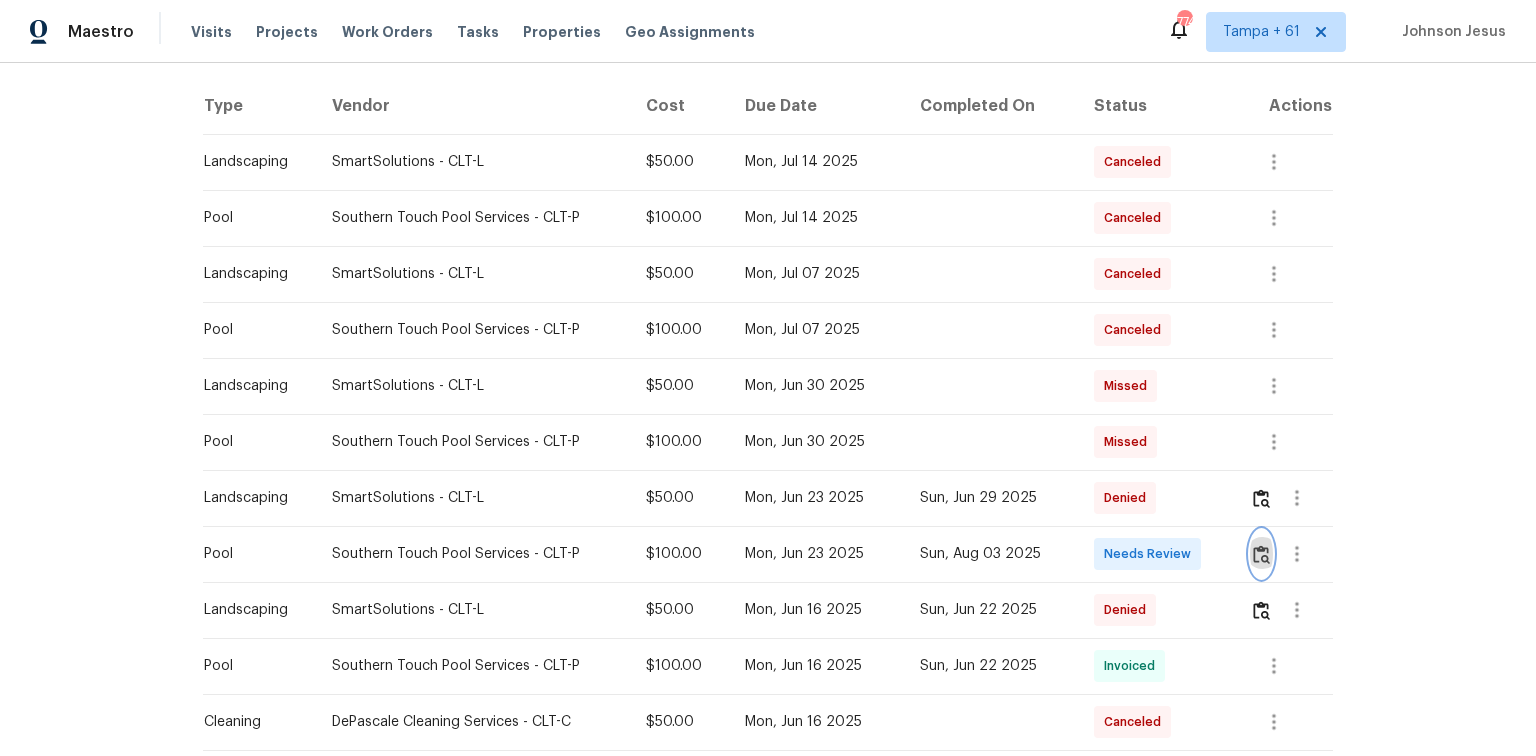 click at bounding box center (1261, 554) 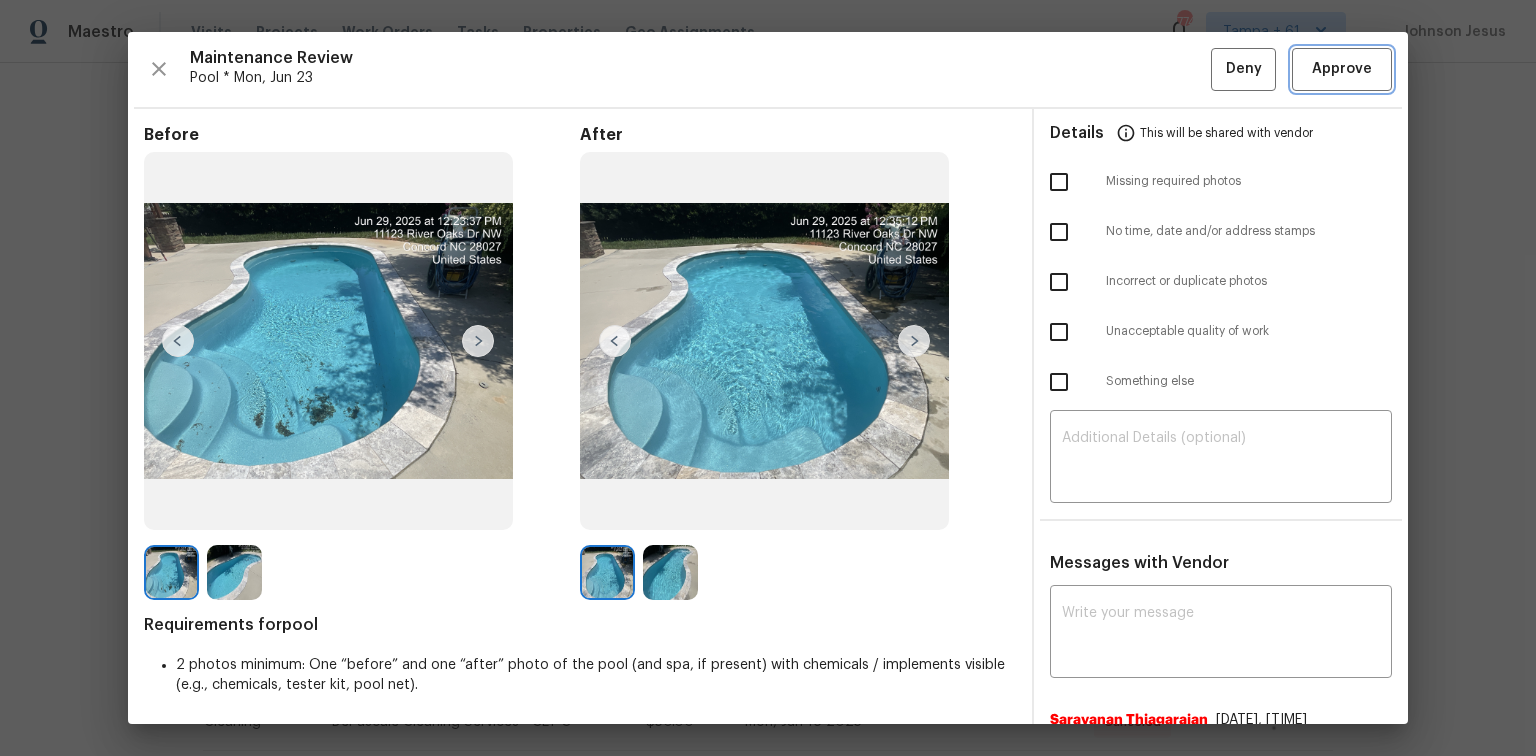 click on "Approve" at bounding box center [1342, 69] 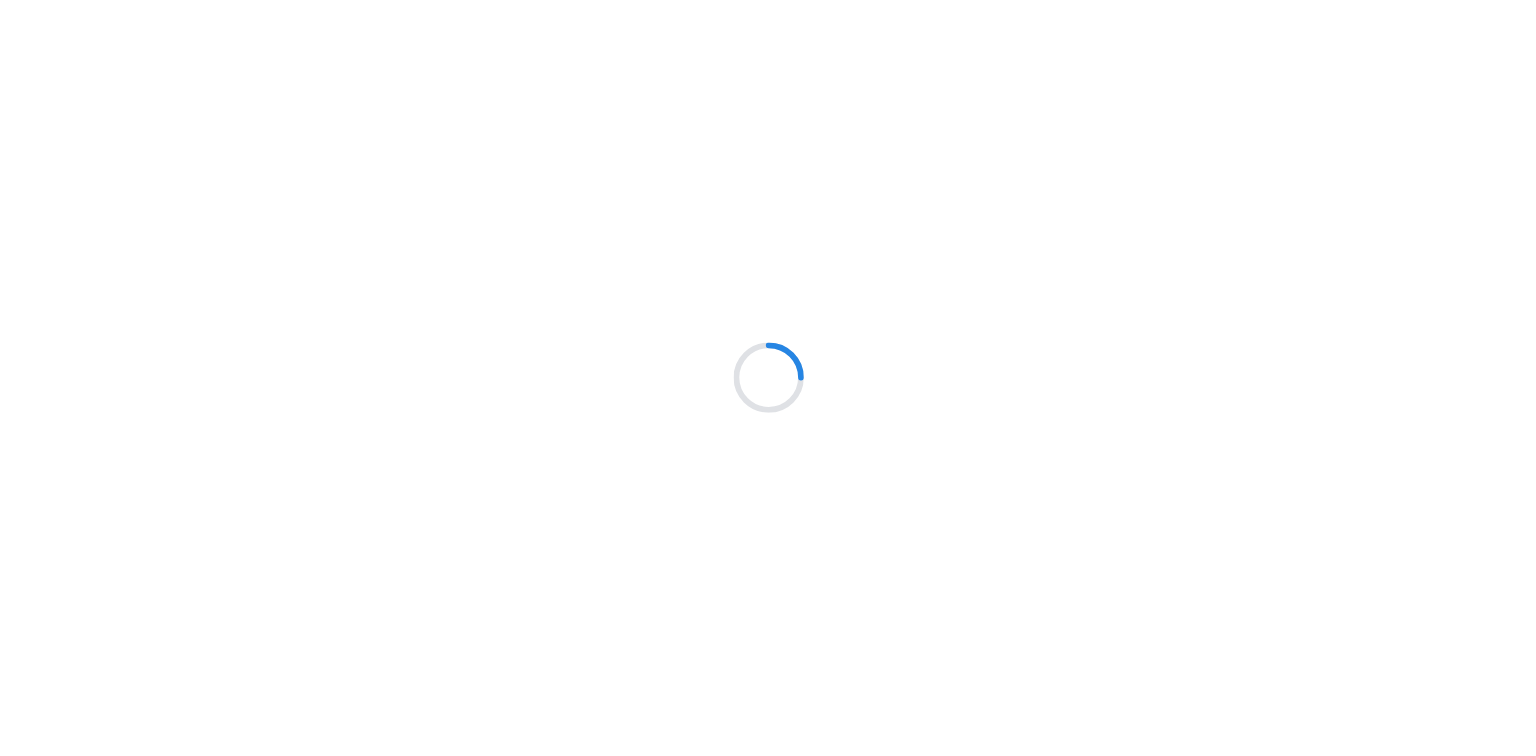 scroll, scrollTop: 0, scrollLeft: 0, axis: both 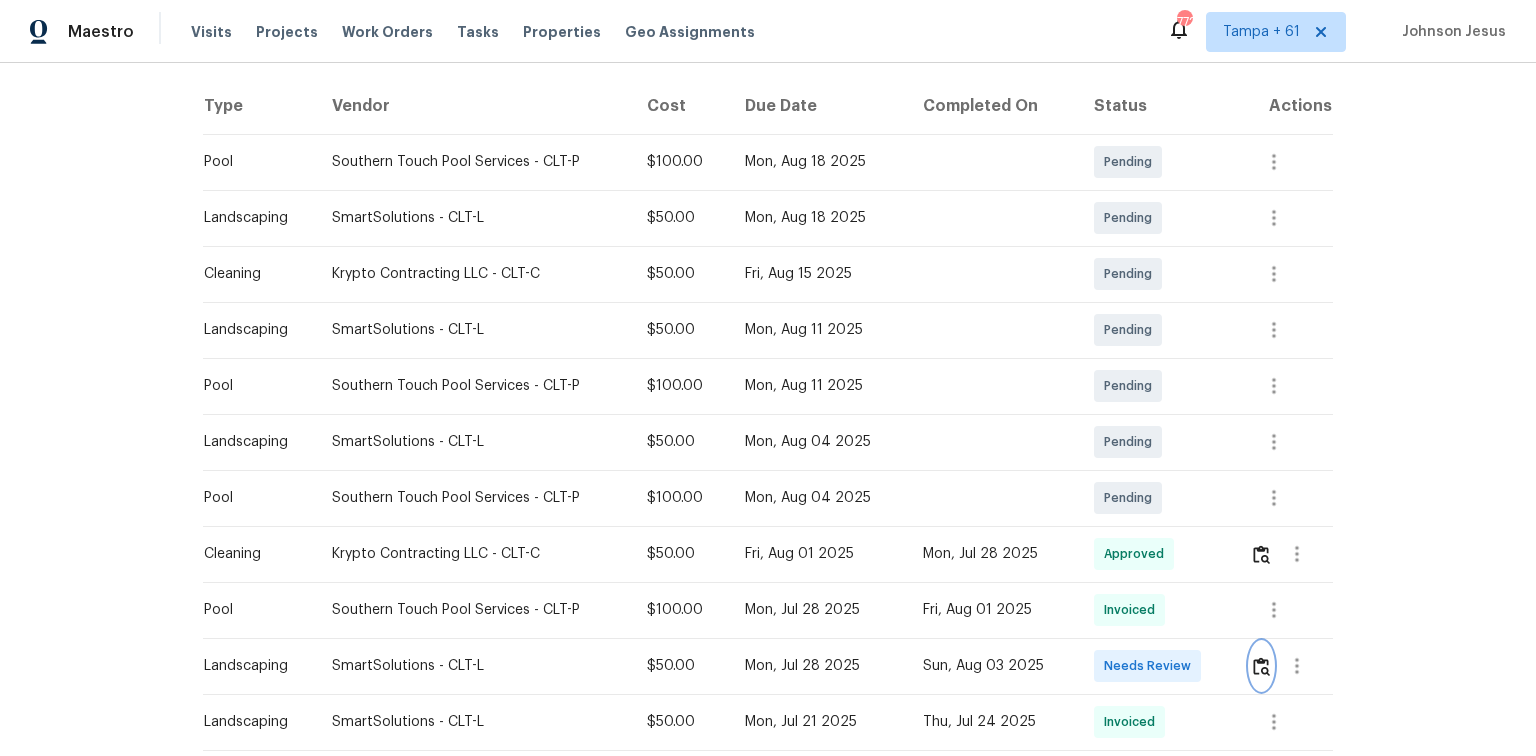 click at bounding box center [1291, 666] 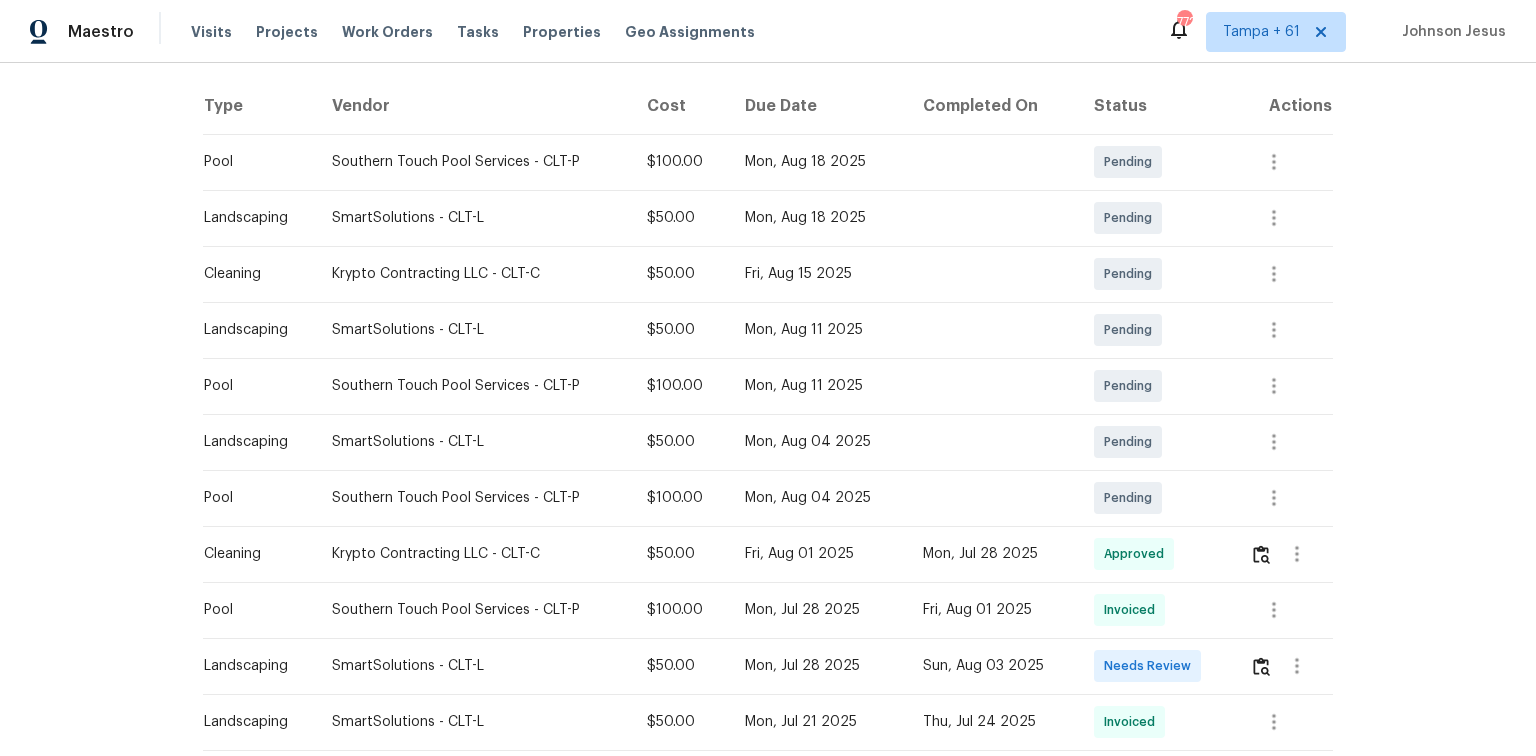 click at bounding box center (1283, 666) 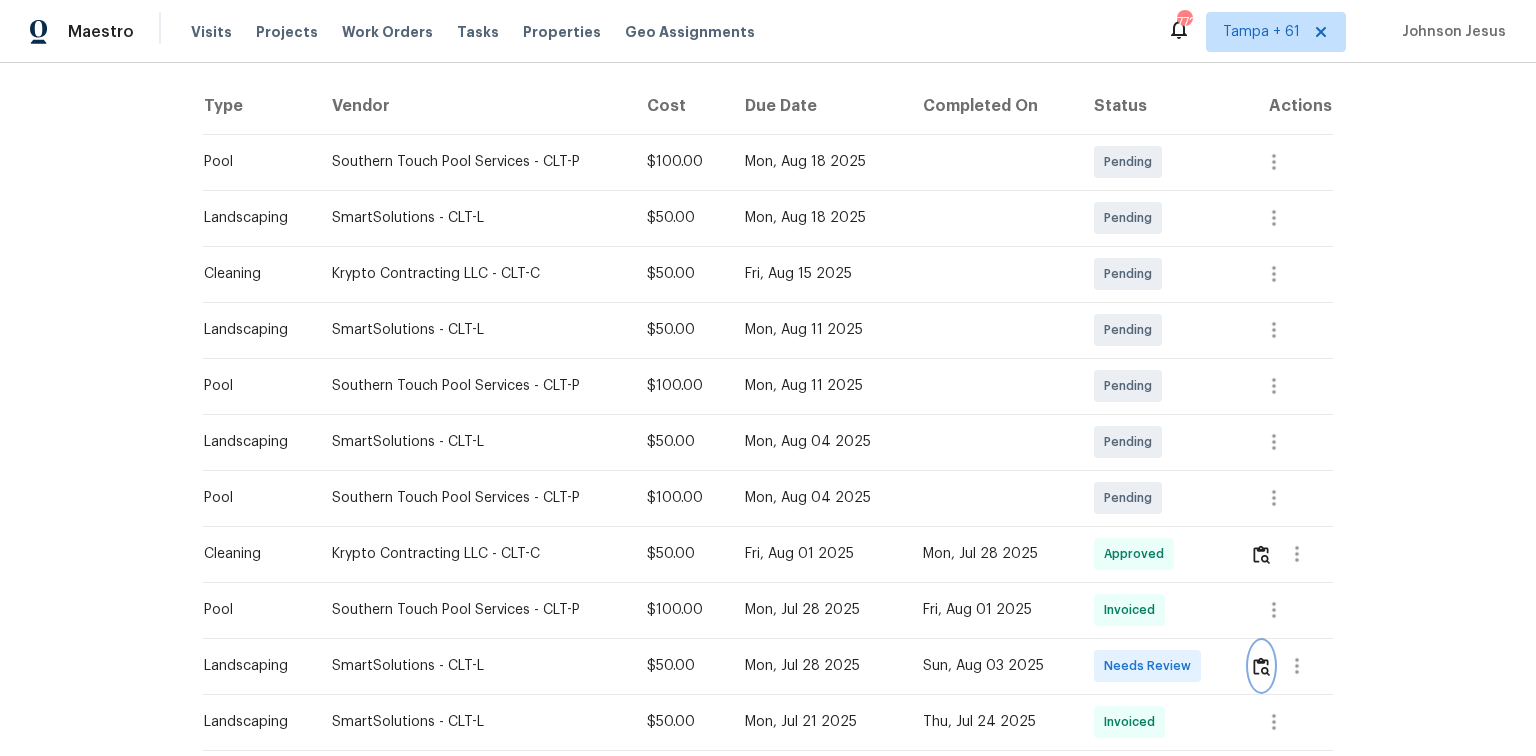 click at bounding box center (1261, 666) 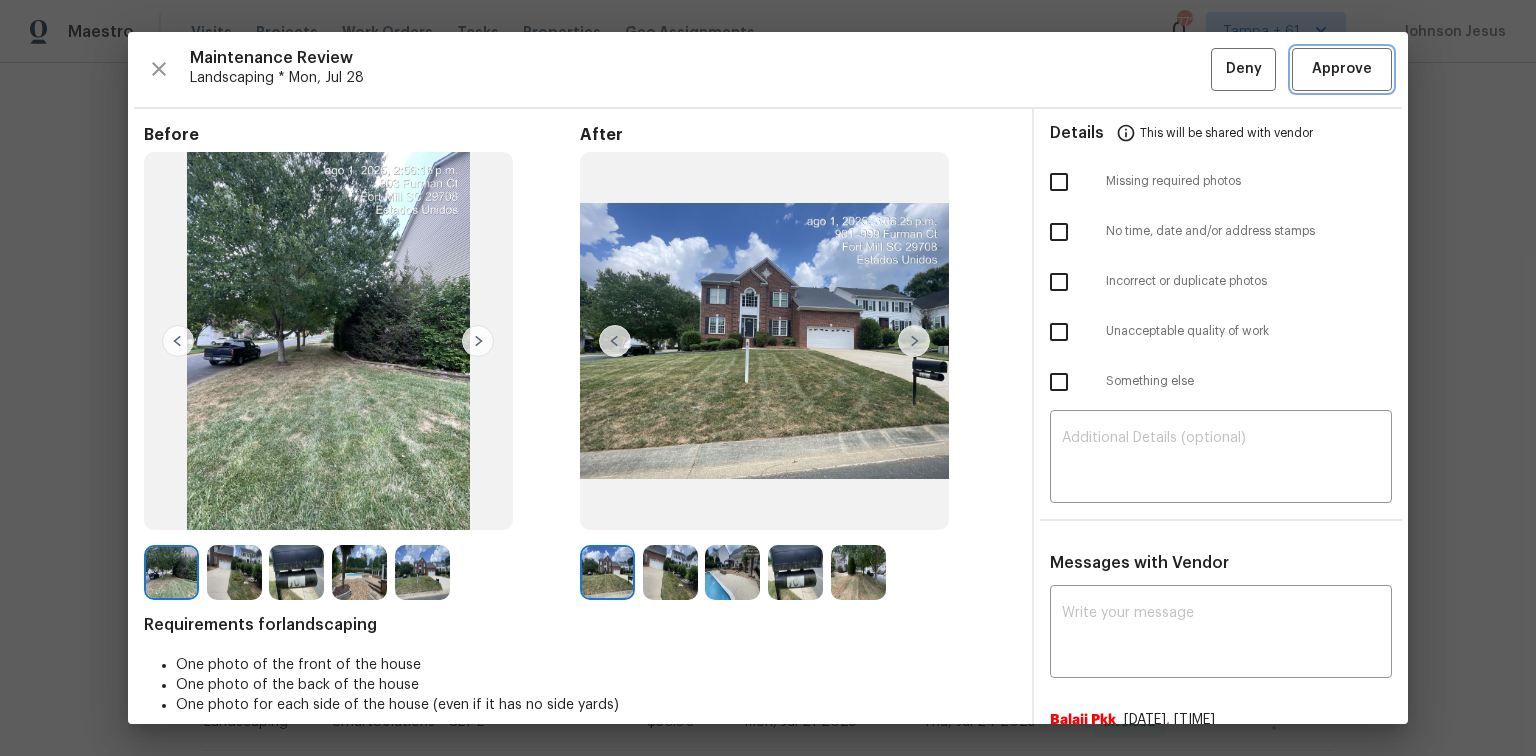 click on "Approve" at bounding box center (1342, 69) 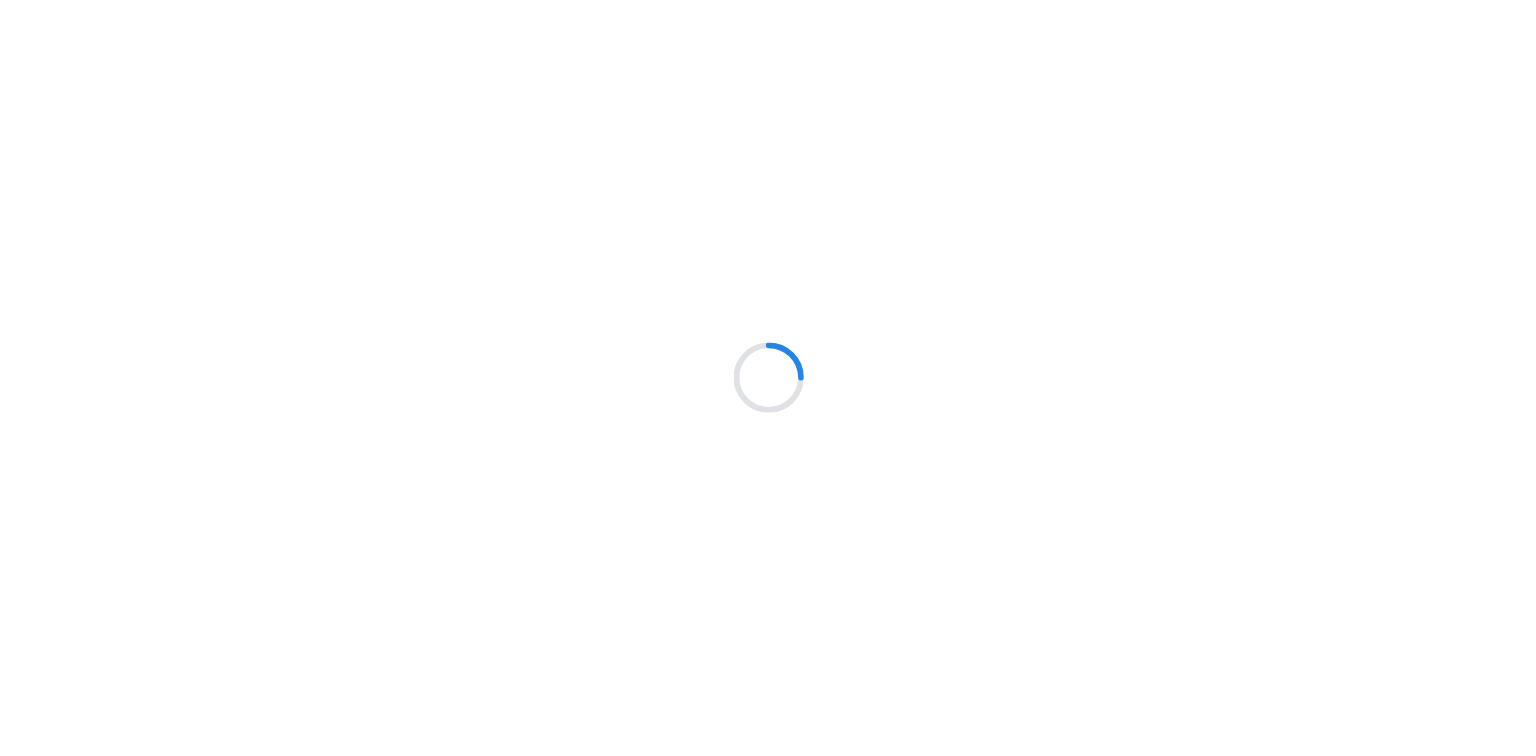 scroll, scrollTop: 0, scrollLeft: 0, axis: both 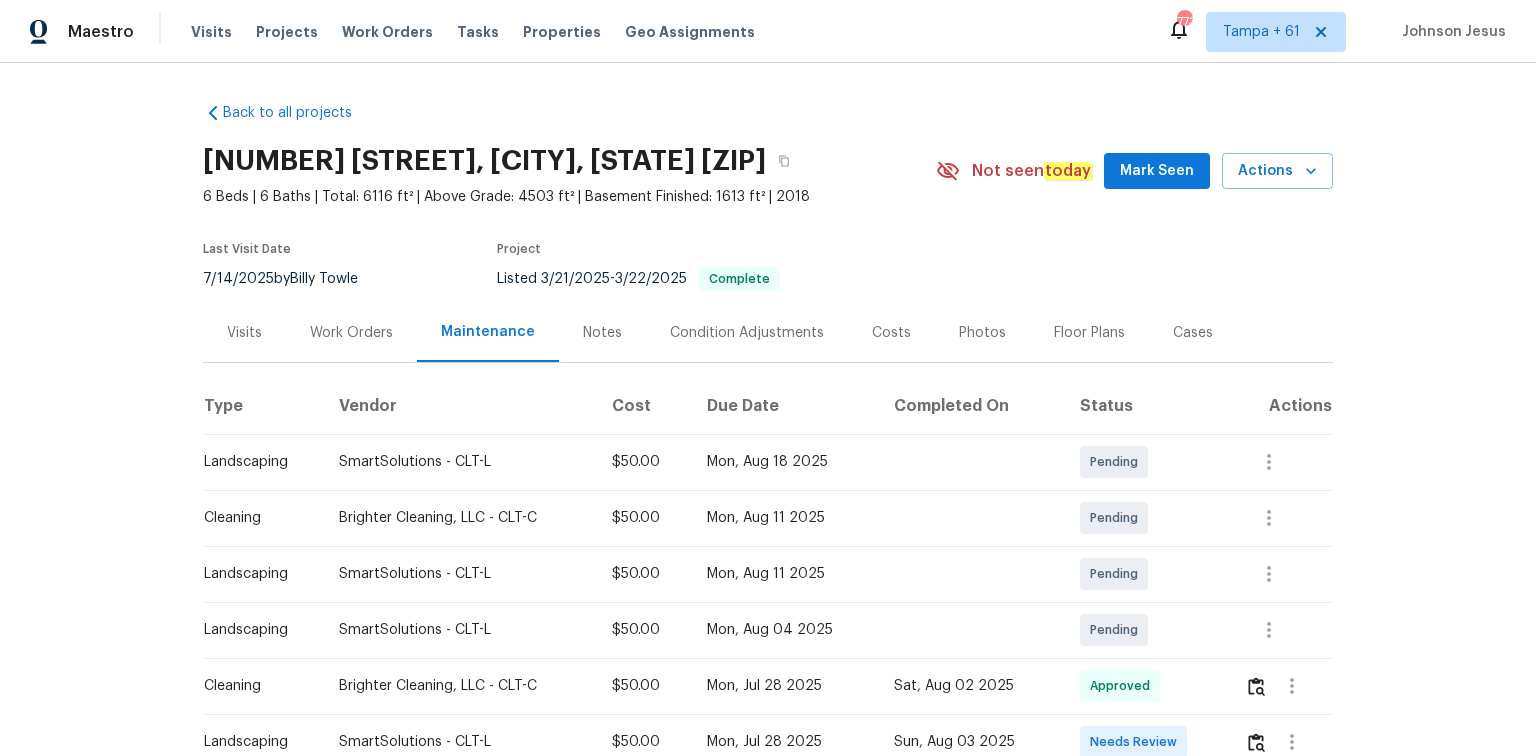 click on "Maestro Visits Projects Work Orders Tasks Properties Geo Assignments 773 Tampa + 61 Johnson Jesus Back to all projects 15827 Arabian Mews Ln, Charlotte, NC 28278 6 Beds | 6 Baths | Total: 6116 ft² | Above Grade: 4503 ft² | Basement Finished: 1613 ft² | 2018 Not seen  today Mark Seen Actions Last Visit Date 7/14/2025  by  Billy Towle   Project Listed   3/21/2025  -  3/22/2025 Complete Visits Work Orders Maintenance Notes Condition Adjustments Costs Photos Floor Plans Cases Type Vendor Cost Due Date Completed On Status Actions Landscaping SmartSolutions - CLT-L $50.00 Mon, Aug 18 2025 Pending Cleaning Brighter Cleaning, LLC - CLT-C $50.00 Mon, Aug 11 2025 Pending Landscaping SmartSolutions - CLT-L $50.00 Mon, Aug 11 2025 Pending Landscaping SmartSolutions - CLT-L $50.00 Mon, Aug 04 2025 Pending Cleaning Brighter Cleaning, LLC - CLT-C $50.00 Mon, Jul 28 2025 Sat, Aug 02 2025 Approved Landscaping SmartSolutions - CLT-L $50.00 Mon, Jul 28 2025 Sun, Aug 03 2025 Needs Review Landscaping SmartSolutions - CLT-L" at bounding box center (768, 378) 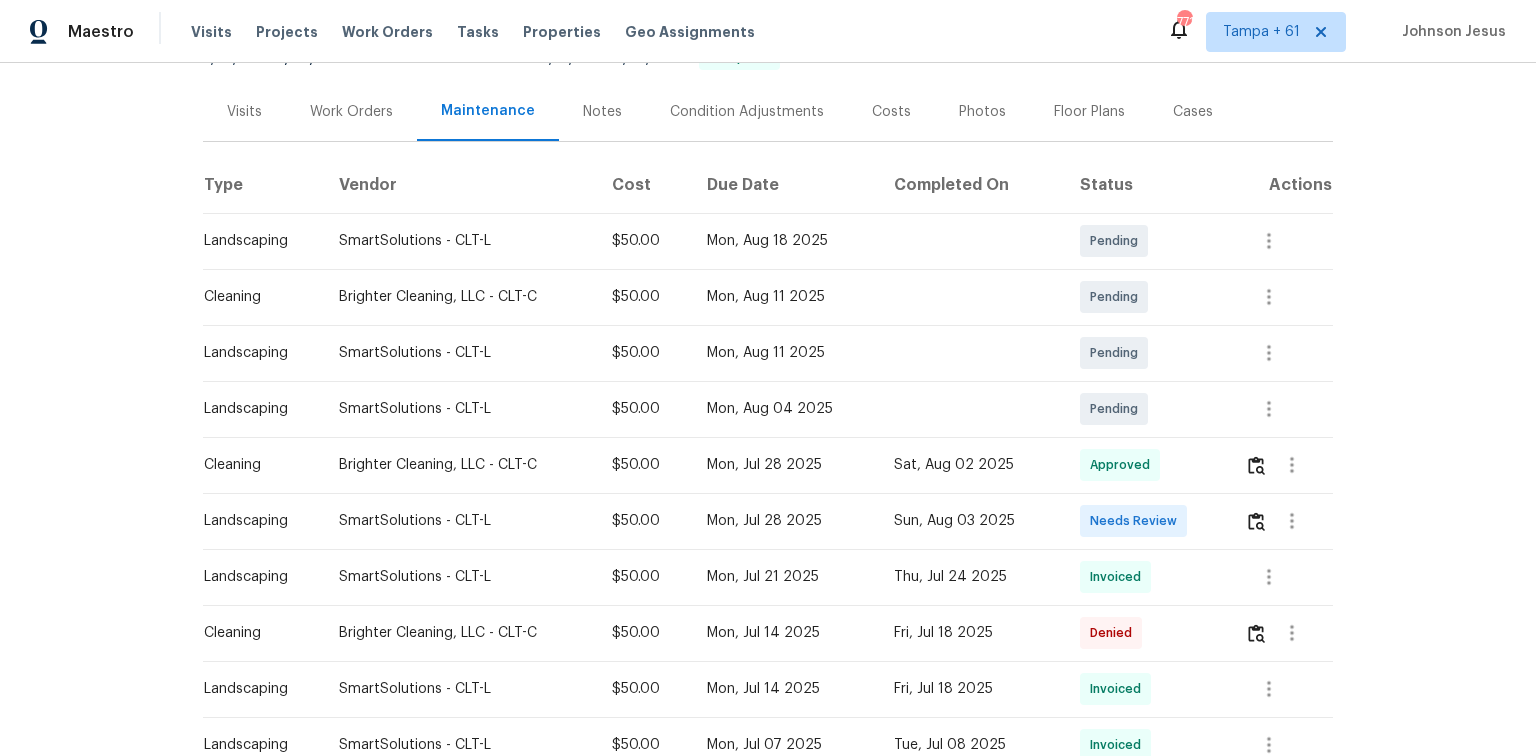 scroll, scrollTop: 240, scrollLeft: 0, axis: vertical 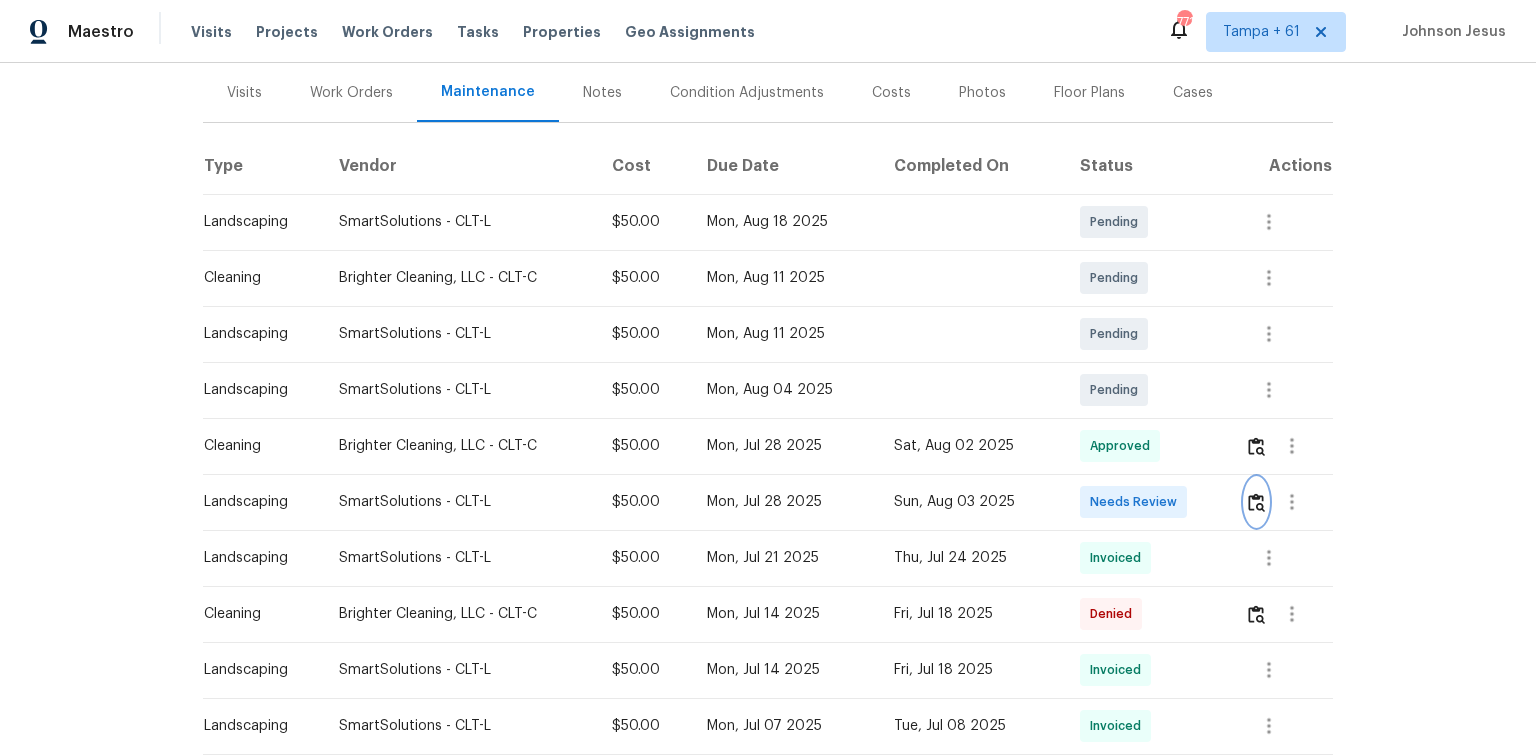 click at bounding box center (1256, 502) 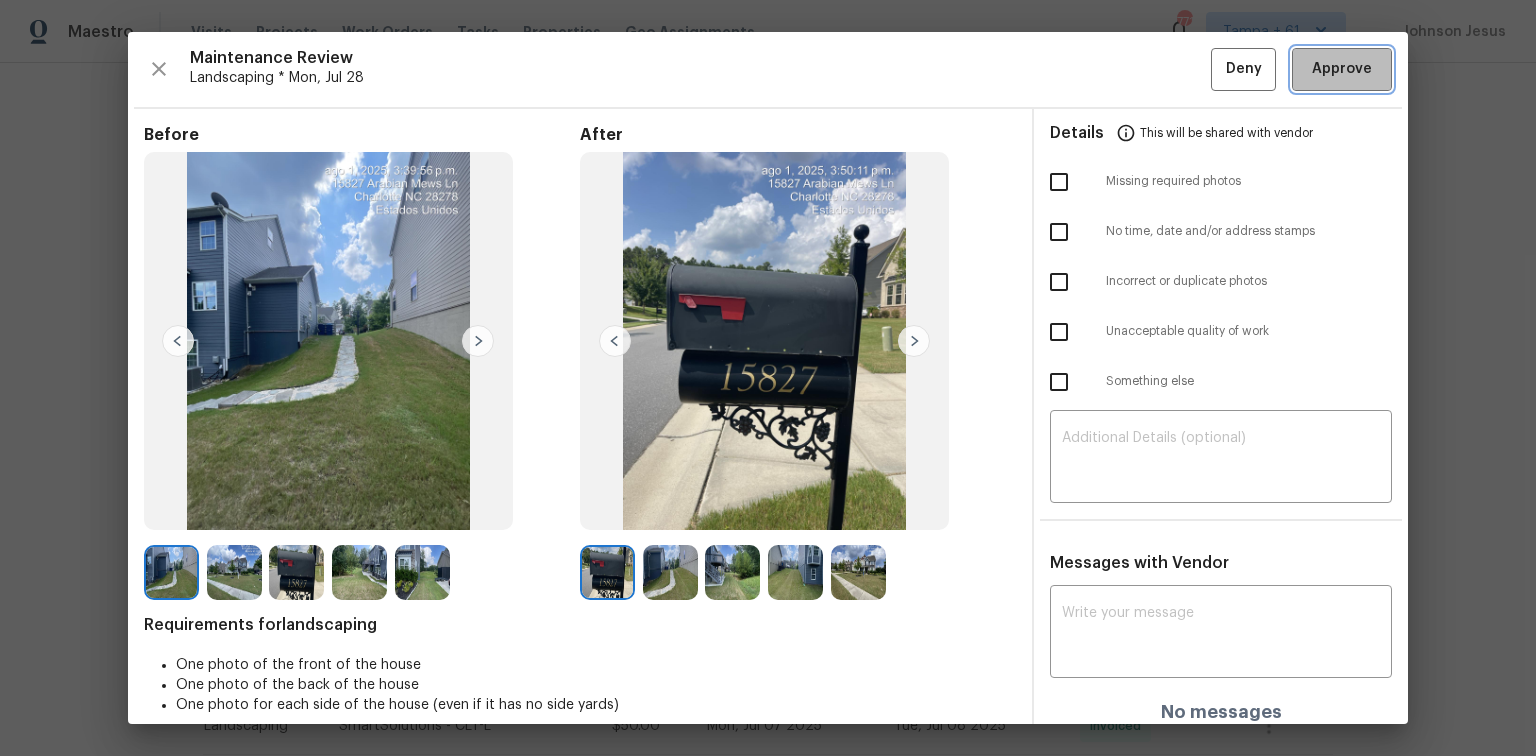 click on "Approve" at bounding box center [1342, 69] 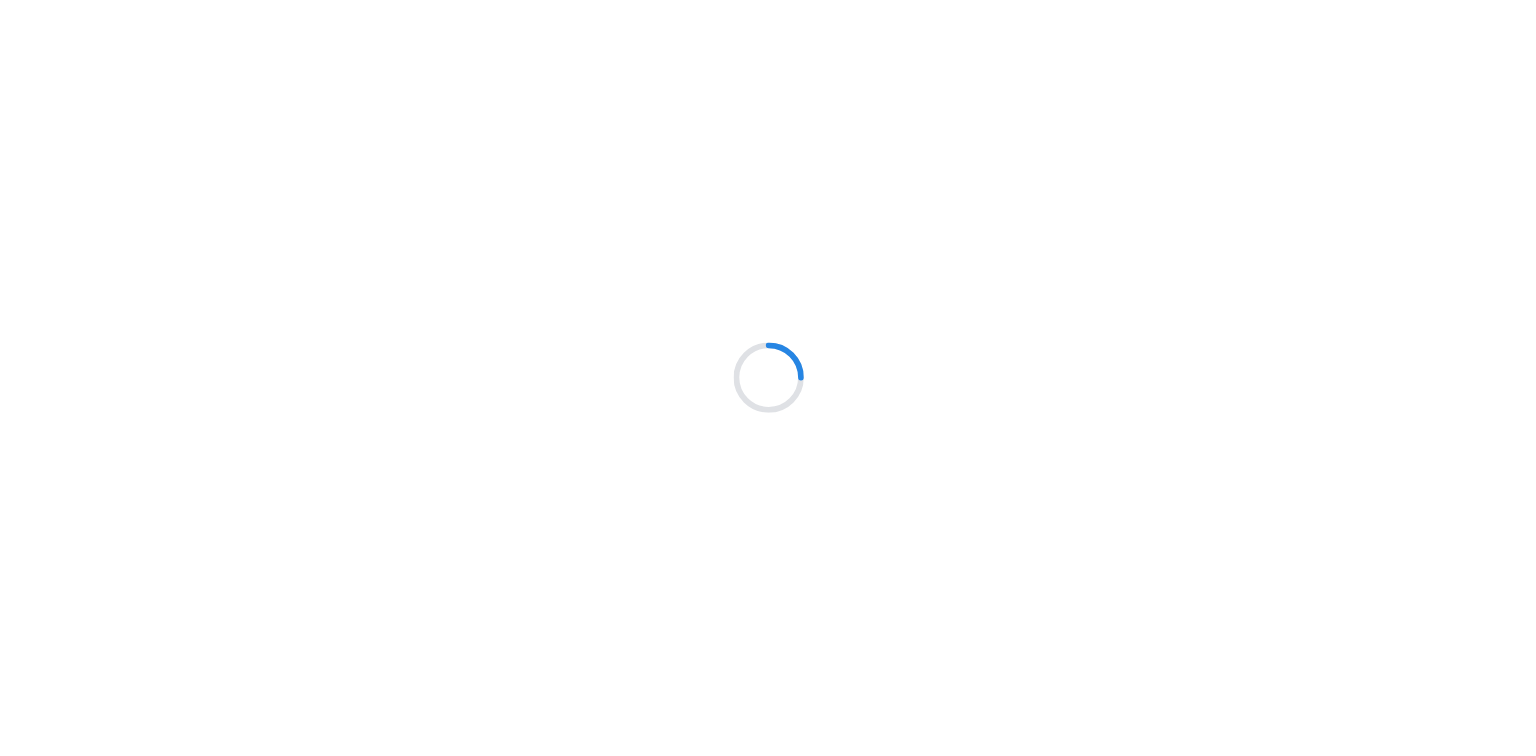 scroll, scrollTop: 0, scrollLeft: 0, axis: both 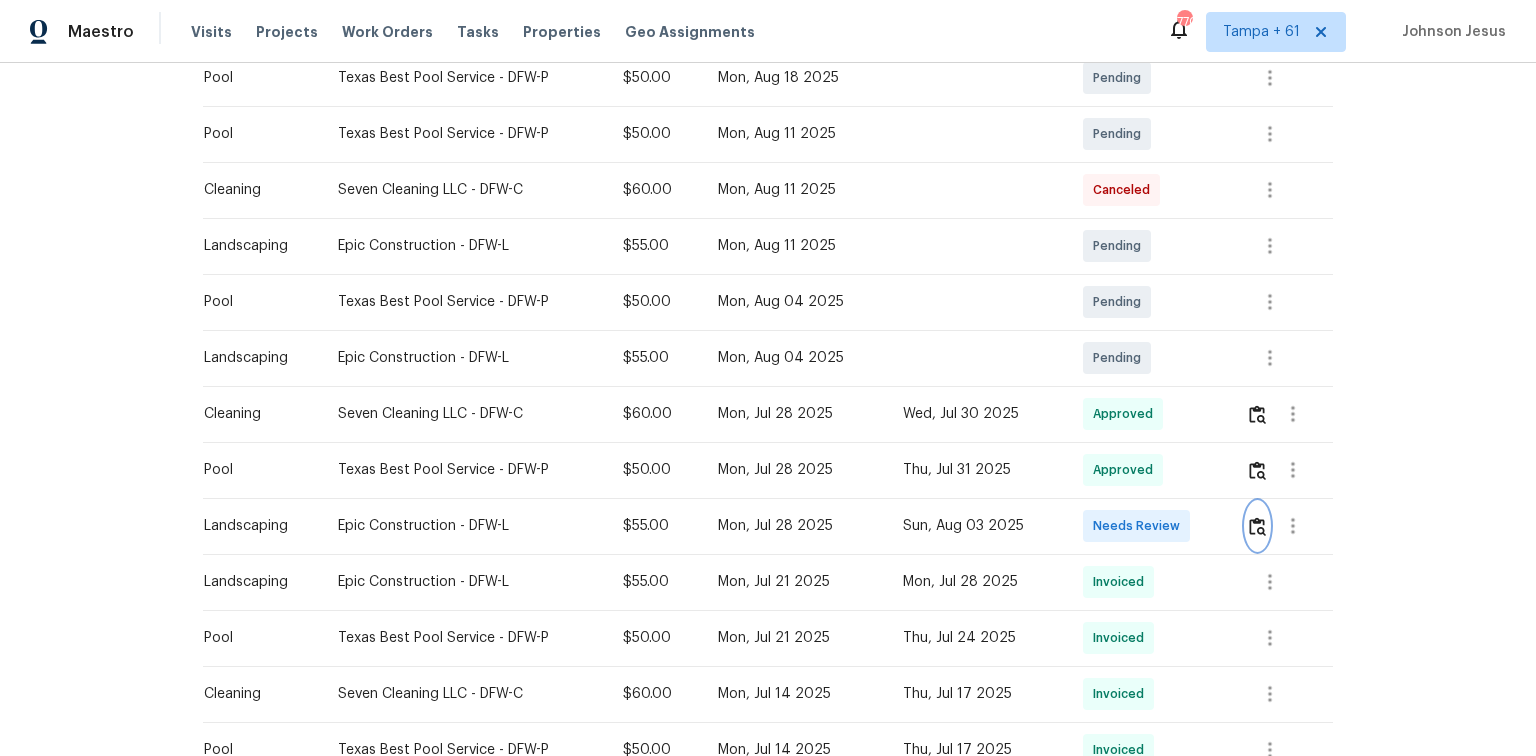 click at bounding box center [1257, 526] 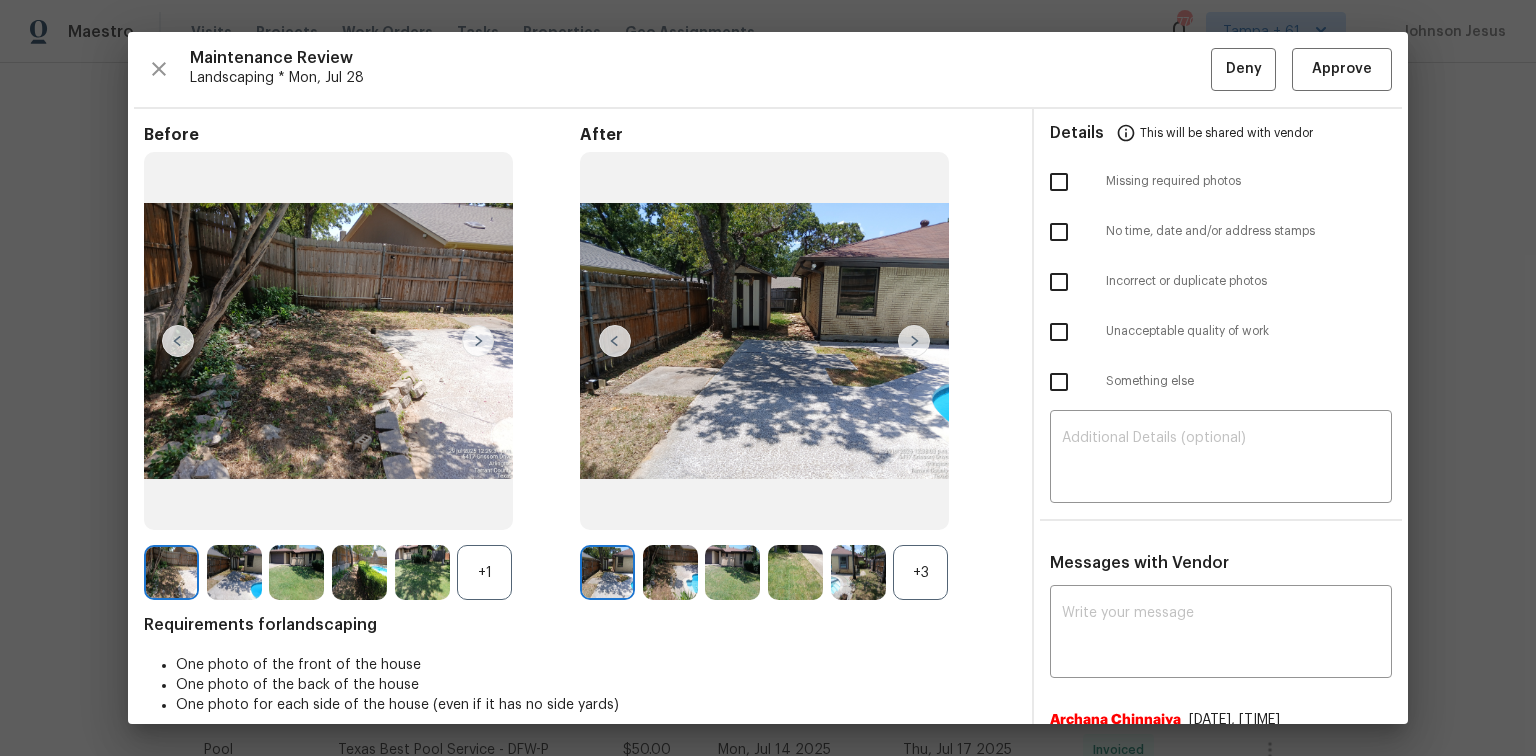 click on "Maintenance Review Landscaping * Mon, Jul 28 Deny Approve Before  +1 After  +3 Requirements for  landscaping One photo of the front of the house One photo of the back of the house One photo for each side of the house (even if it has no side yards) Details This will be shared with vendor Missing required photos No time, date and/or address stamps Incorrect or duplicate photos Unacceptable quality of work Something else ​   Messages with Vendor   x ​ Archana Chinnaiya 7/14/25, 23:59 Joice John 7/8/25, 0:34 Maintenance Audit Team: Hello! Unfortunately this landscaping visit completed on 07/06/2025 has been denied because we are missing the required photos for approval. For approval, please upload full view of backyard photo if you have the correct/missing photos. If you or your team need a refresher on the quality standards and requirements, they can be found at  https://www.opendoor.com/vendor-help/quality.  Thank you!" at bounding box center (768, 378) 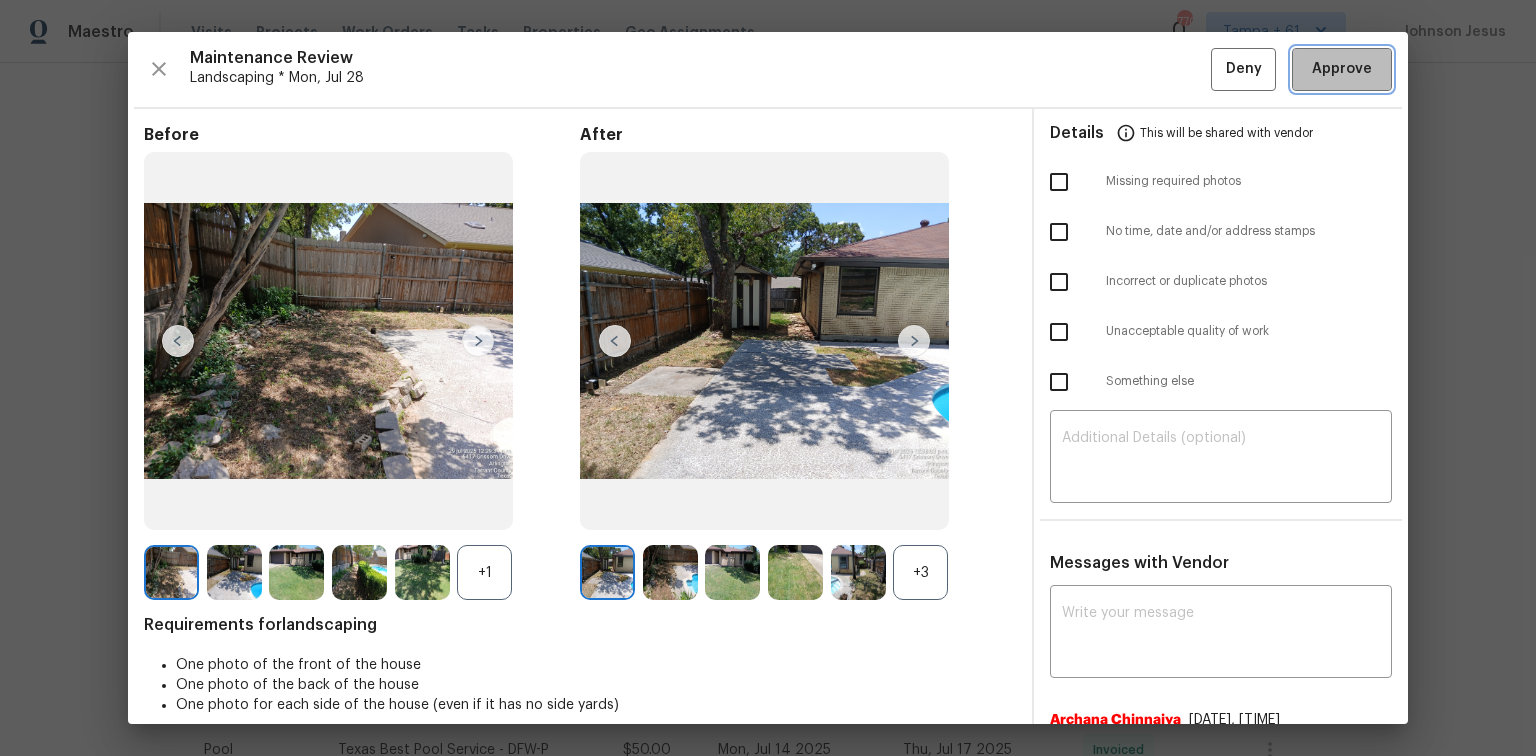 click on "Approve" at bounding box center [1342, 69] 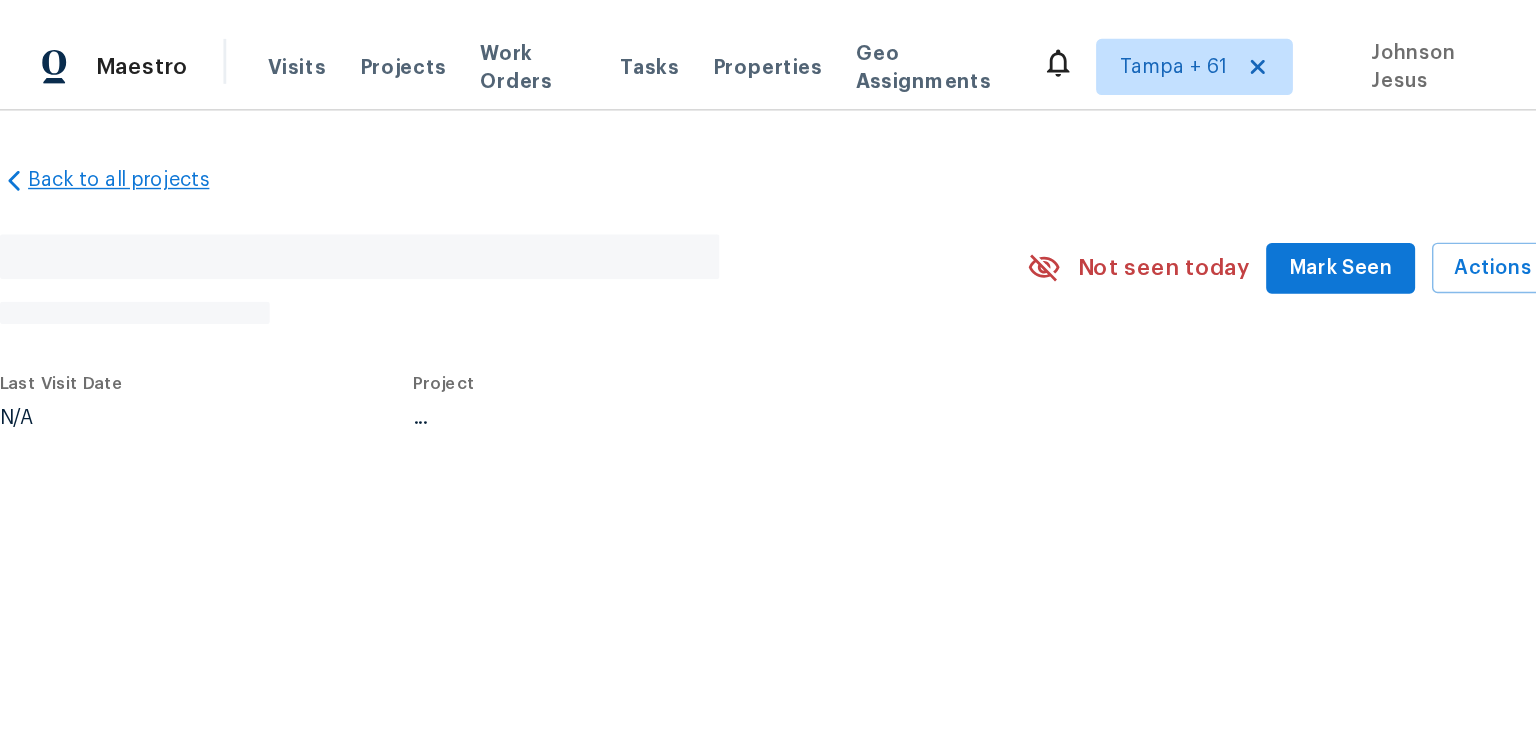 scroll, scrollTop: 0, scrollLeft: 0, axis: both 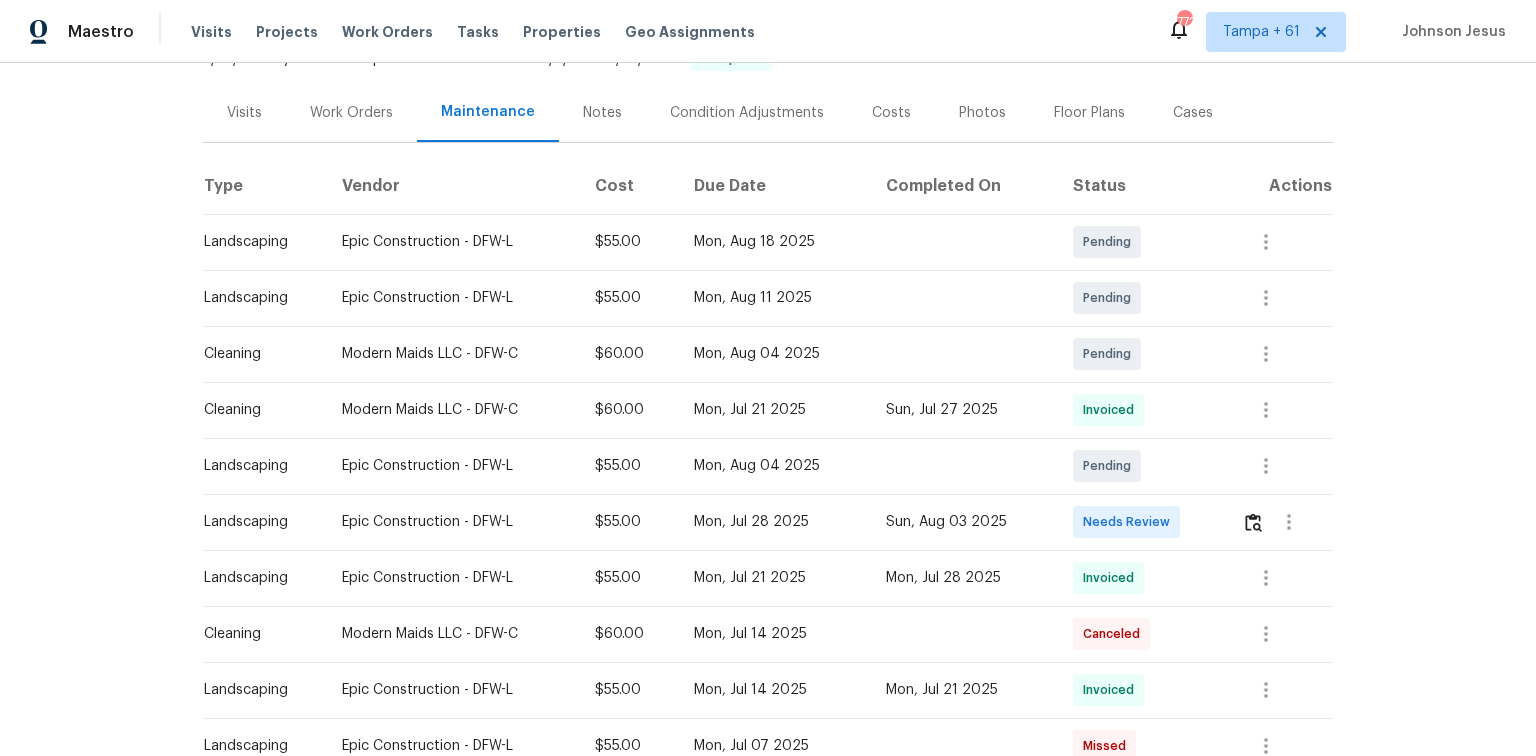 click at bounding box center [1287, 522] 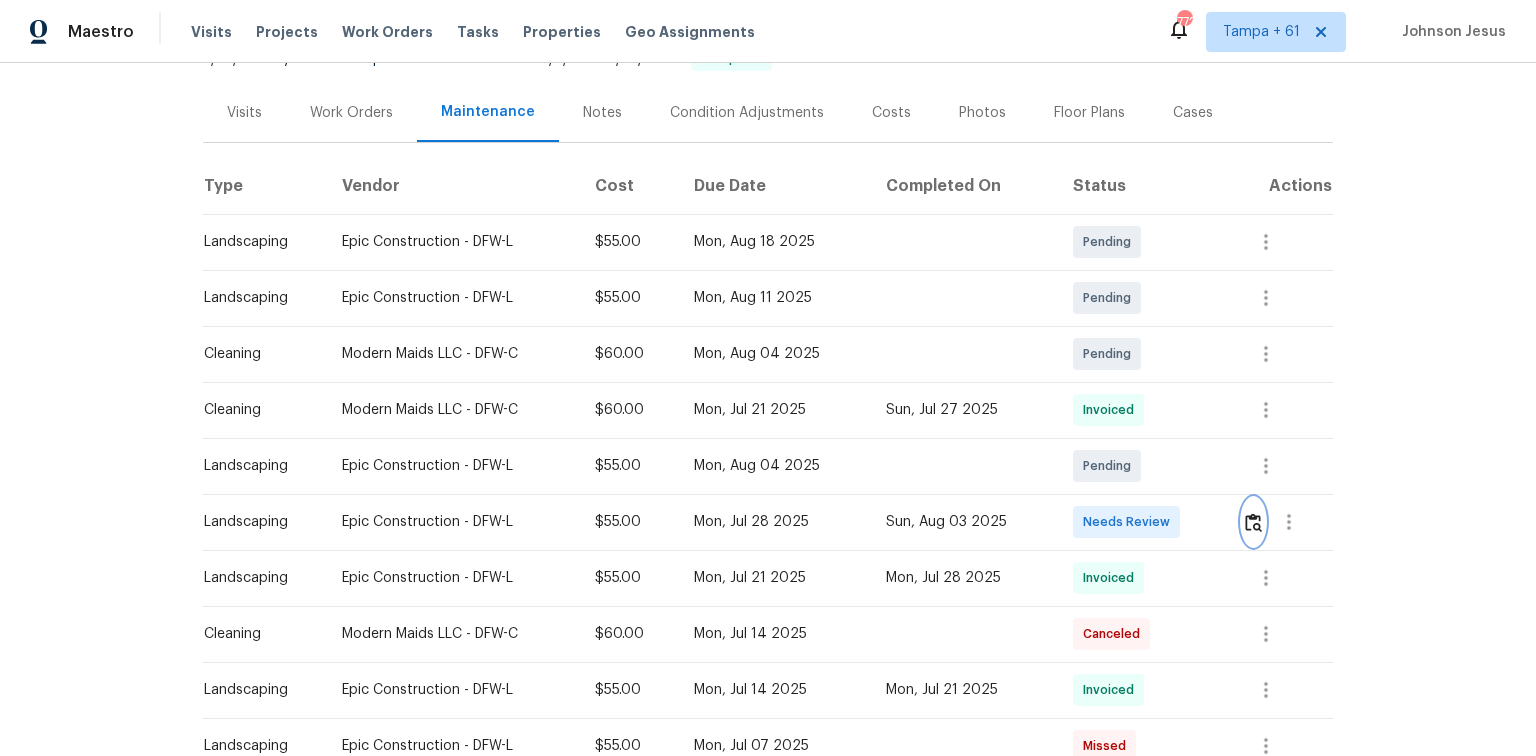 click at bounding box center [1253, 522] 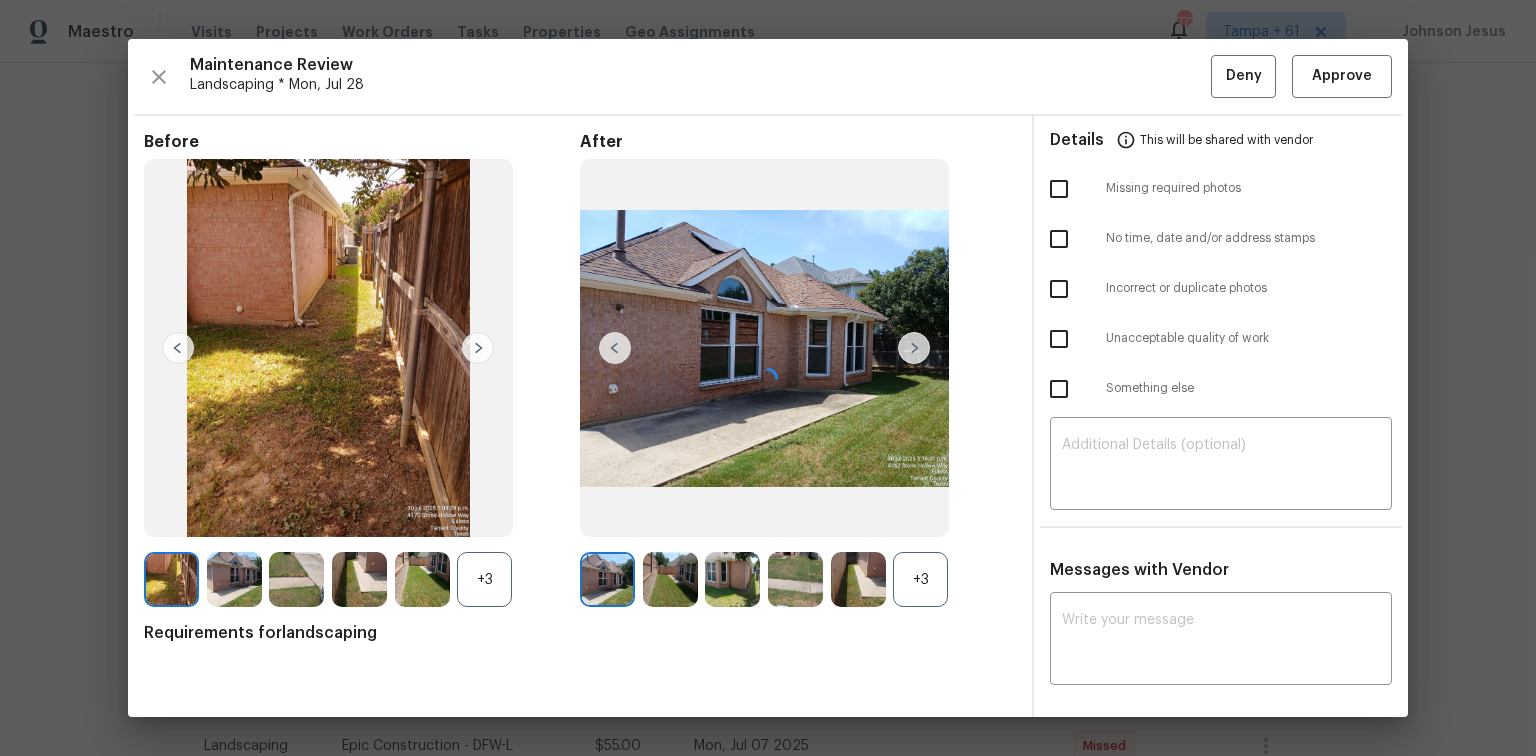 click at bounding box center [768, 378] 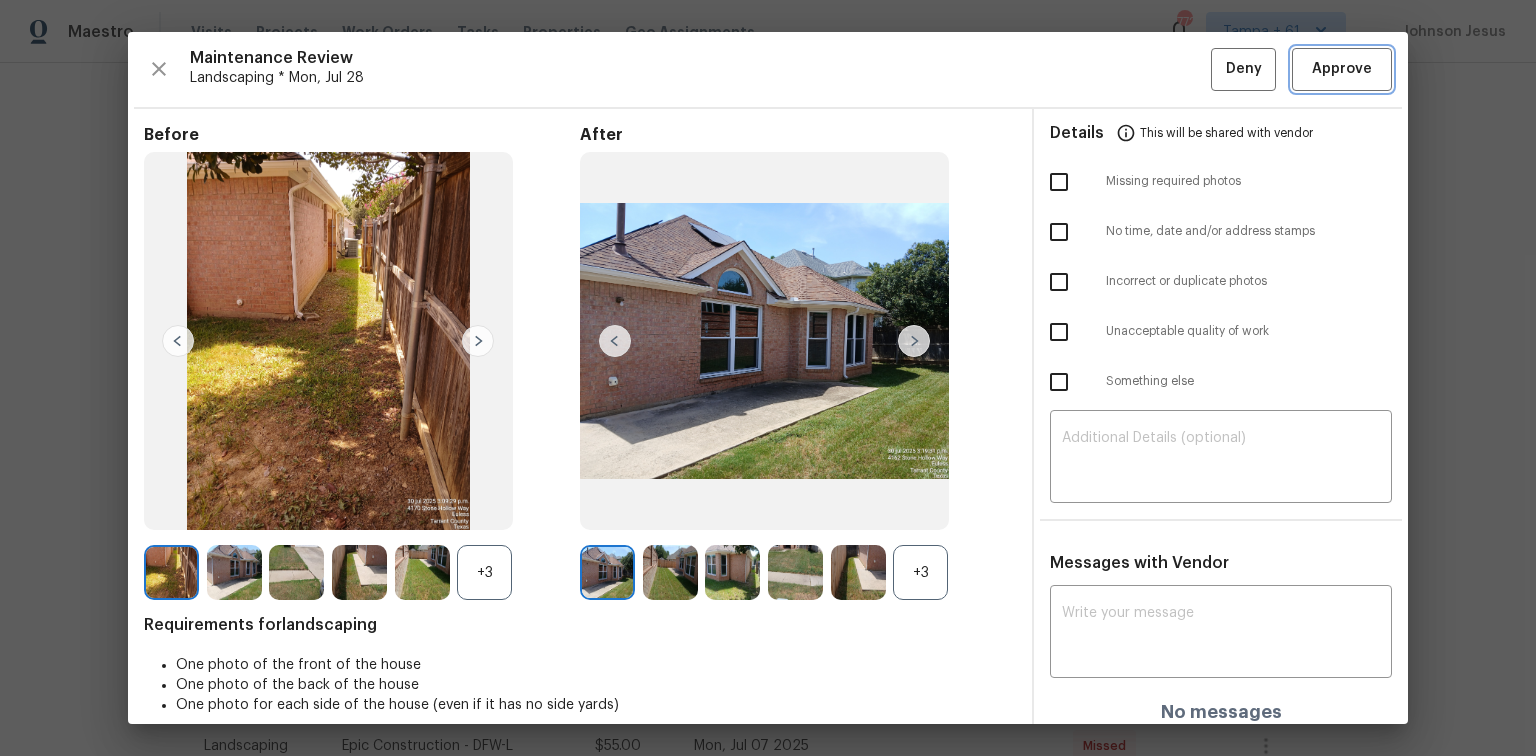 click on "Approve" at bounding box center (1342, 69) 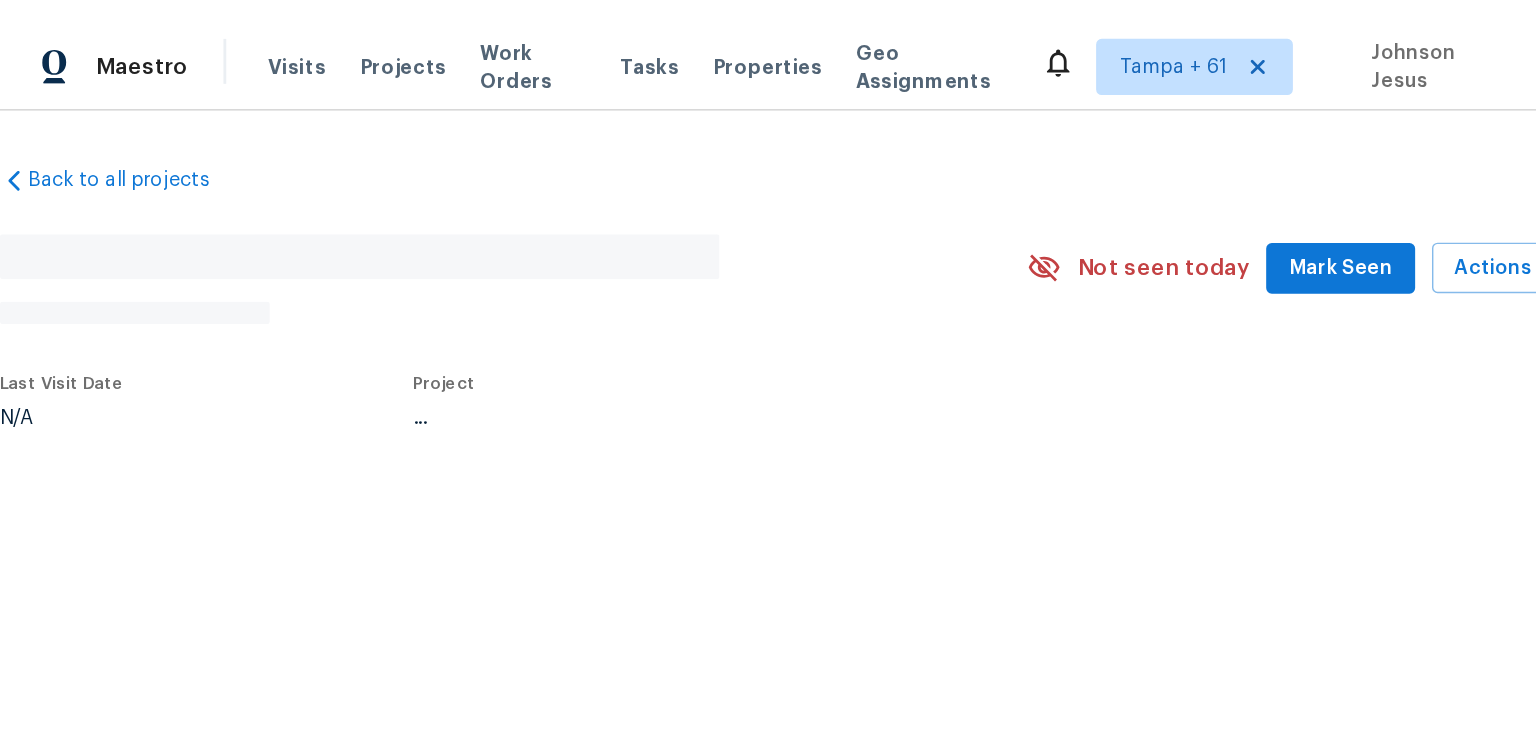 scroll, scrollTop: 0, scrollLeft: 0, axis: both 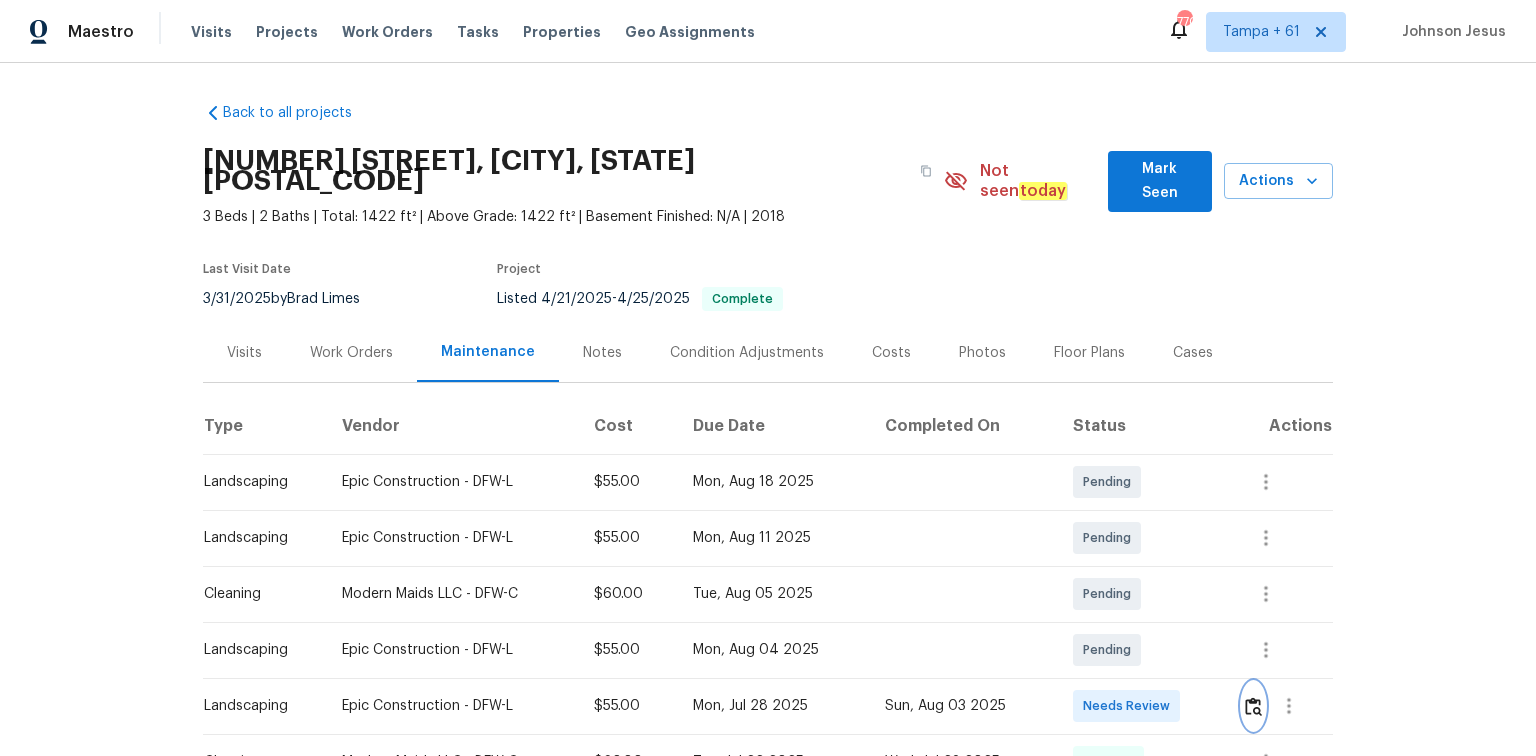 click at bounding box center (1253, 706) 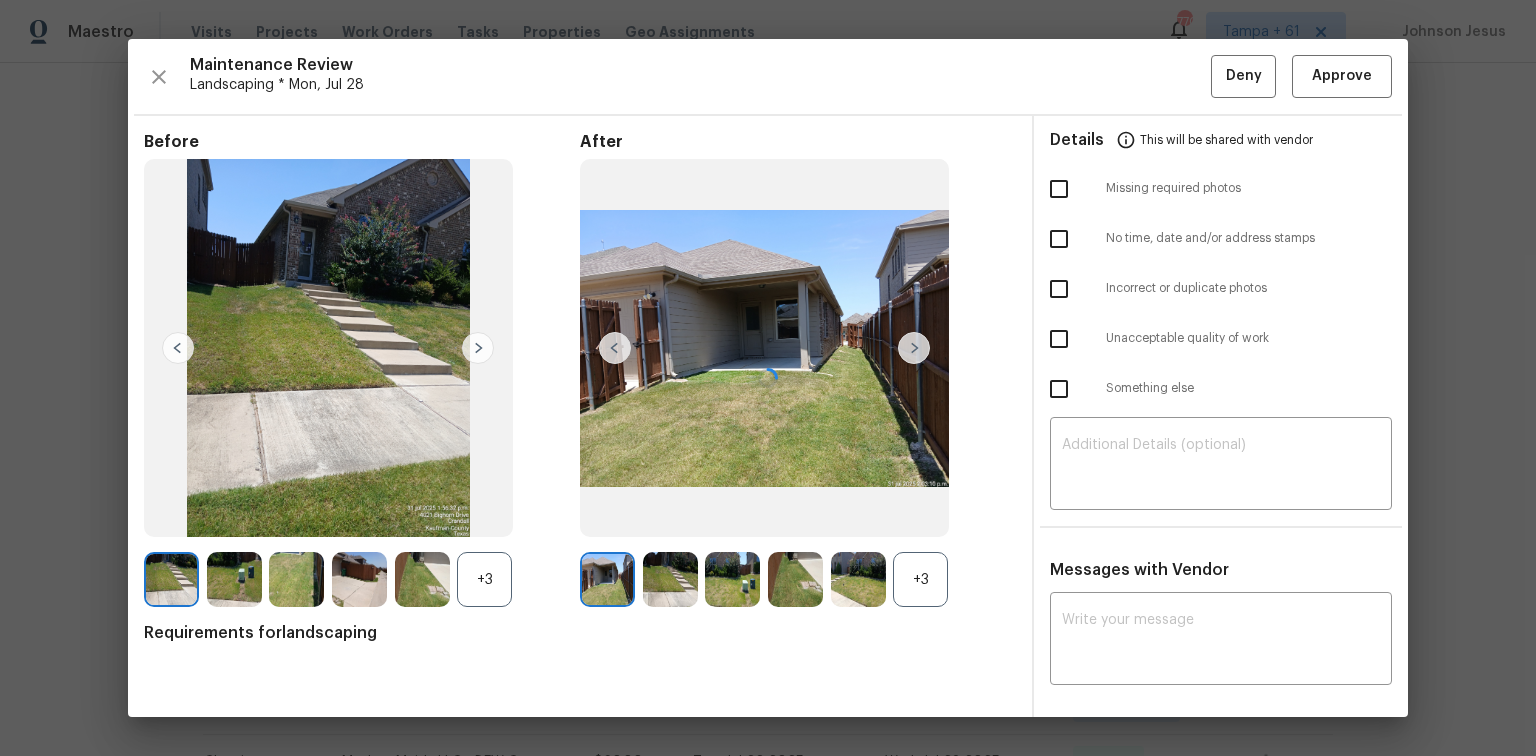 click at bounding box center (768, 378) 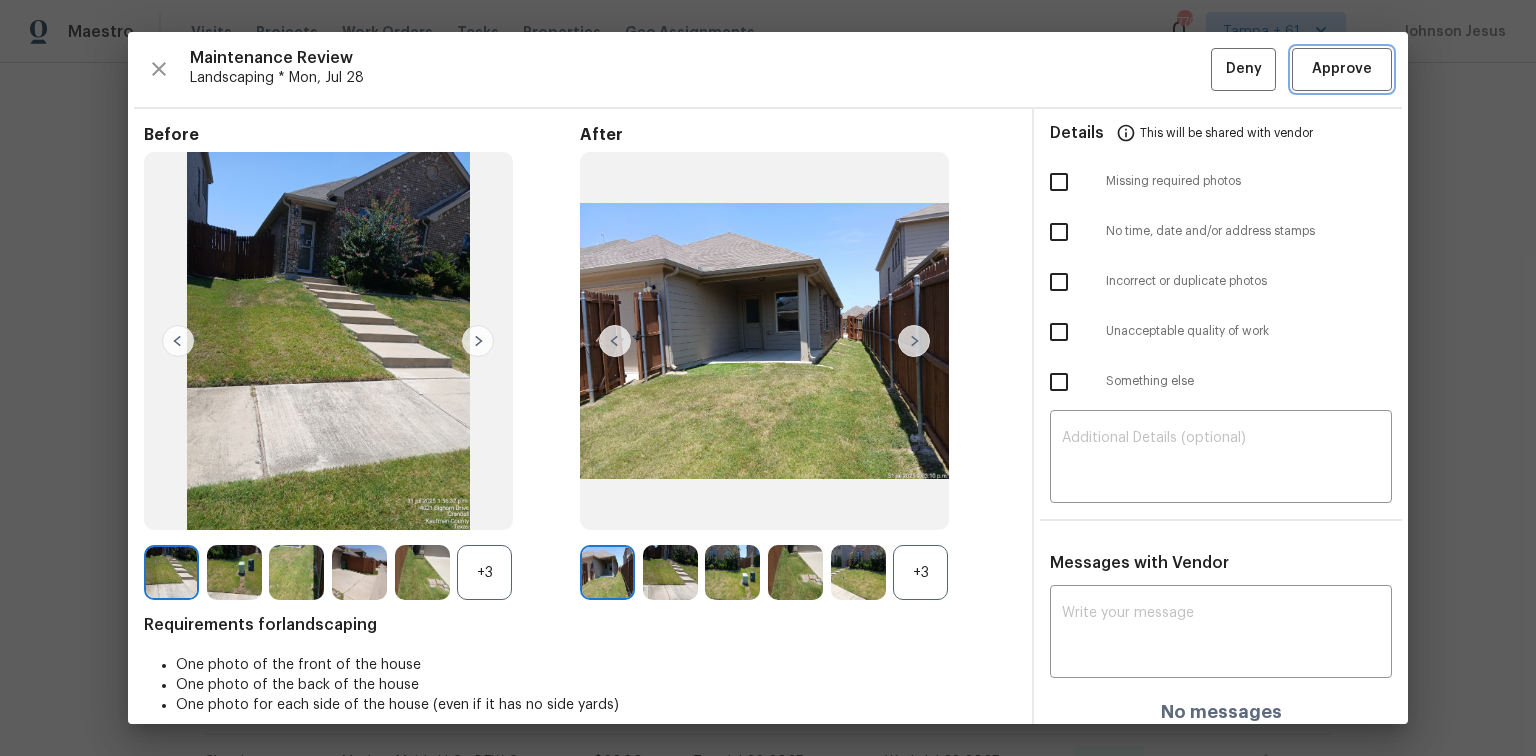 click on "Approve" at bounding box center (1342, 69) 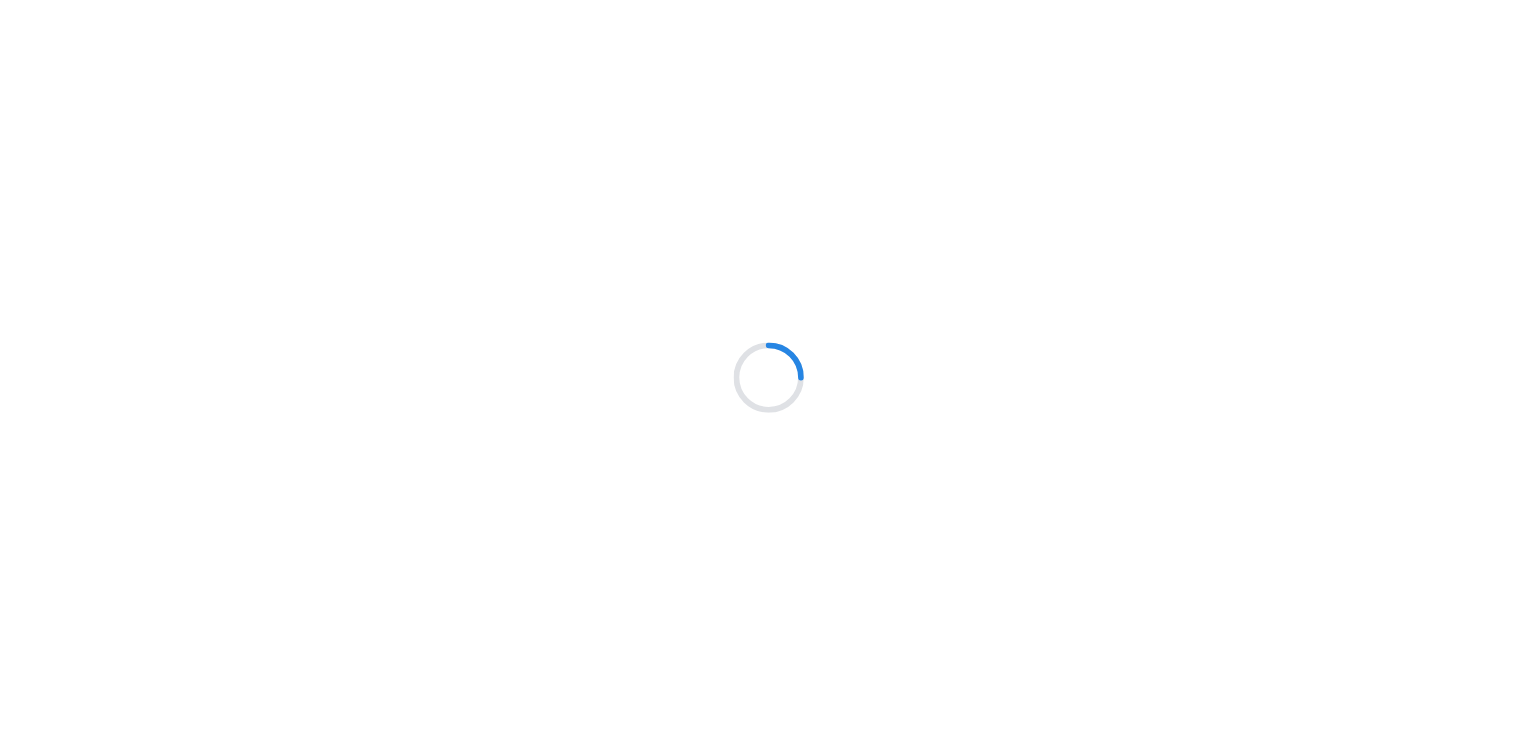 scroll, scrollTop: 0, scrollLeft: 0, axis: both 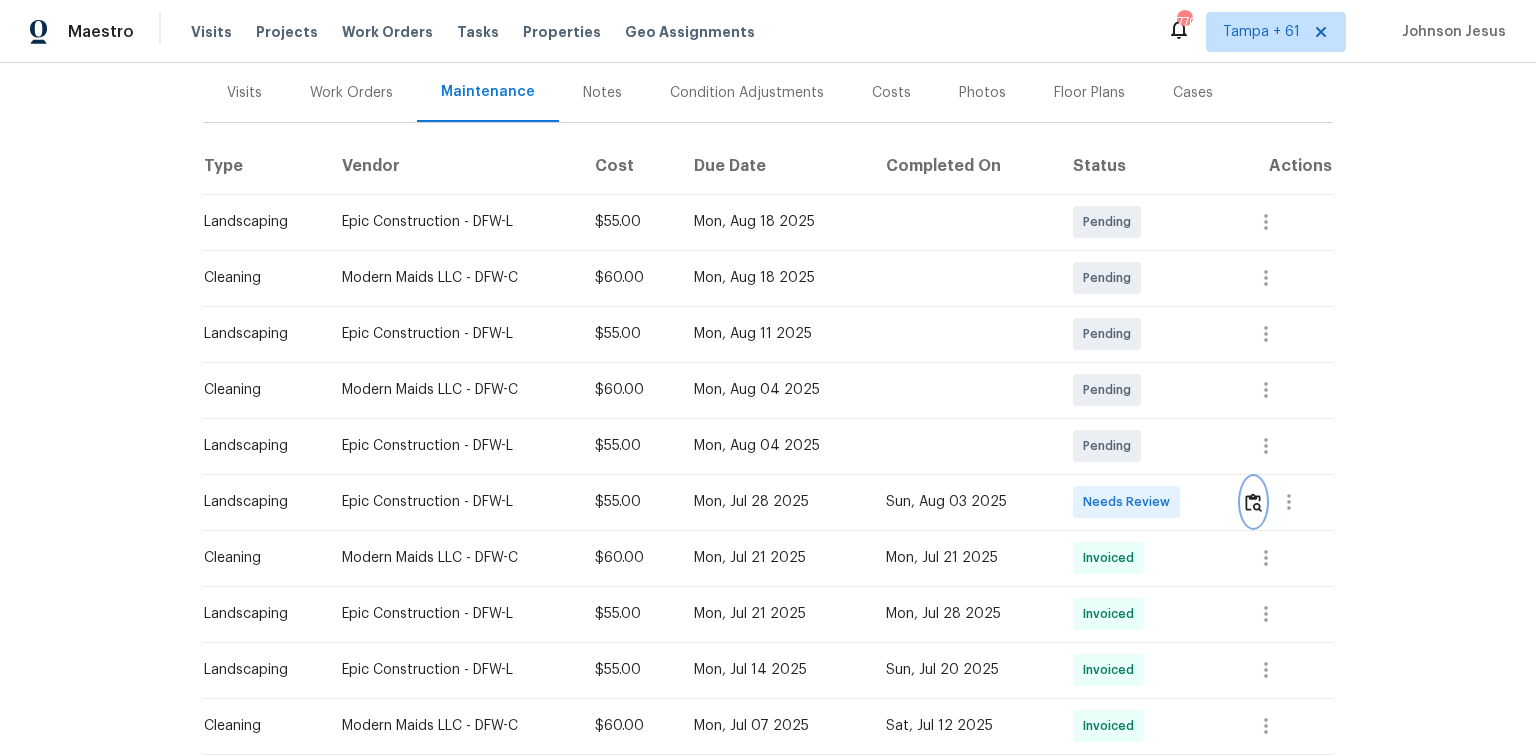 click at bounding box center (1253, 502) 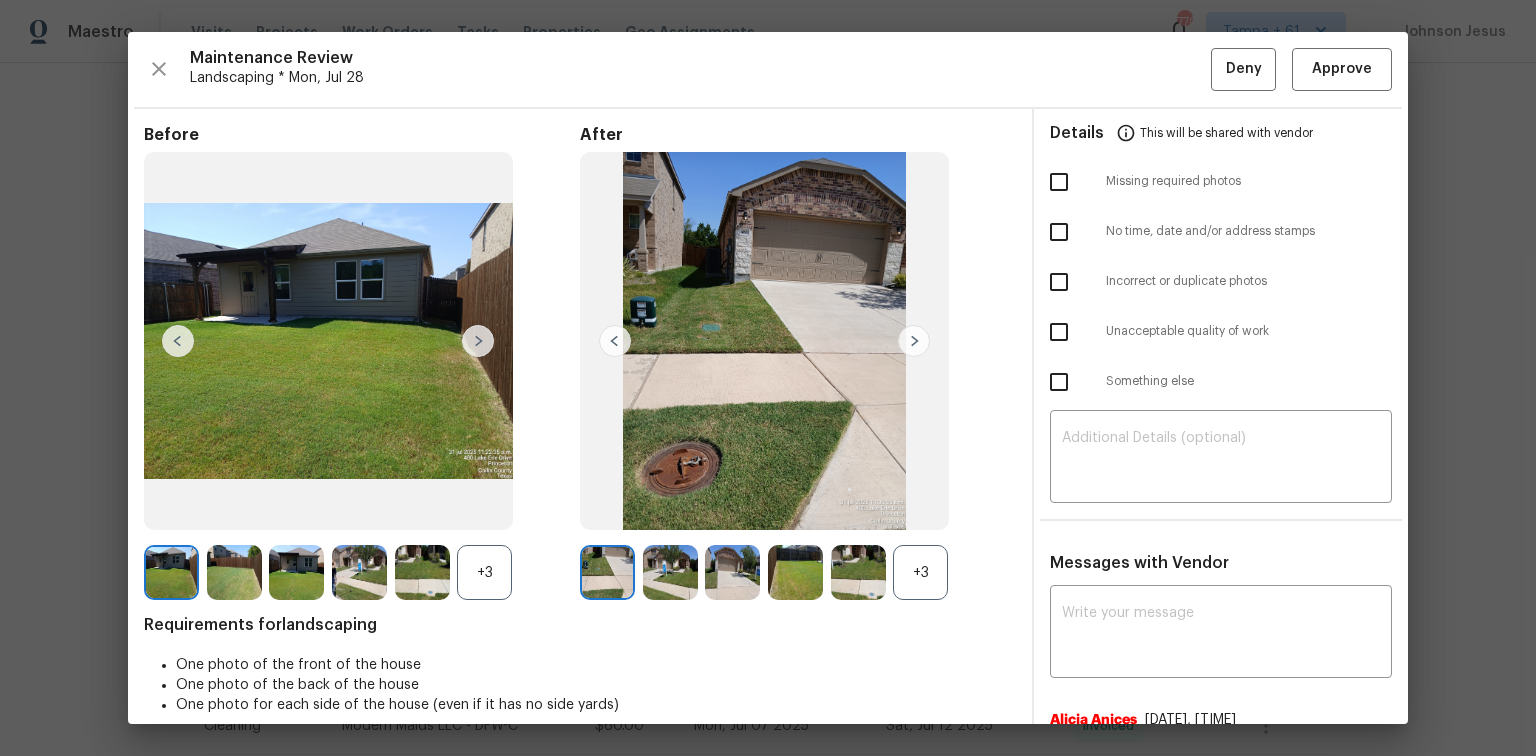 scroll, scrollTop: 20, scrollLeft: 0, axis: vertical 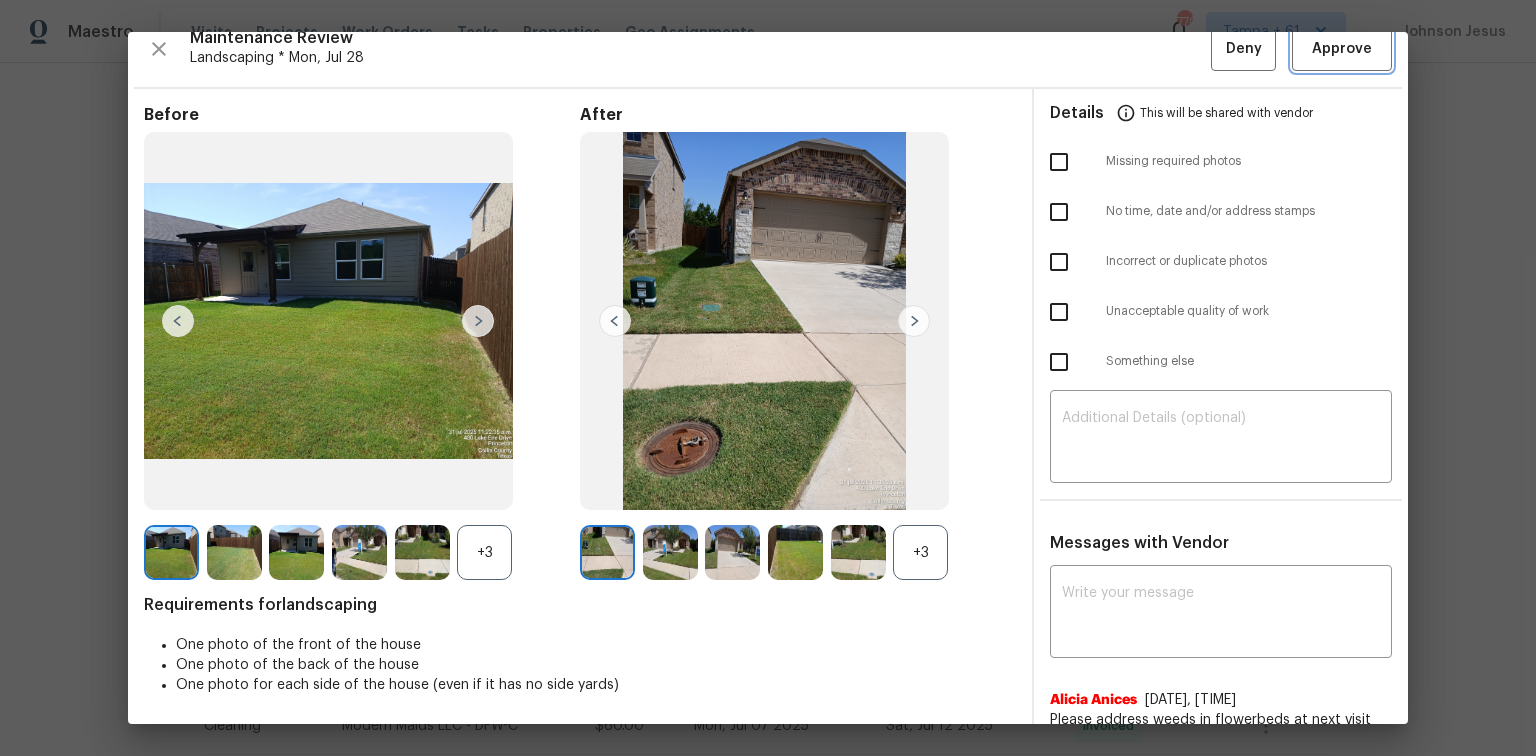 click on "Approve" at bounding box center (1342, 49) 